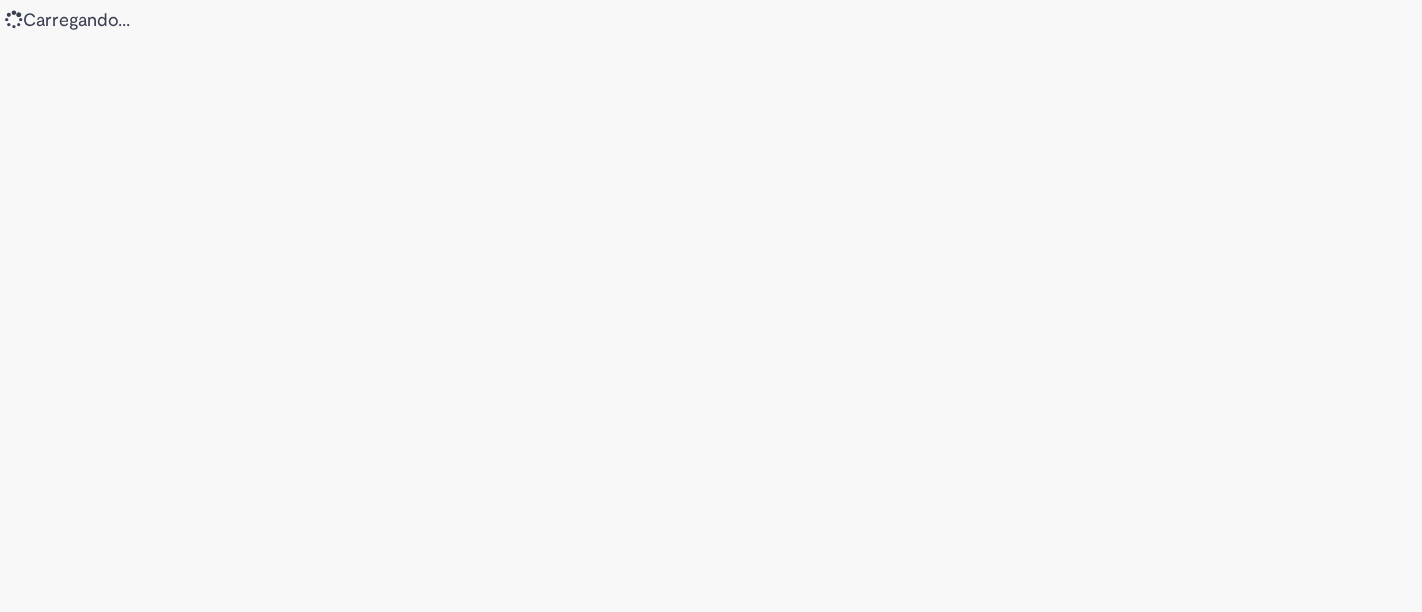 scroll, scrollTop: 0, scrollLeft: 0, axis: both 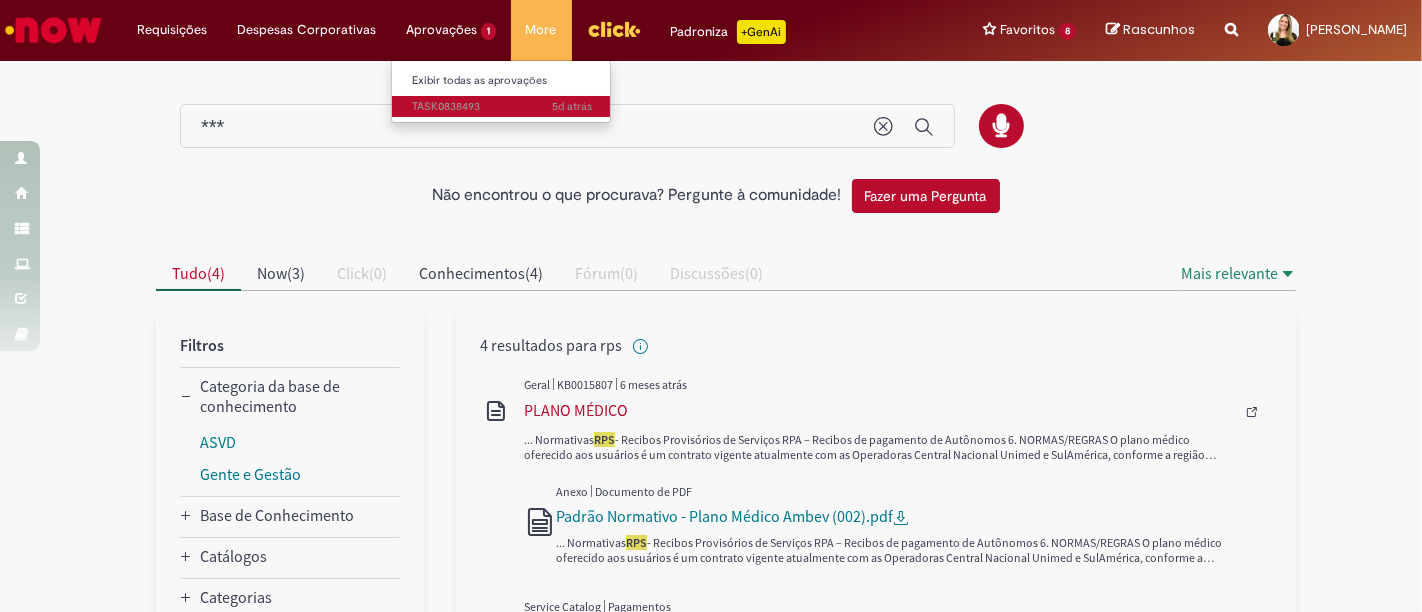 click on "5d atrás 5 dias atrás  TASK0838493" at bounding box center (502, 107) 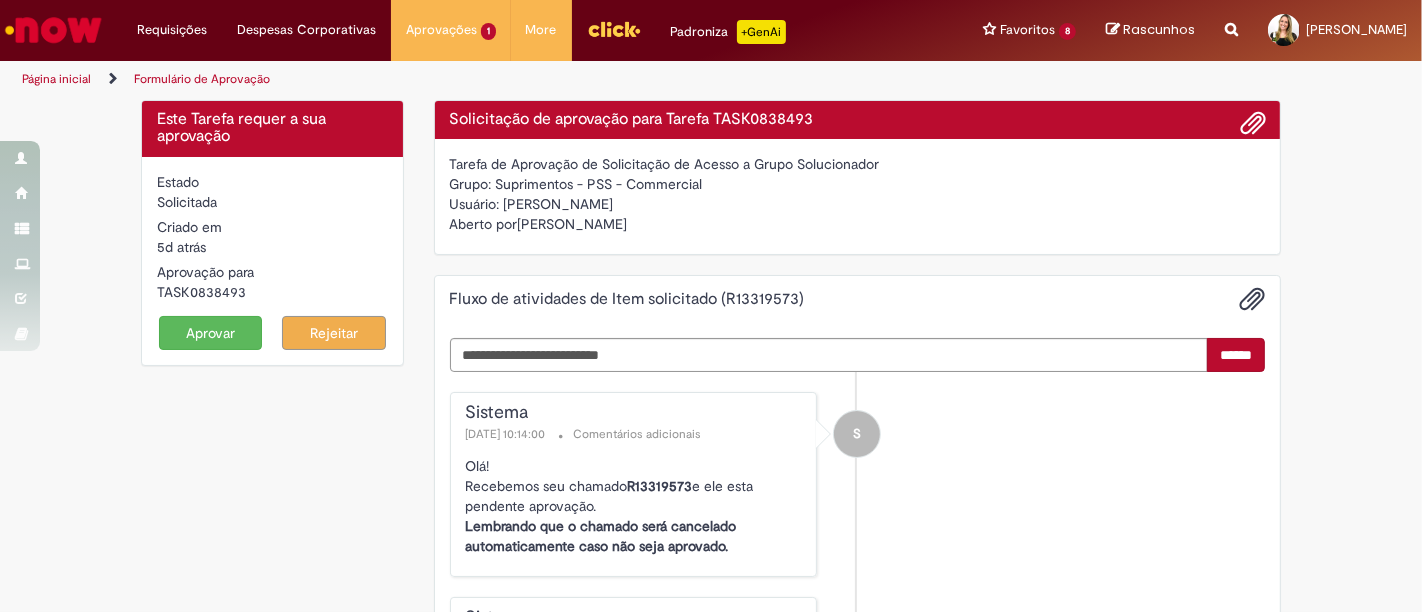 click on "Aprovar" at bounding box center [211, 333] 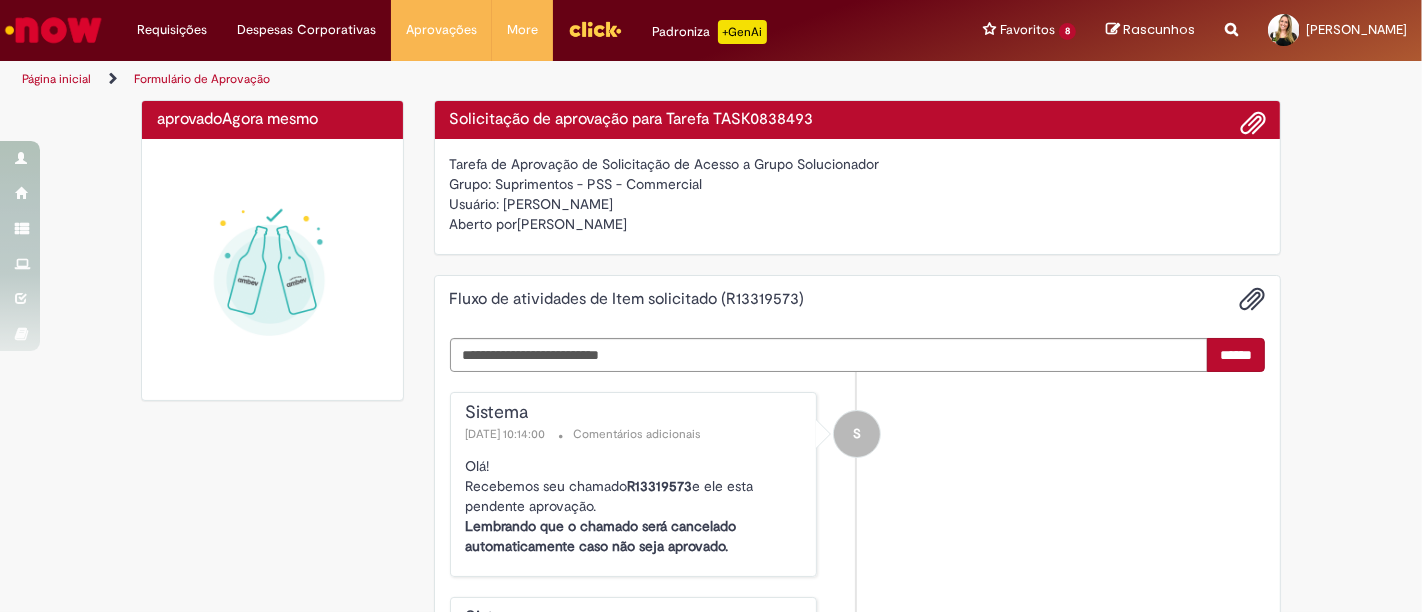 click at bounding box center (53, 30) 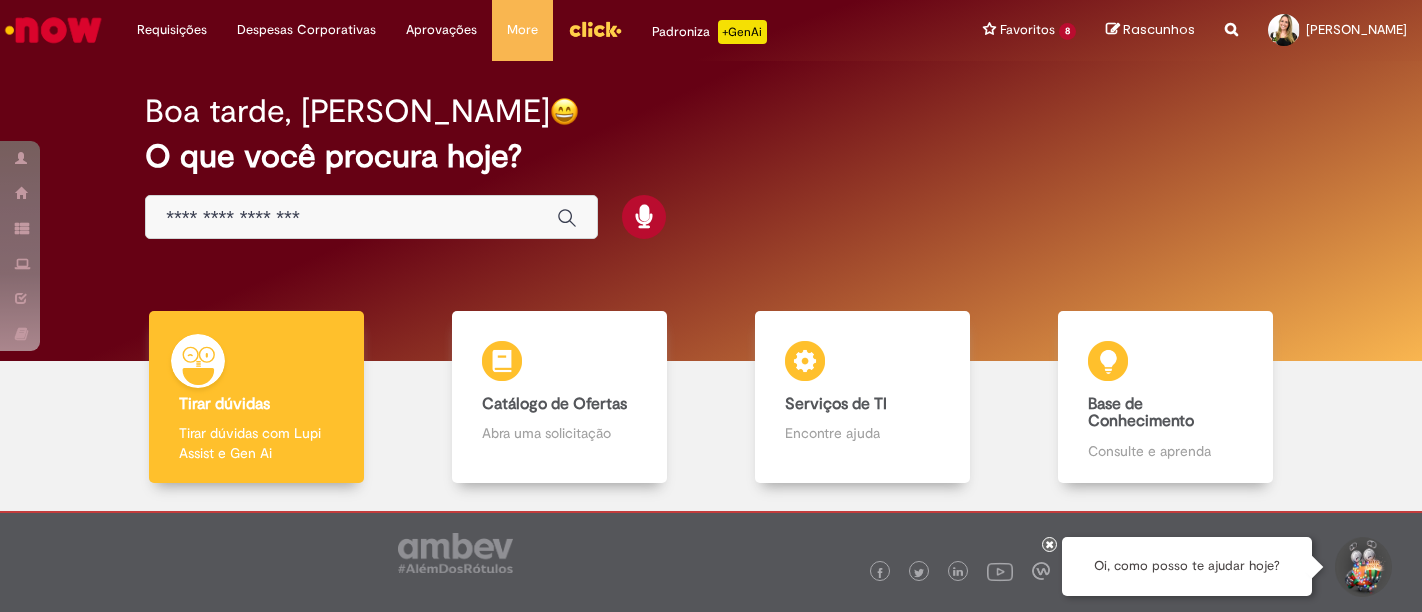 scroll, scrollTop: 0, scrollLeft: 0, axis: both 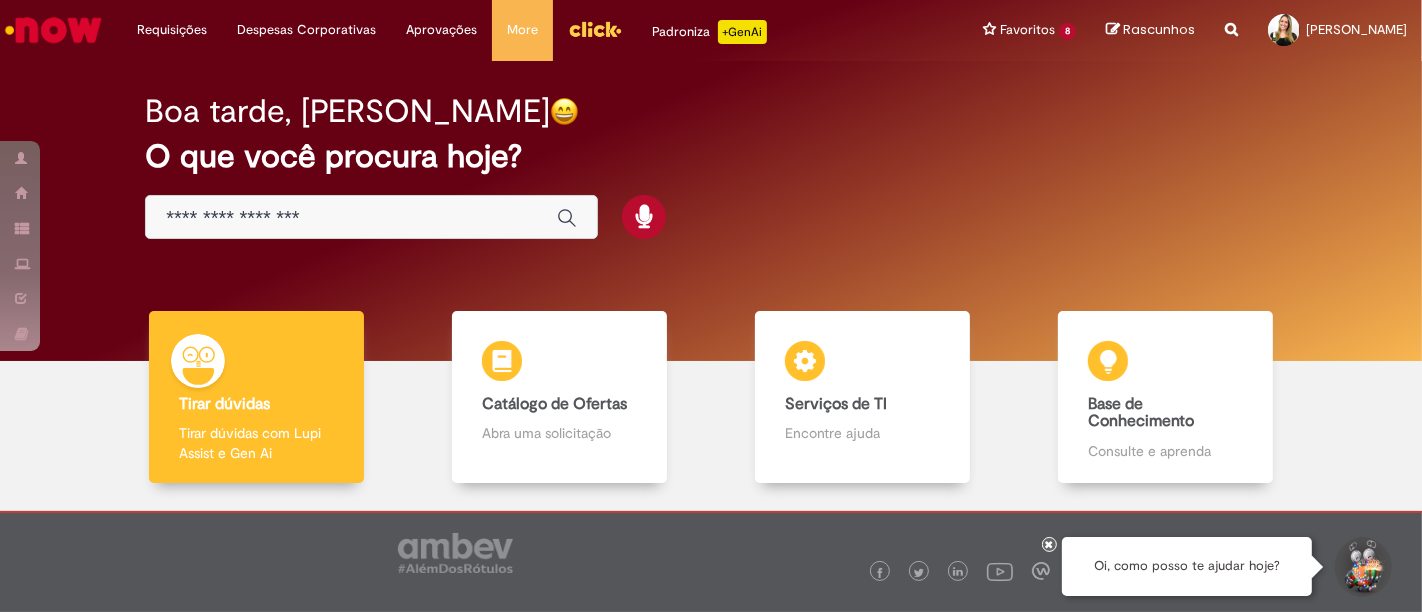 click at bounding box center [351, 218] 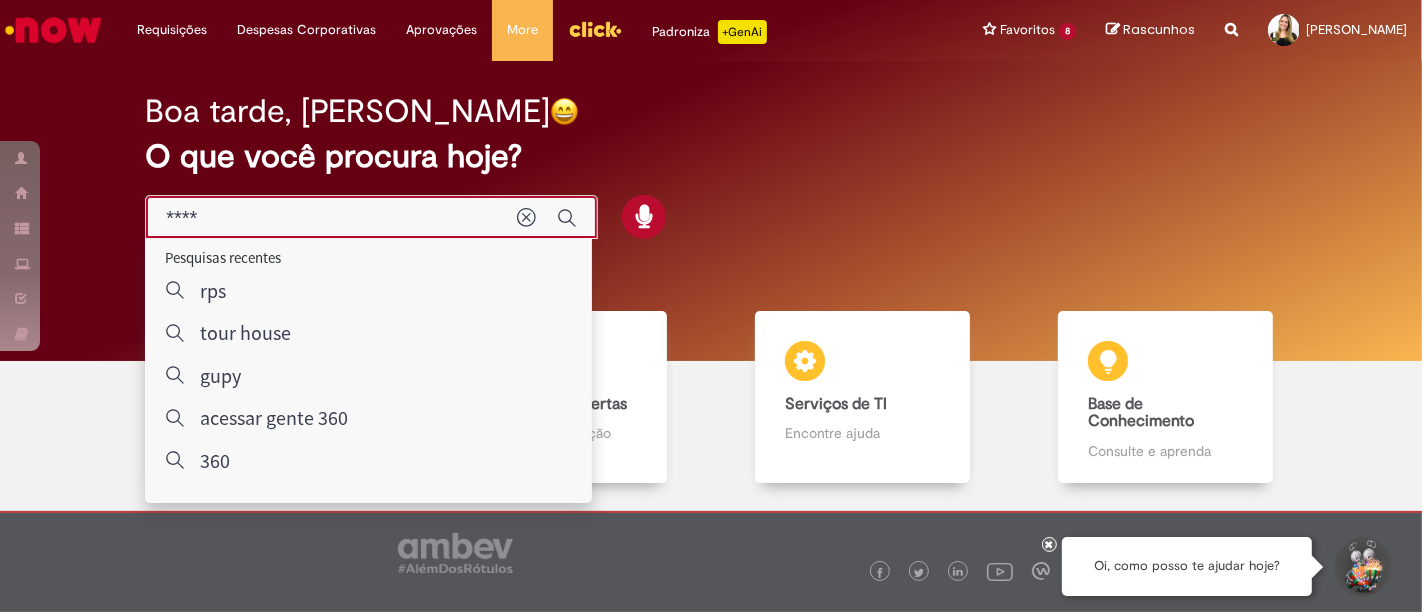 type on "****" 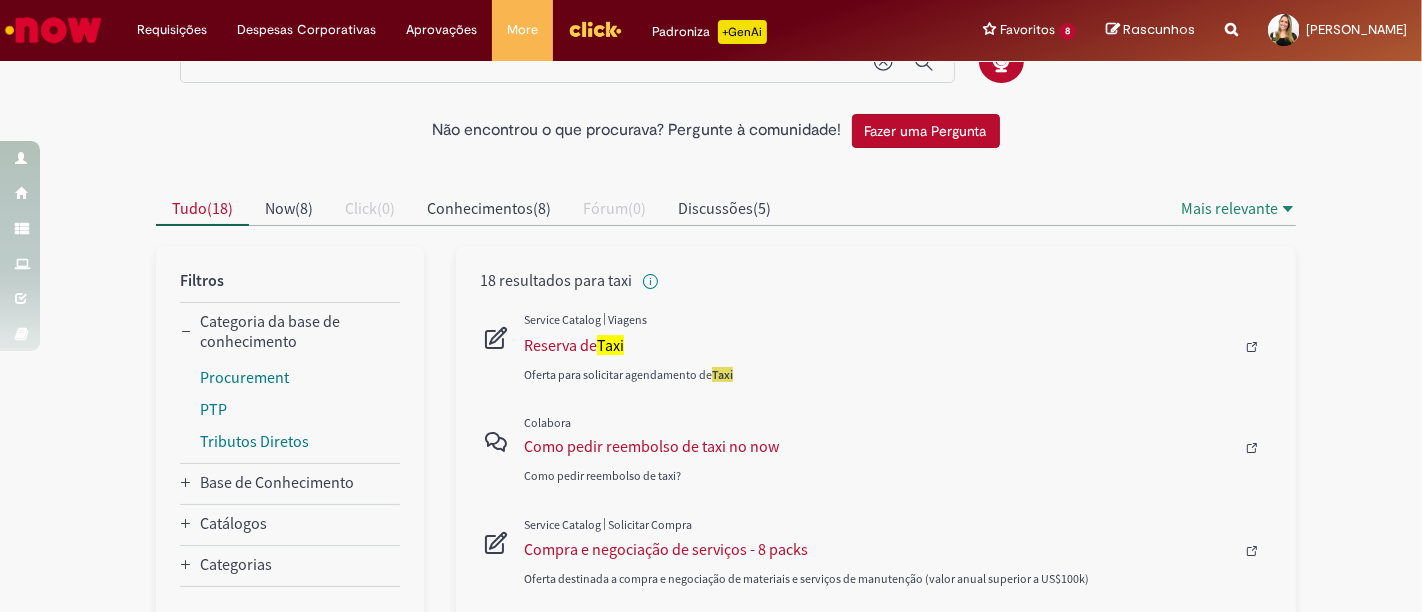 scroll, scrollTop: 111, scrollLeft: 0, axis: vertical 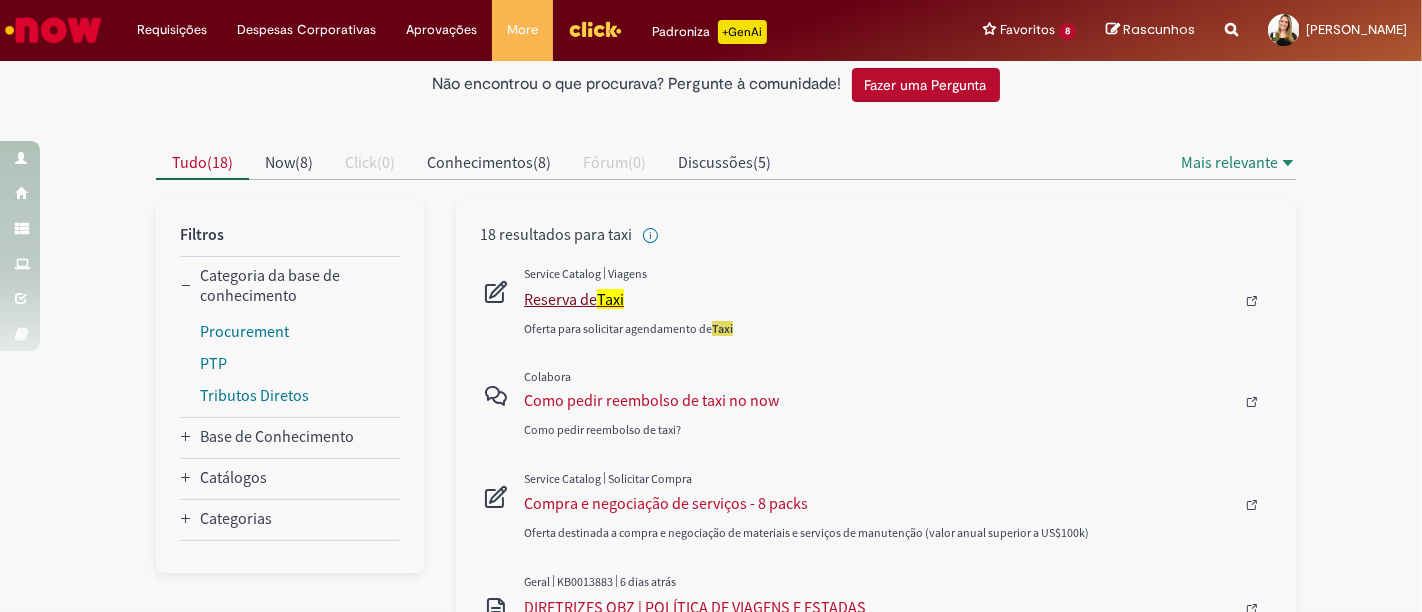 click on "Reserva de  Taxi" at bounding box center (879, 299) 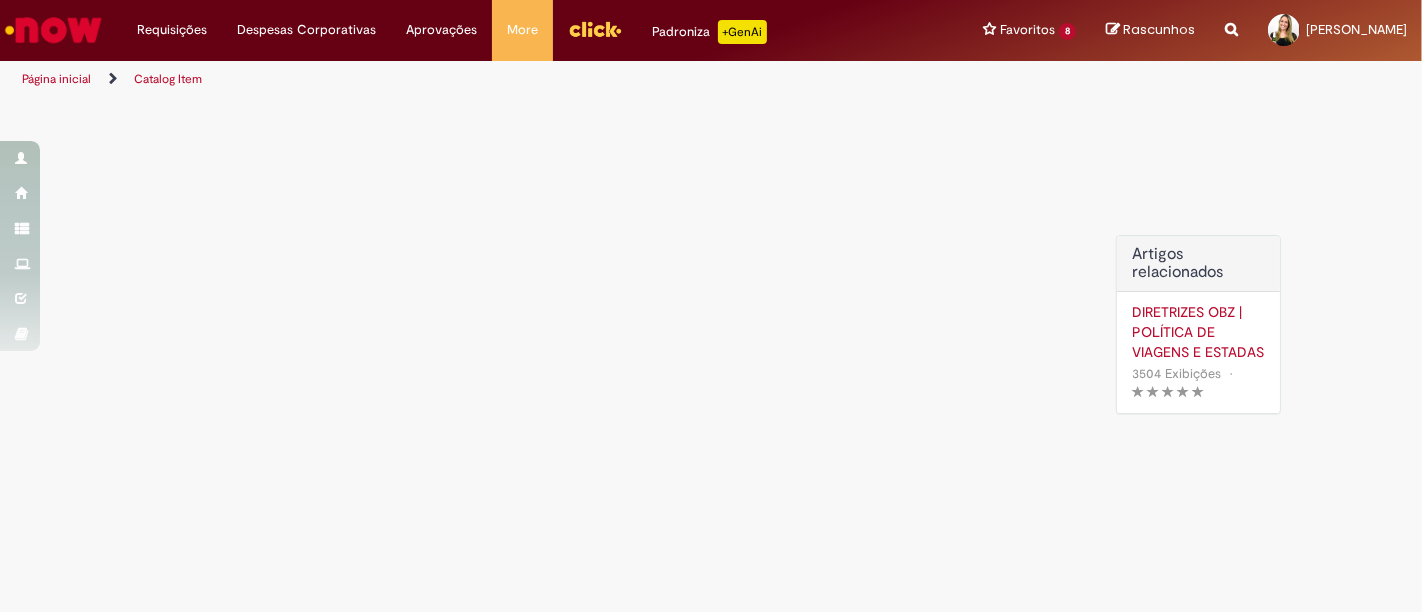 scroll, scrollTop: 0, scrollLeft: 0, axis: both 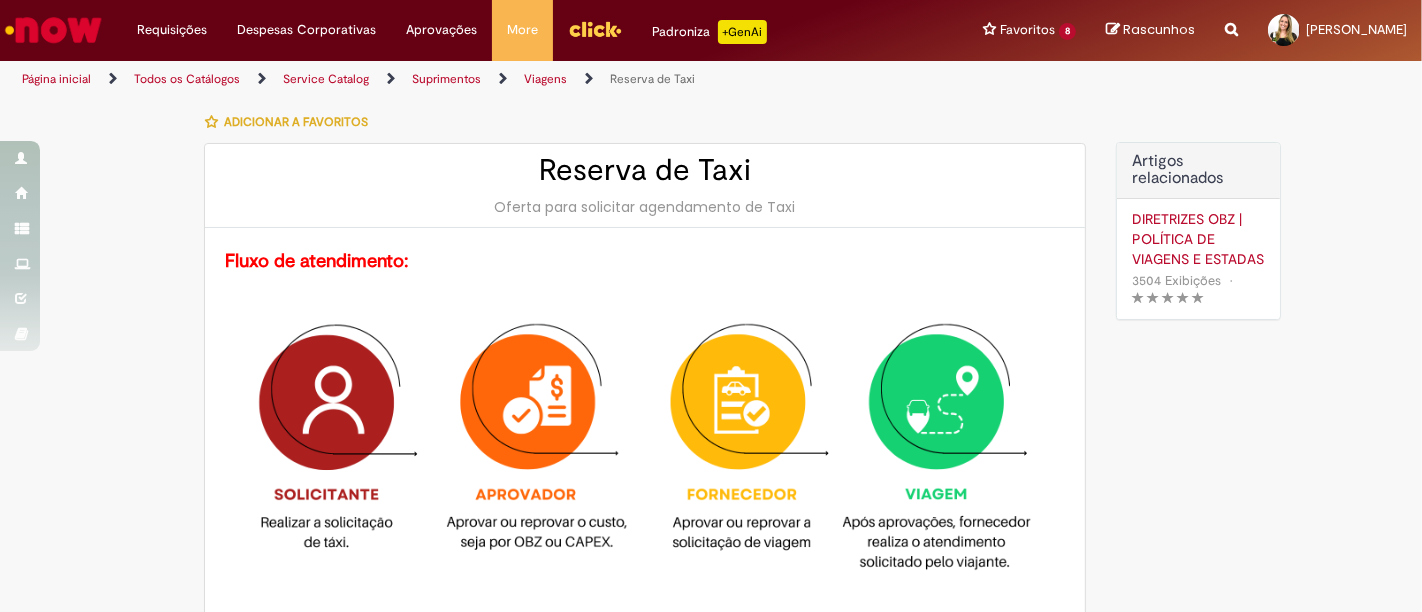type on "********" 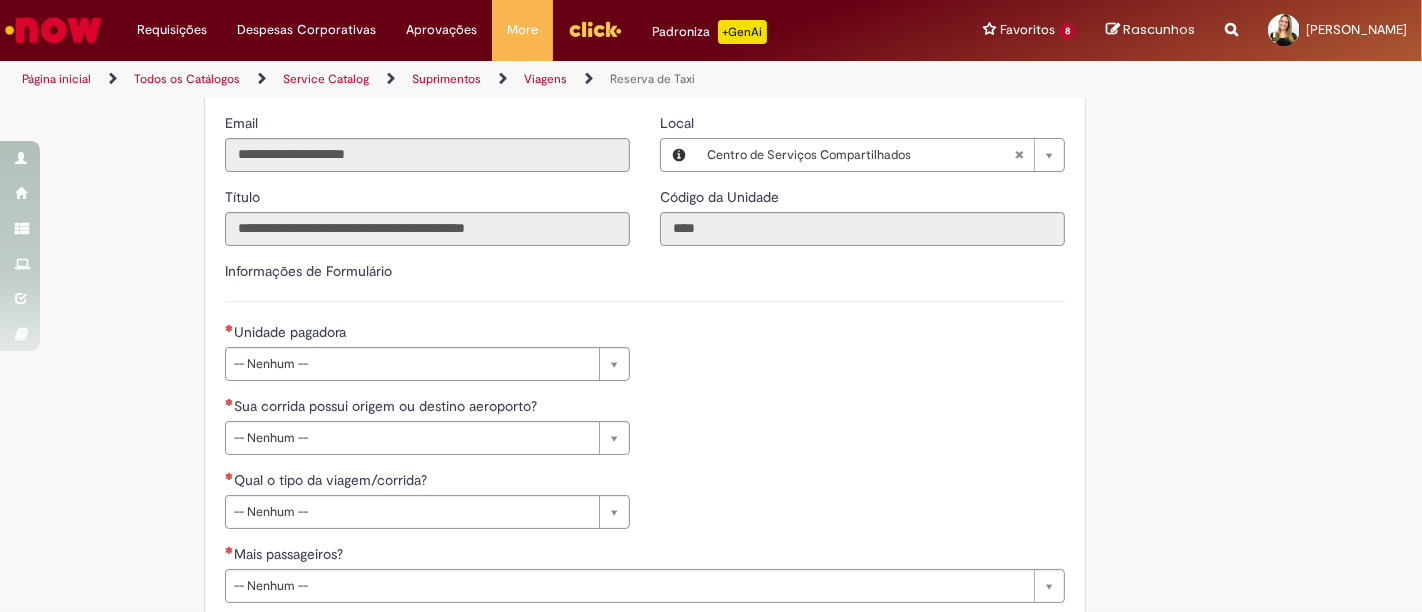 scroll, scrollTop: 777, scrollLeft: 0, axis: vertical 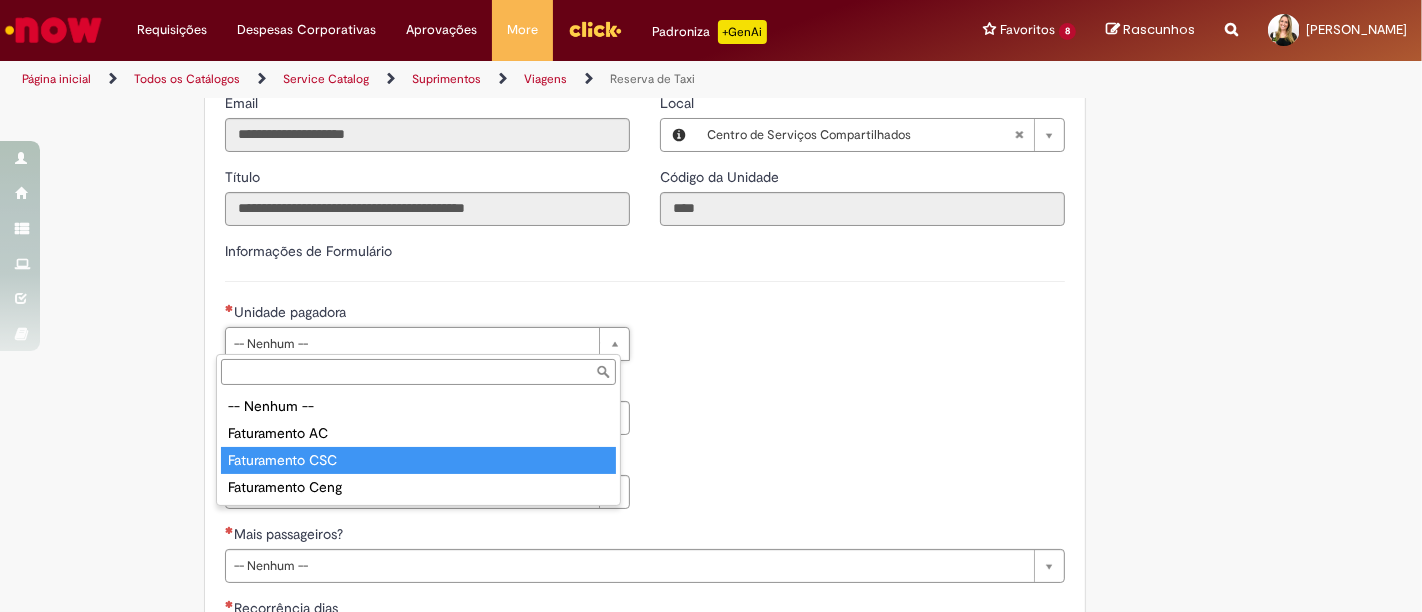 type on "**********" 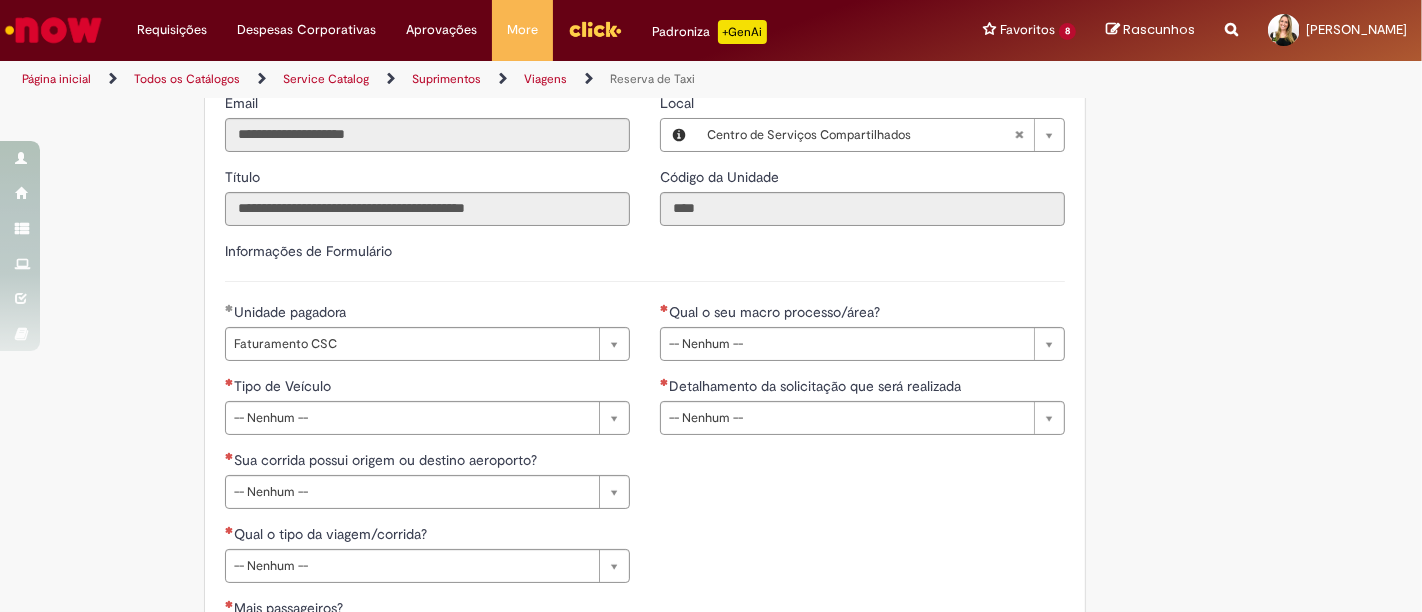 click on "**********" at bounding box center (645, 561) 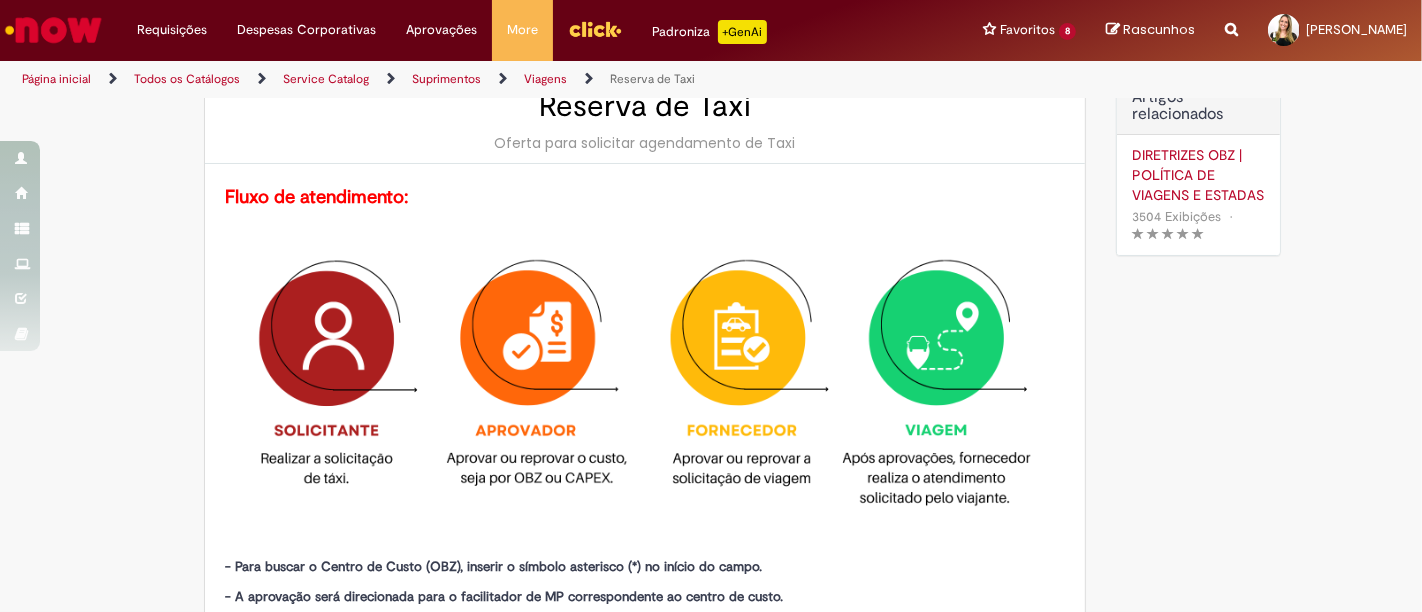 scroll, scrollTop: 0, scrollLeft: 0, axis: both 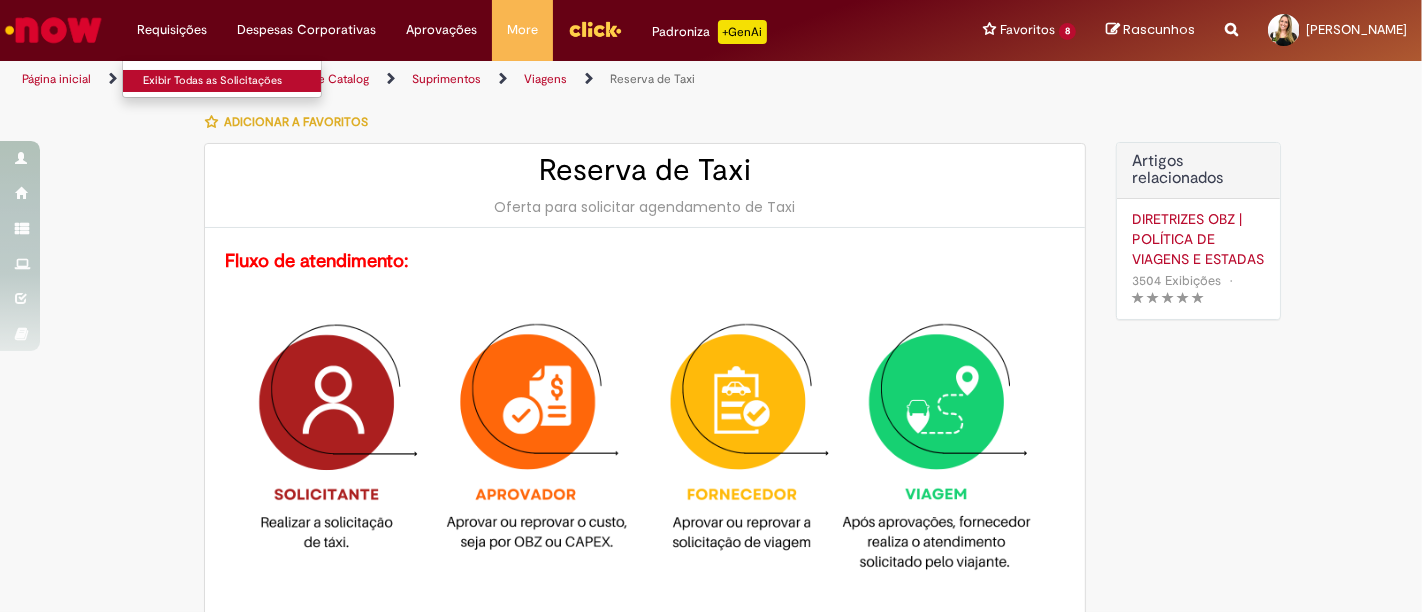 click on "Exibir Todas as Solicitações" at bounding box center [233, 81] 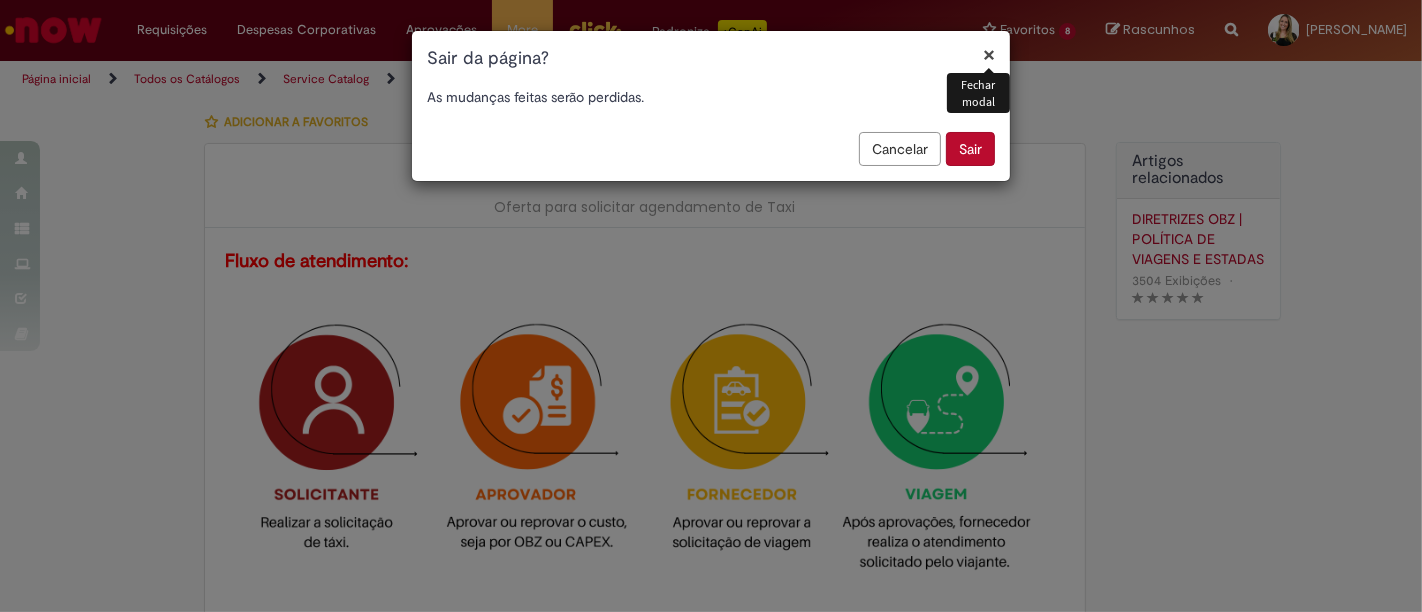 click on "Sair" at bounding box center (970, 149) 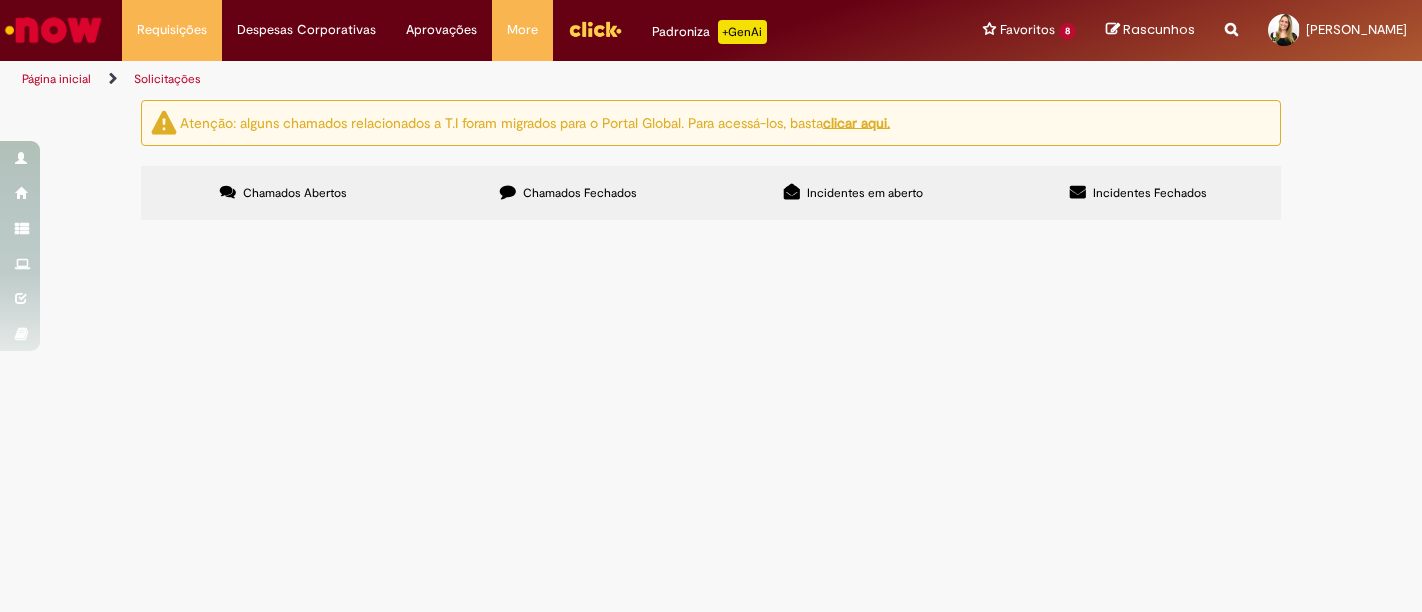 scroll, scrollTop: 0, scrollLeft: 0, axis: both 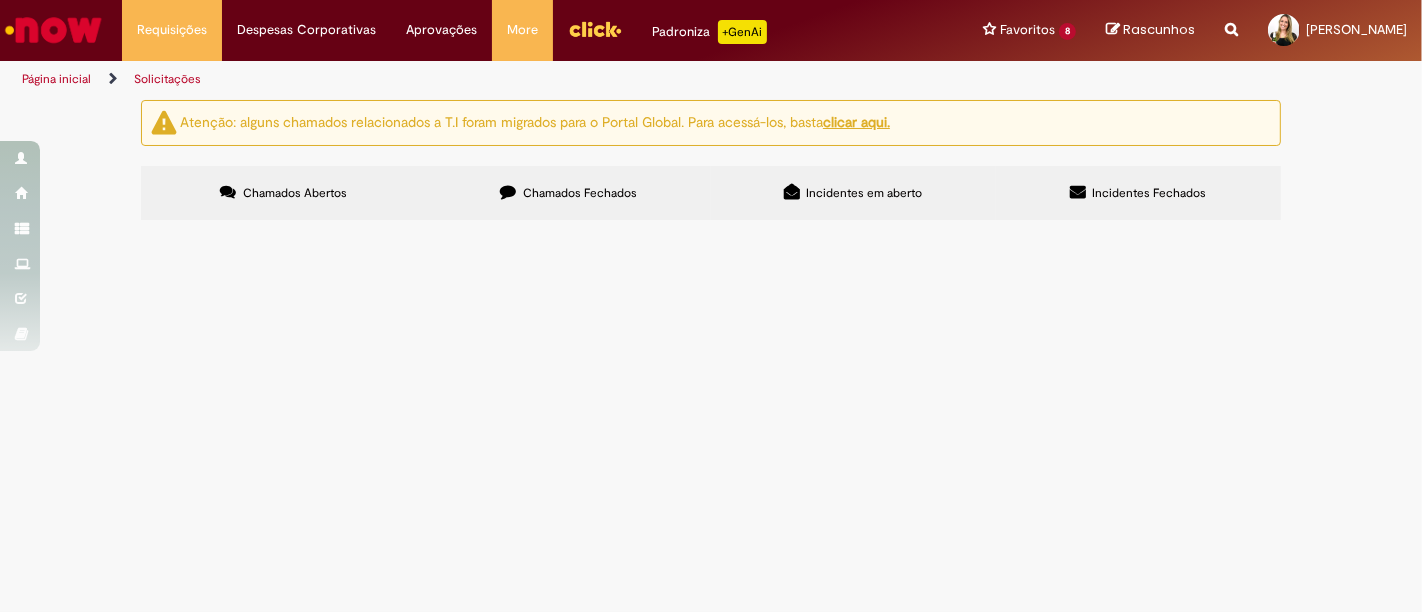 click on "Chamados Fechados" at bounding box center (568, 193) 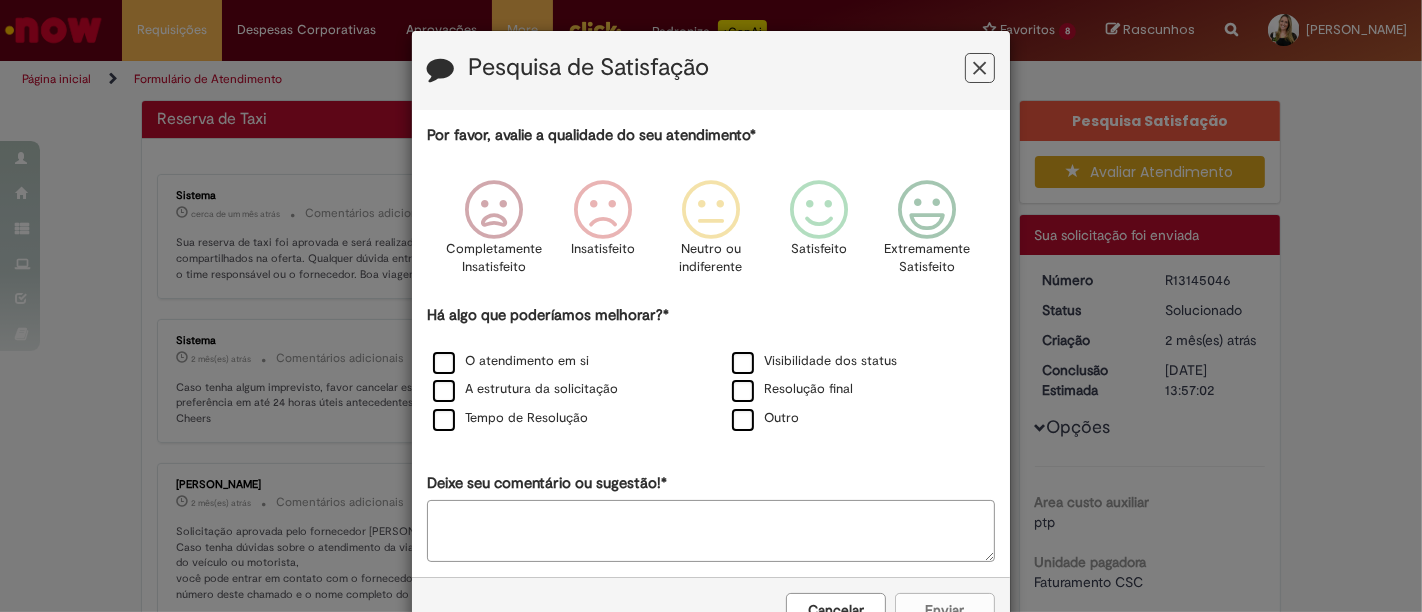 click at bounding box center [980, 68] 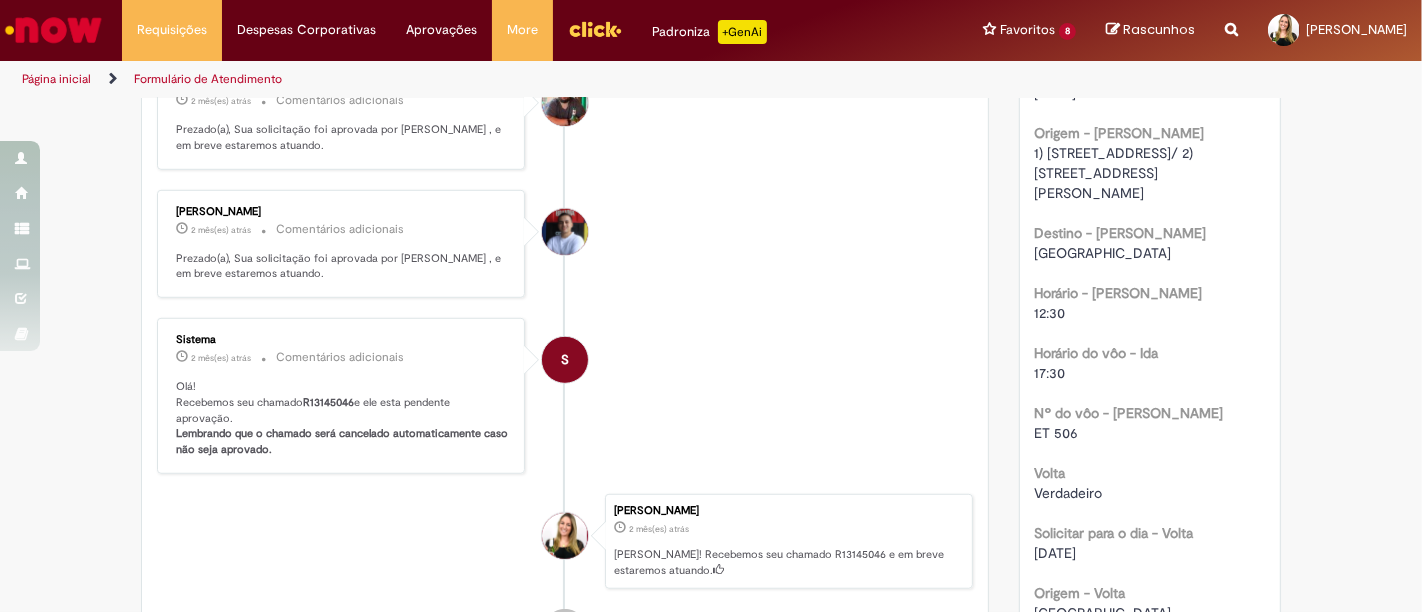 scroll, scrollTop: 1111, scrollLeft: 0, axis: vertical 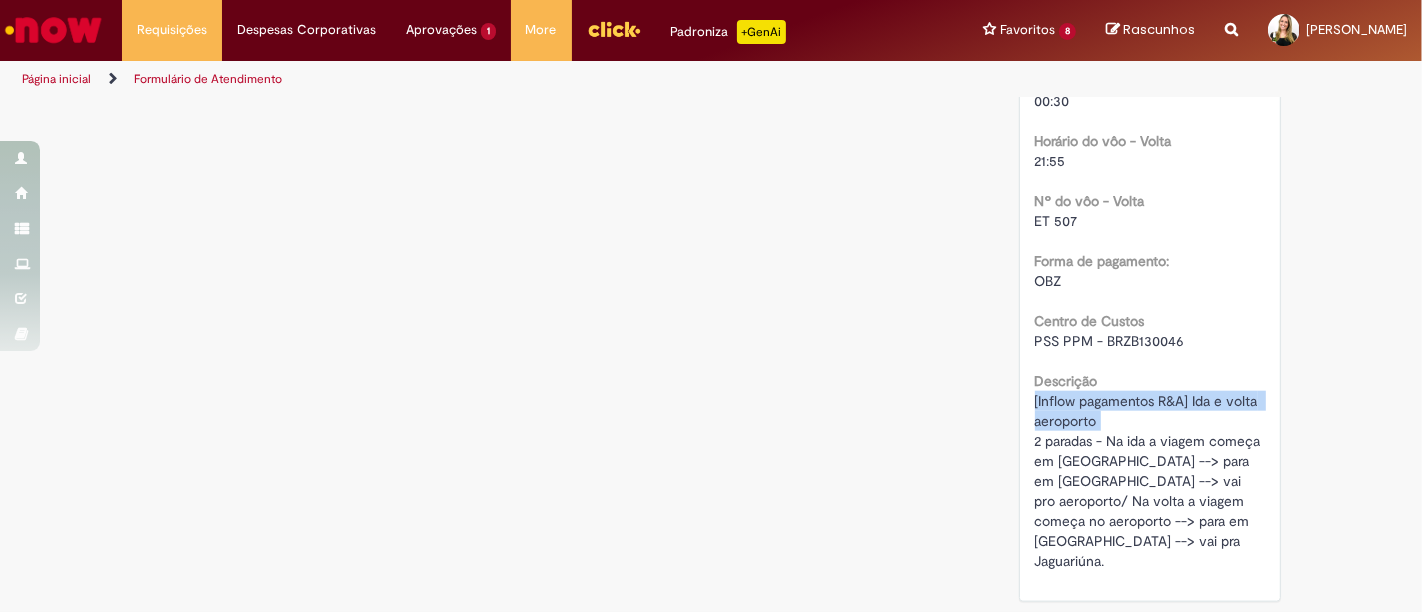 drag, startPoint x: 1025, startPoint y: 424, endPoint x: 1095, endPoint y: 438, distance: 71.38628 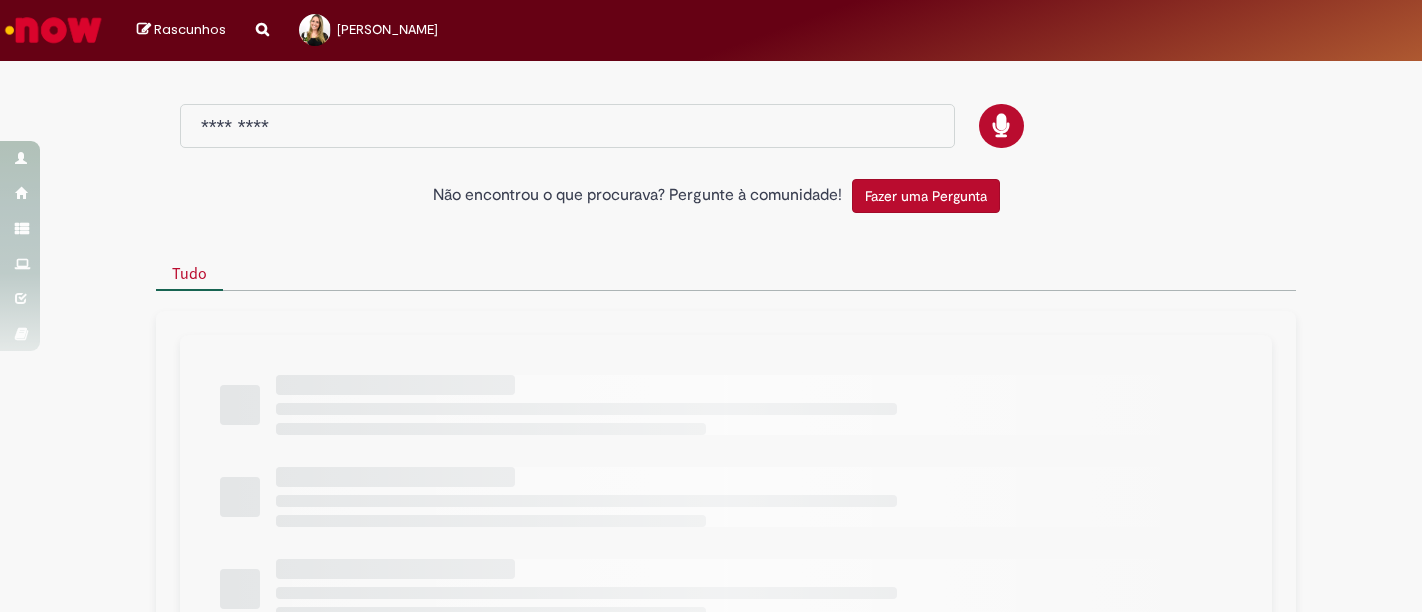 type on "***" 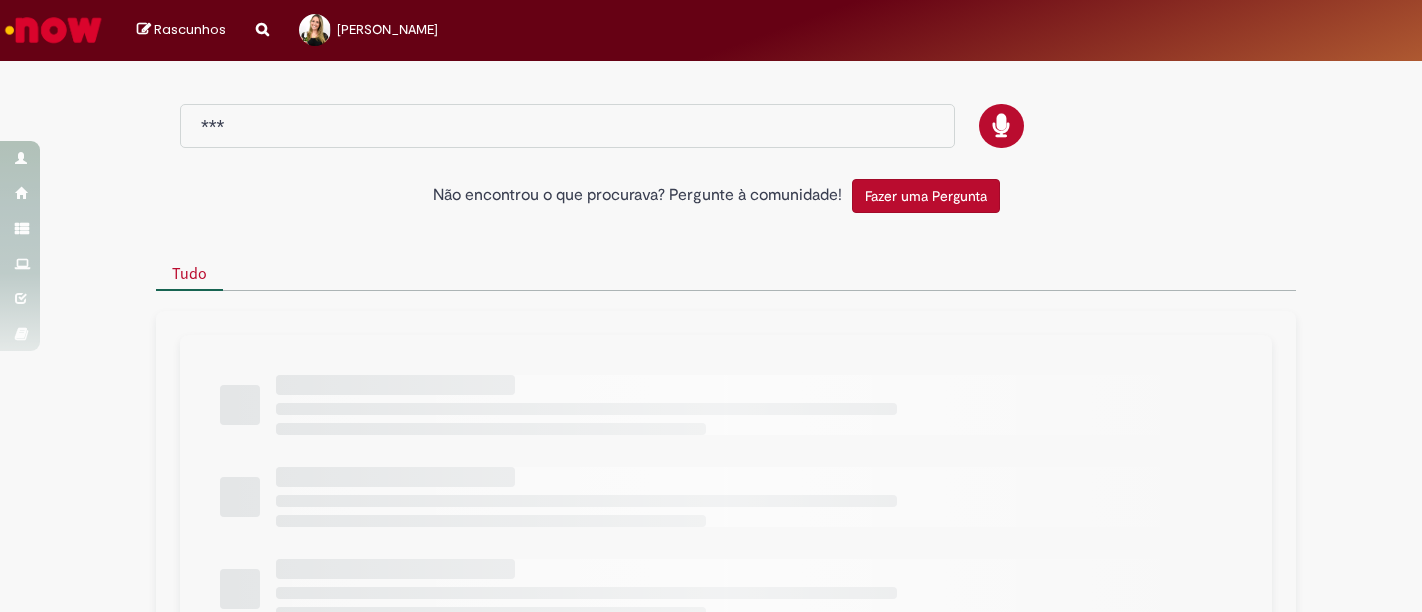 scroll, scrollTop: 0, scrollLeft: 0, axis: both 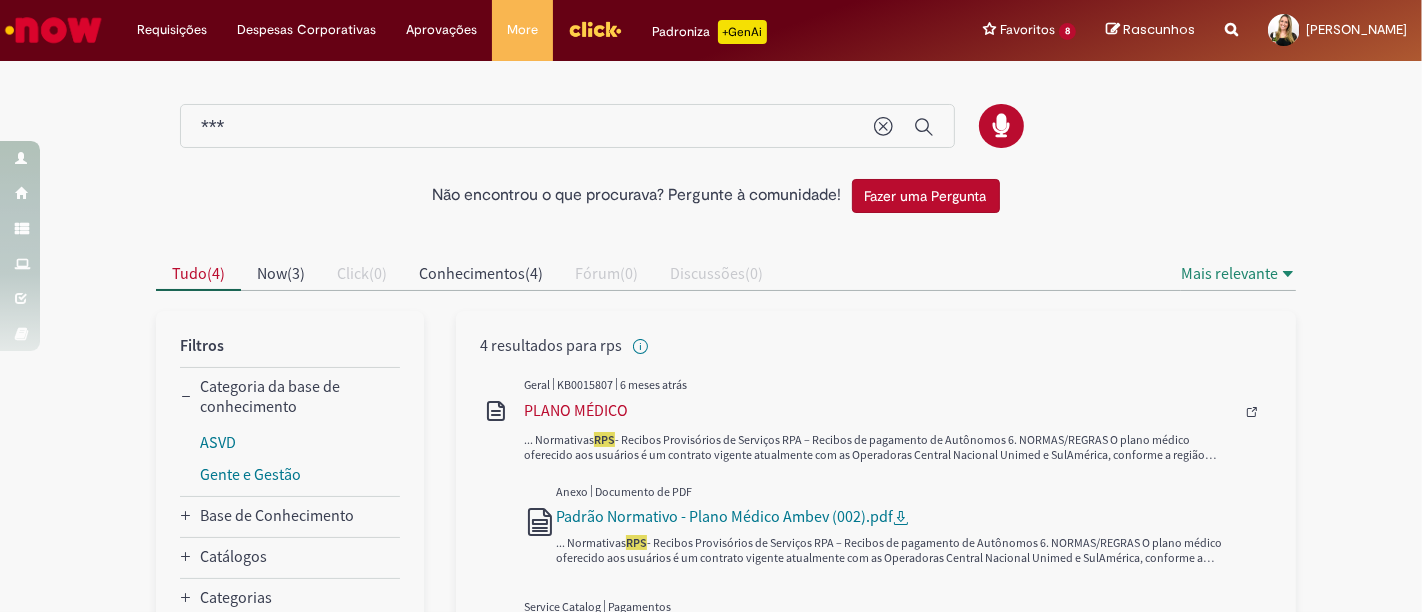click at bounding box center (53, 30) 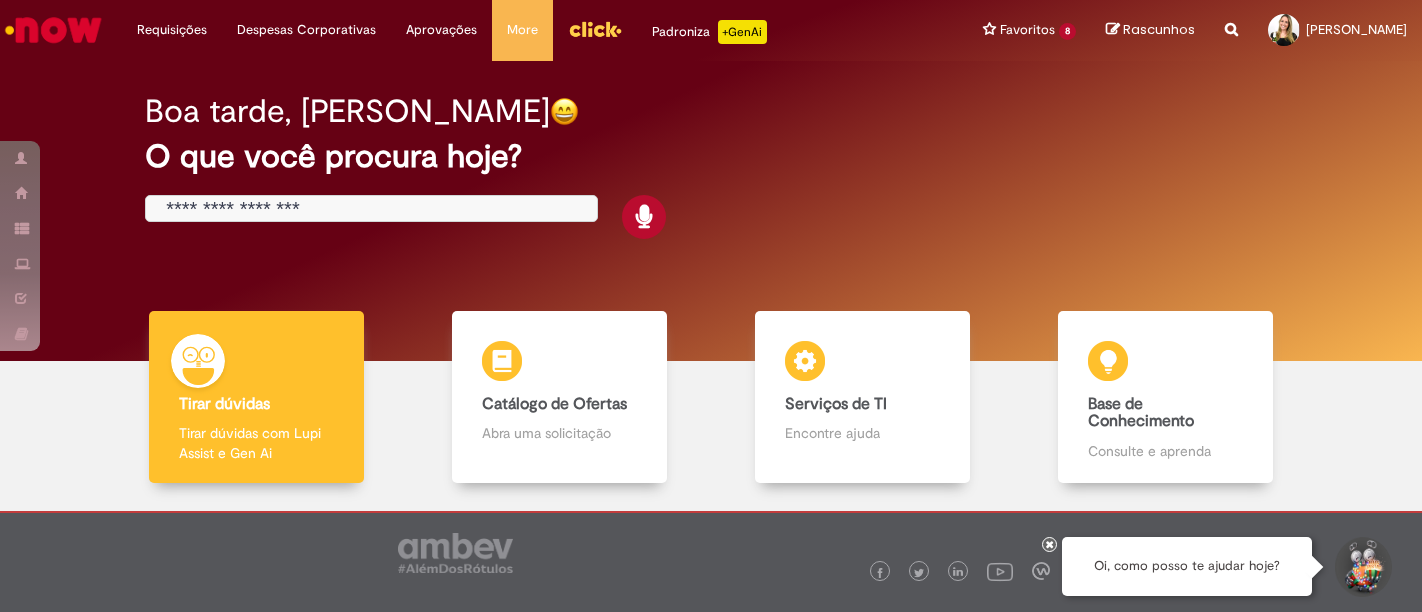 scroll, scrollTop: 0, scrollLeft: 0, axis: both 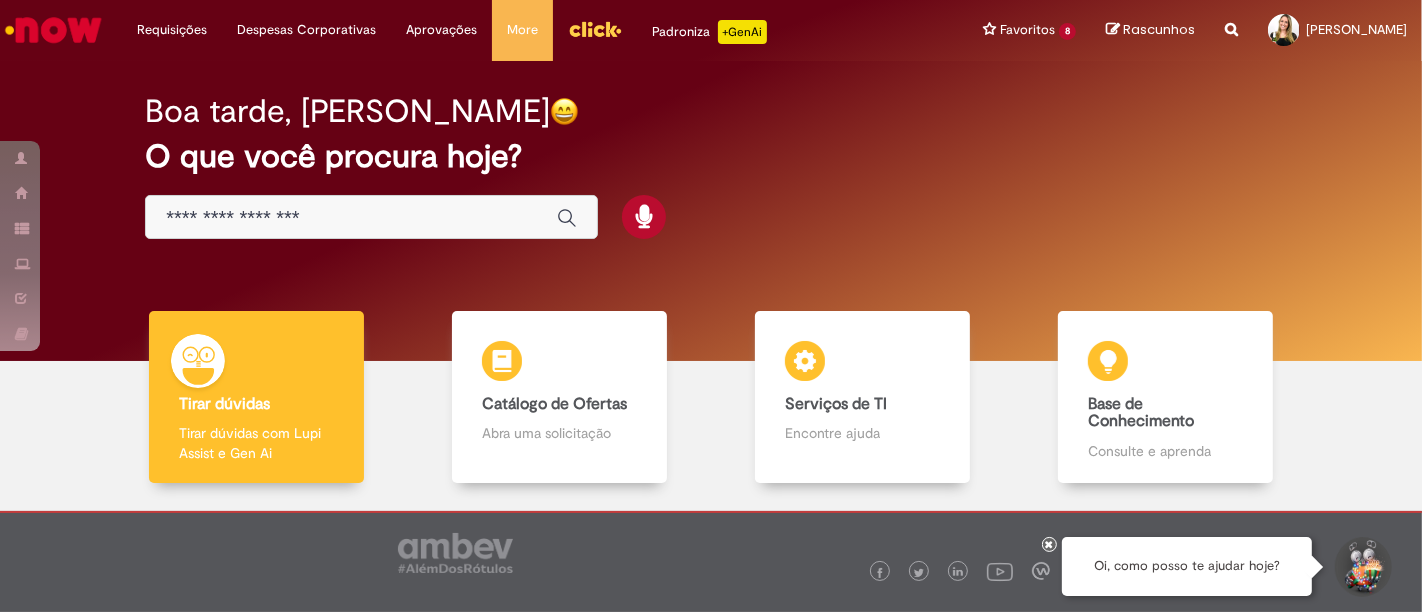 click at bounding box center (371, 217) 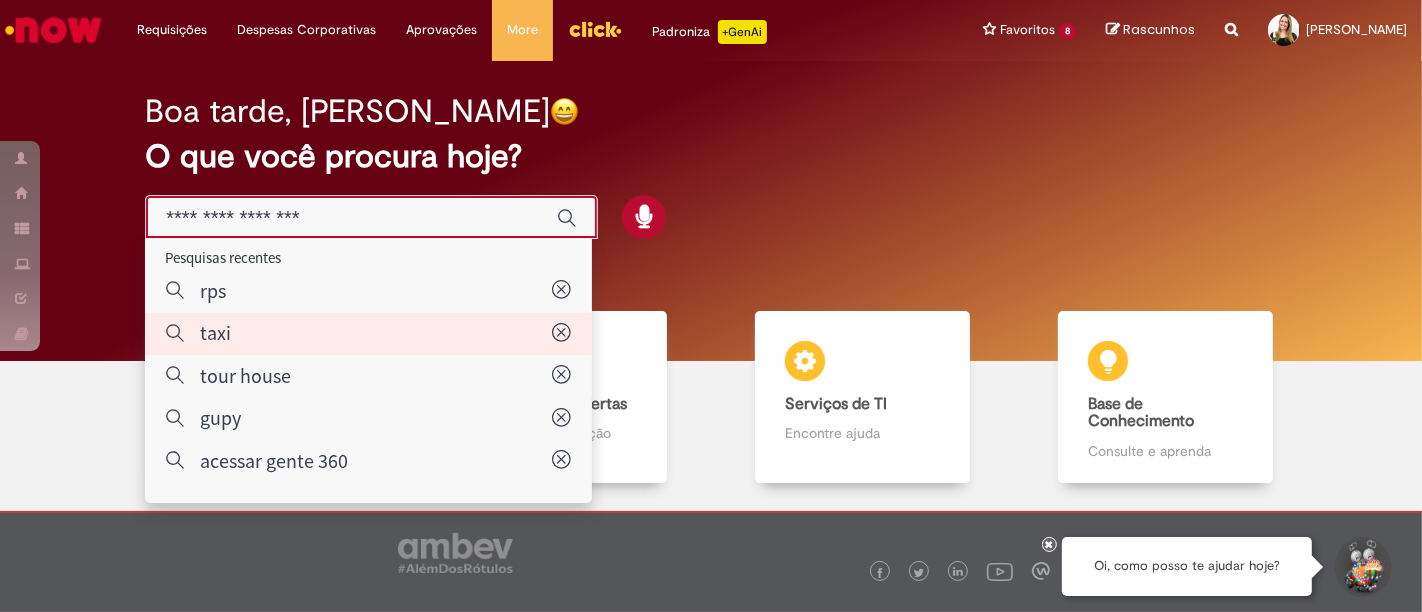type on "****" 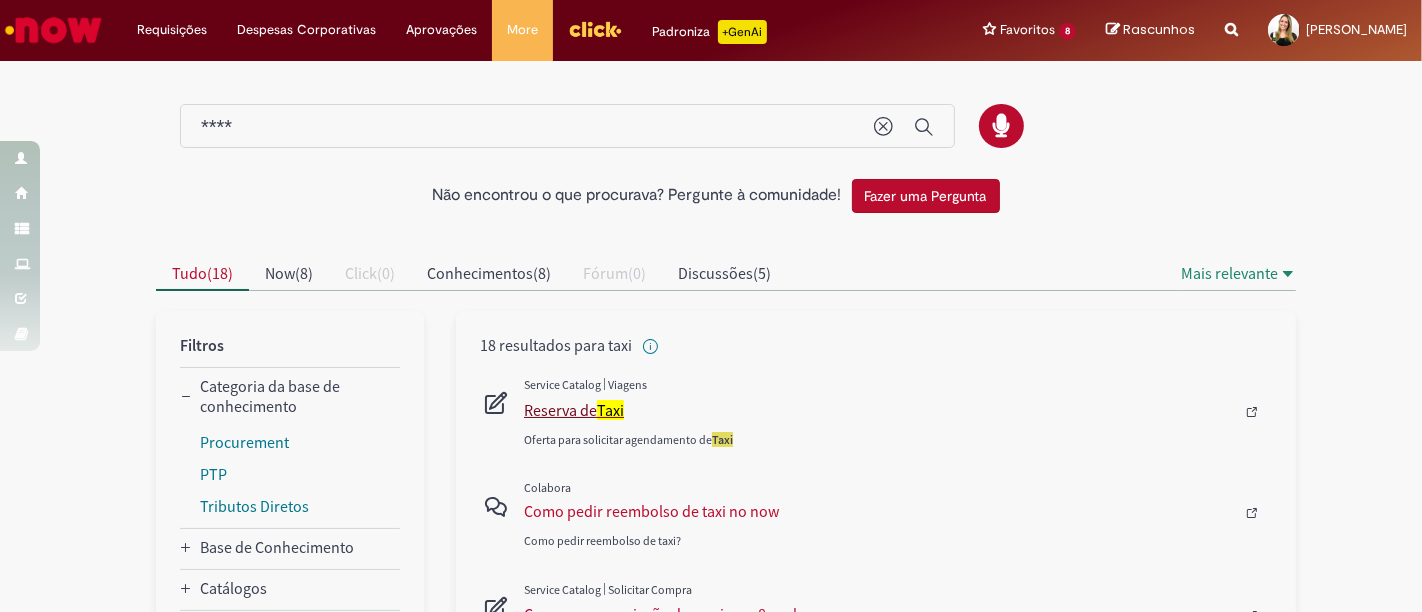 click on "Reserva de  Taxi" at bounding box center [879, 410] 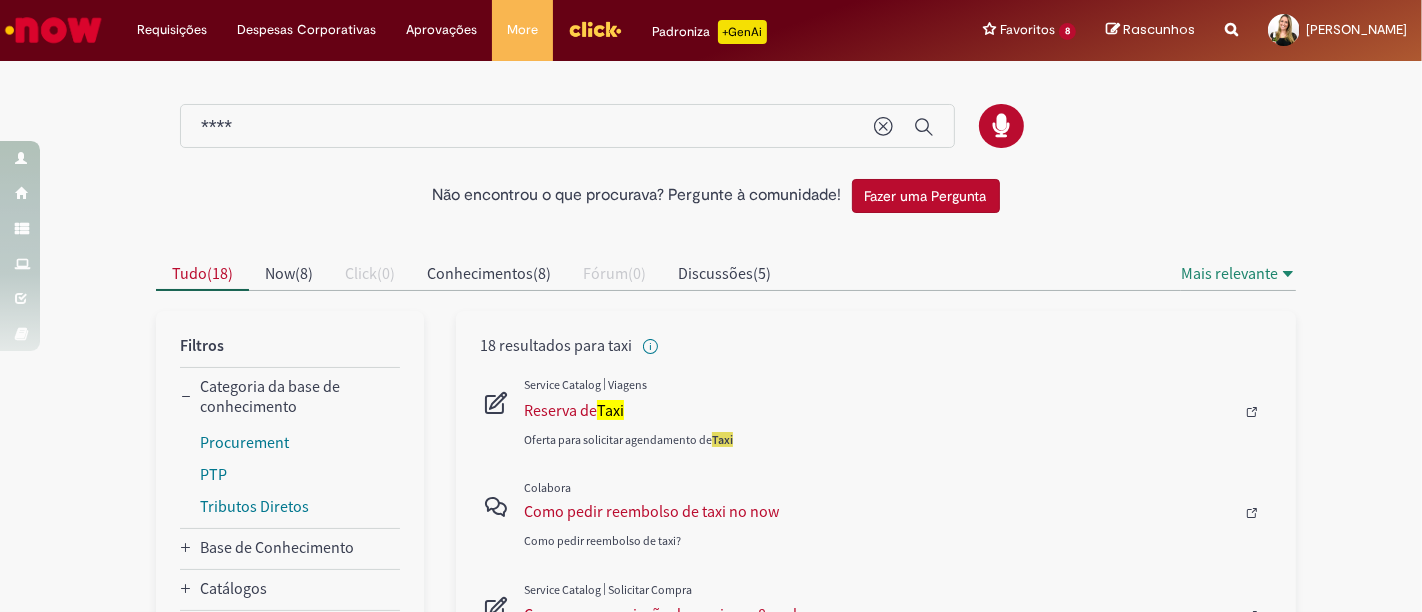 type 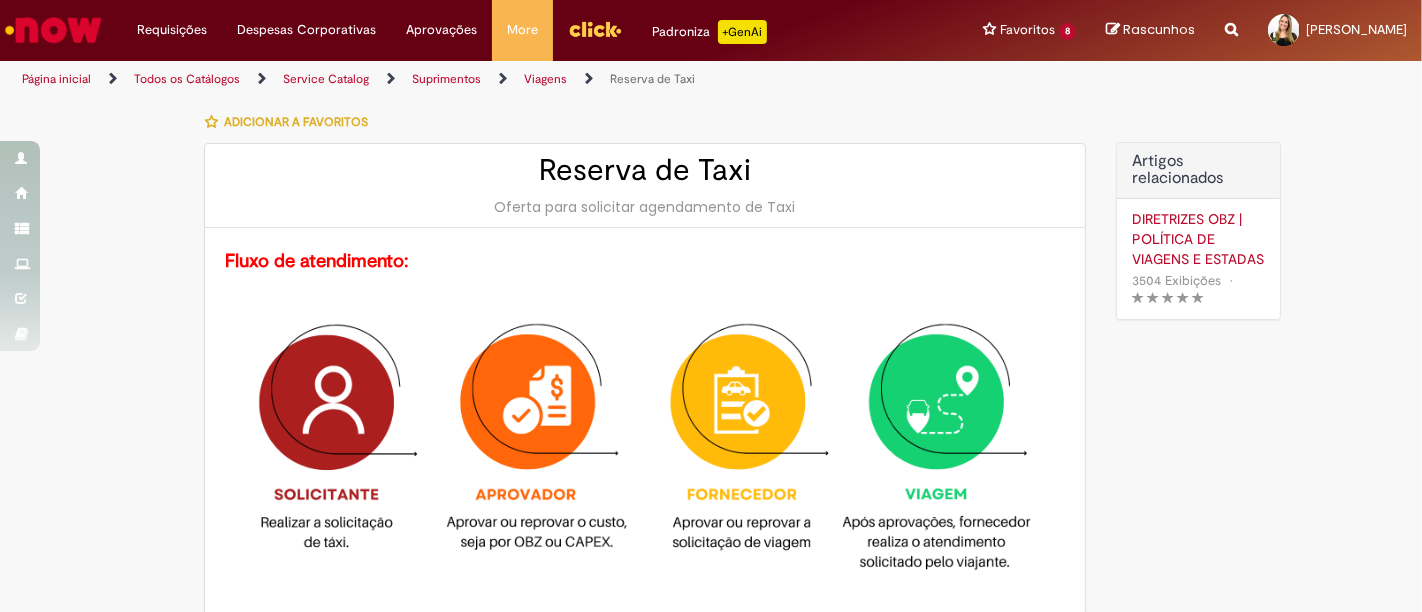 type on "********" 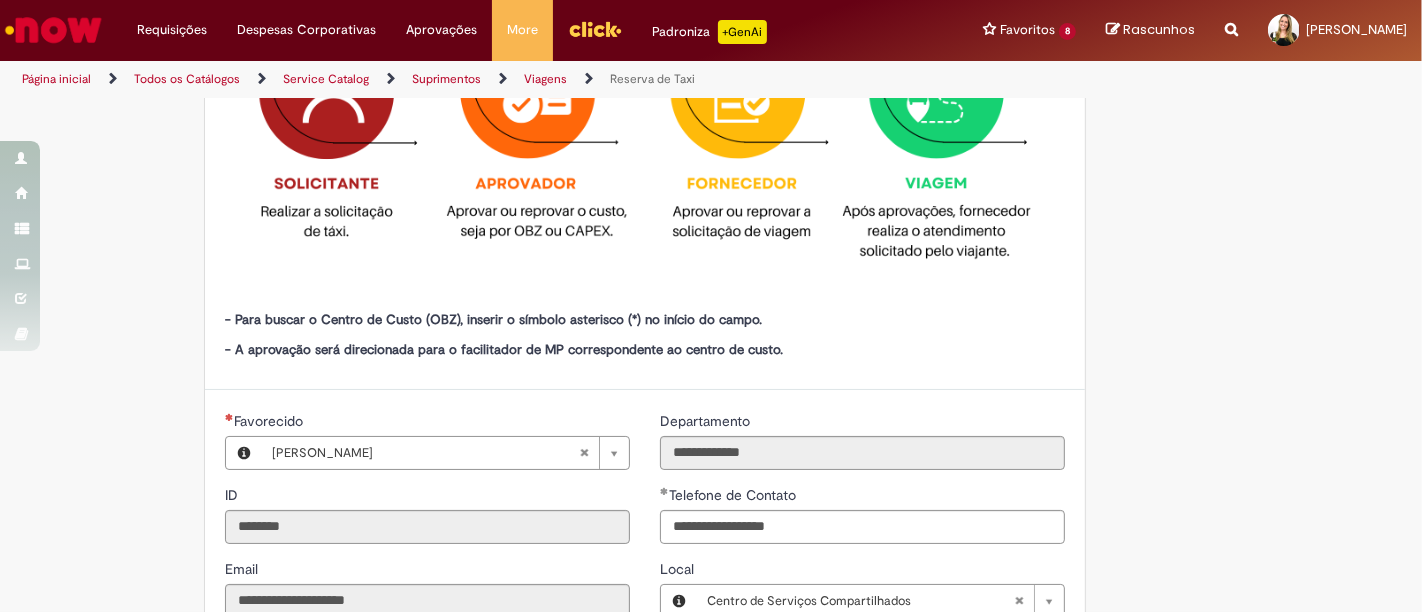 type on "**********" 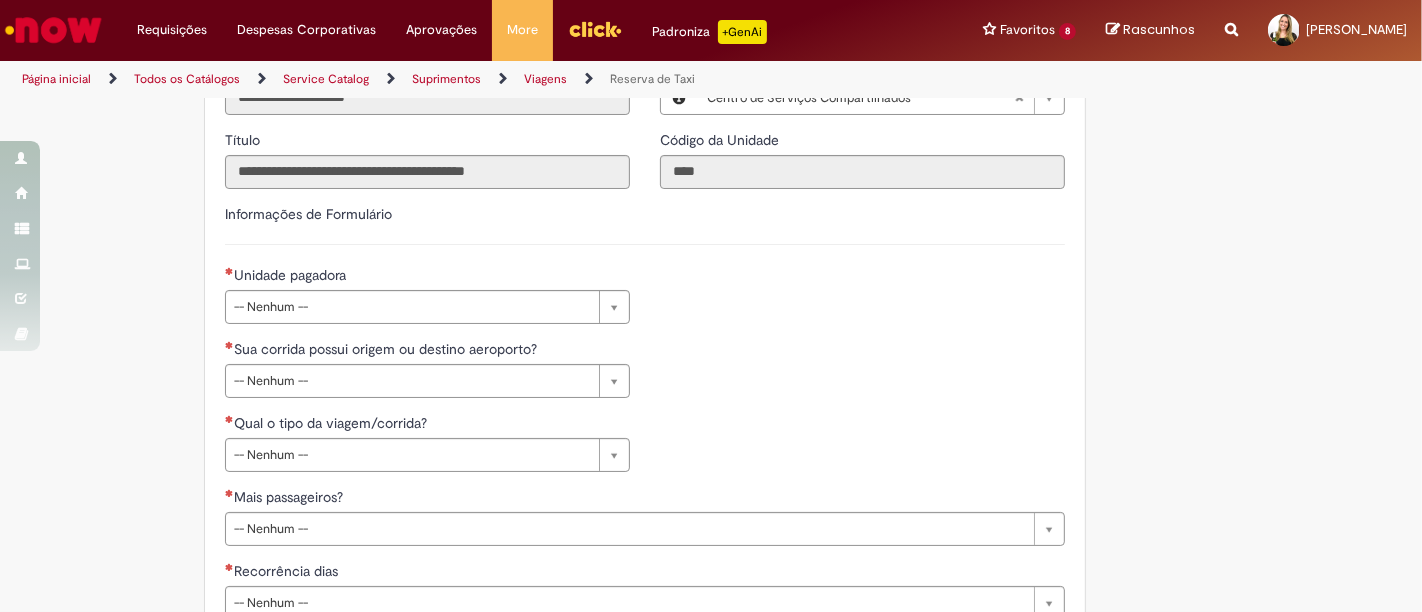 scroll, scrollTop: 867, scrollLeft: 0, axis: vertical 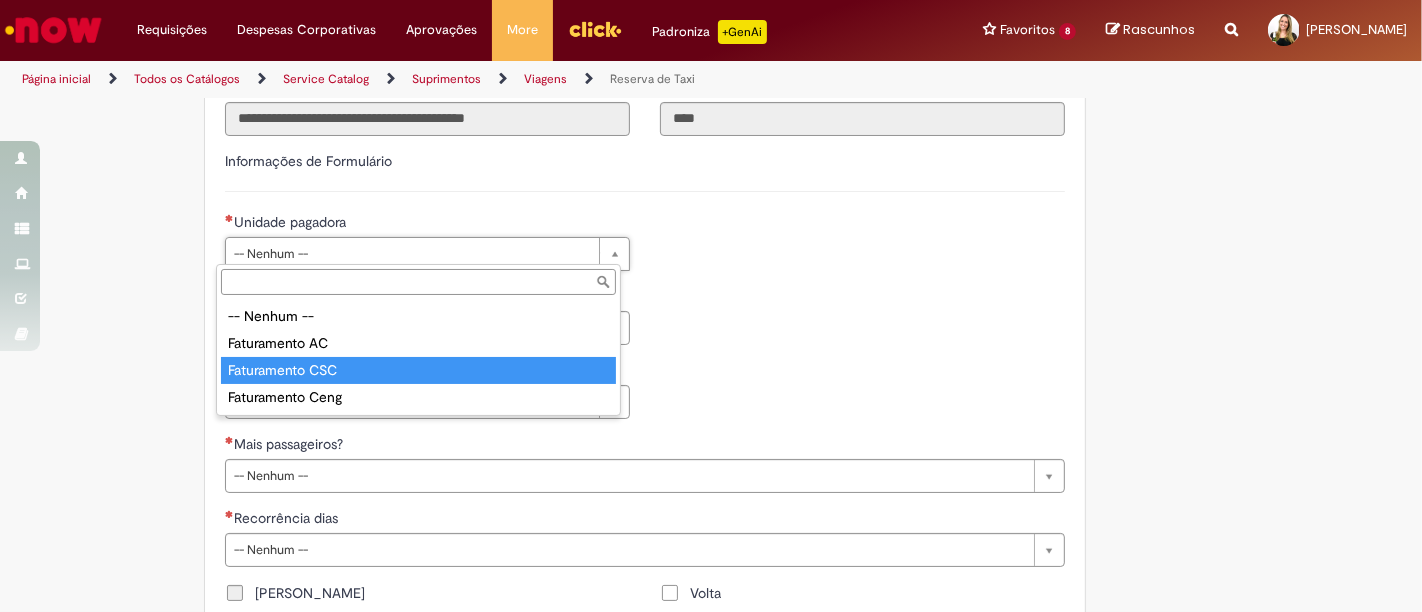 type on "**********" 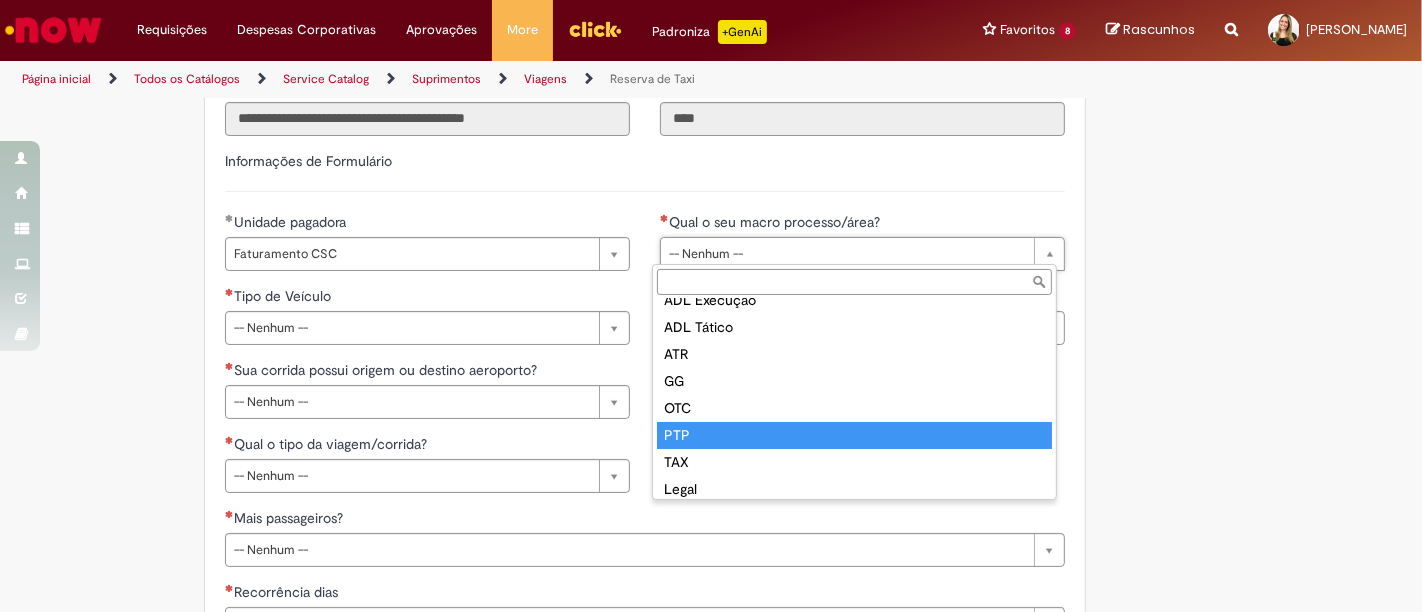 scroll, scrollTop: 104, scrollLeft: 0, axis: vertical 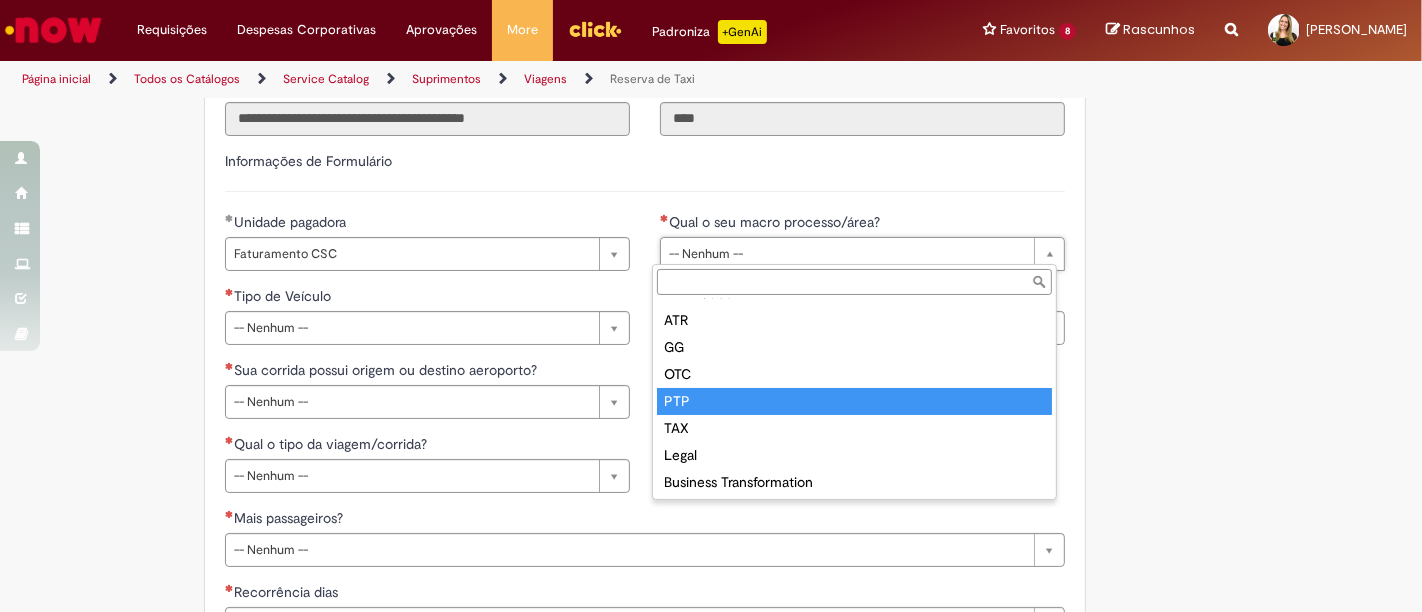 type on "***" 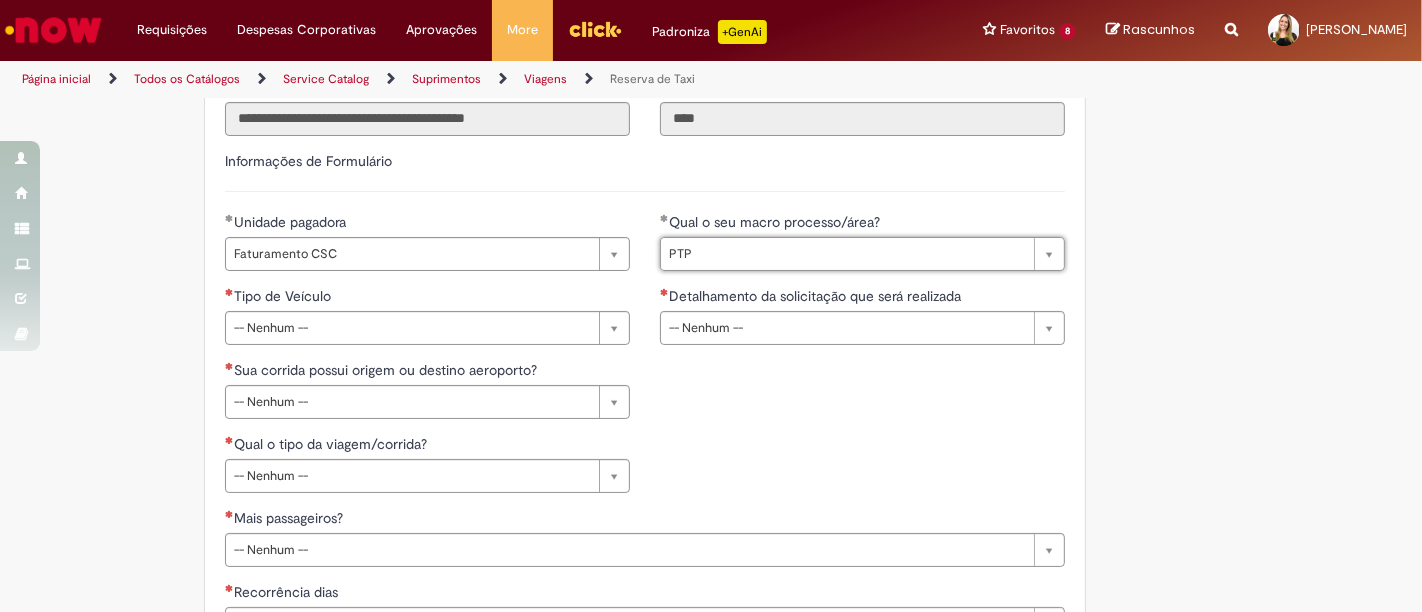 click on "Tipo de Veículo" at bounding box center [284, 296] 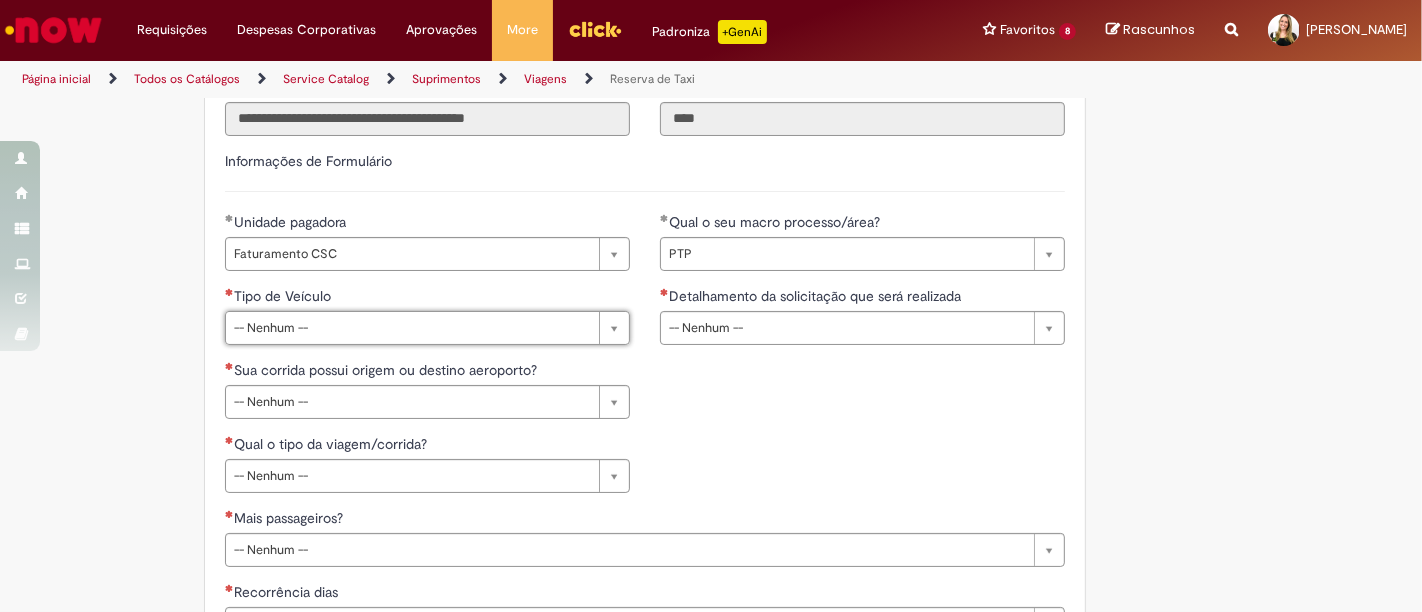 click on "**********" at bounding box center [613, 376] 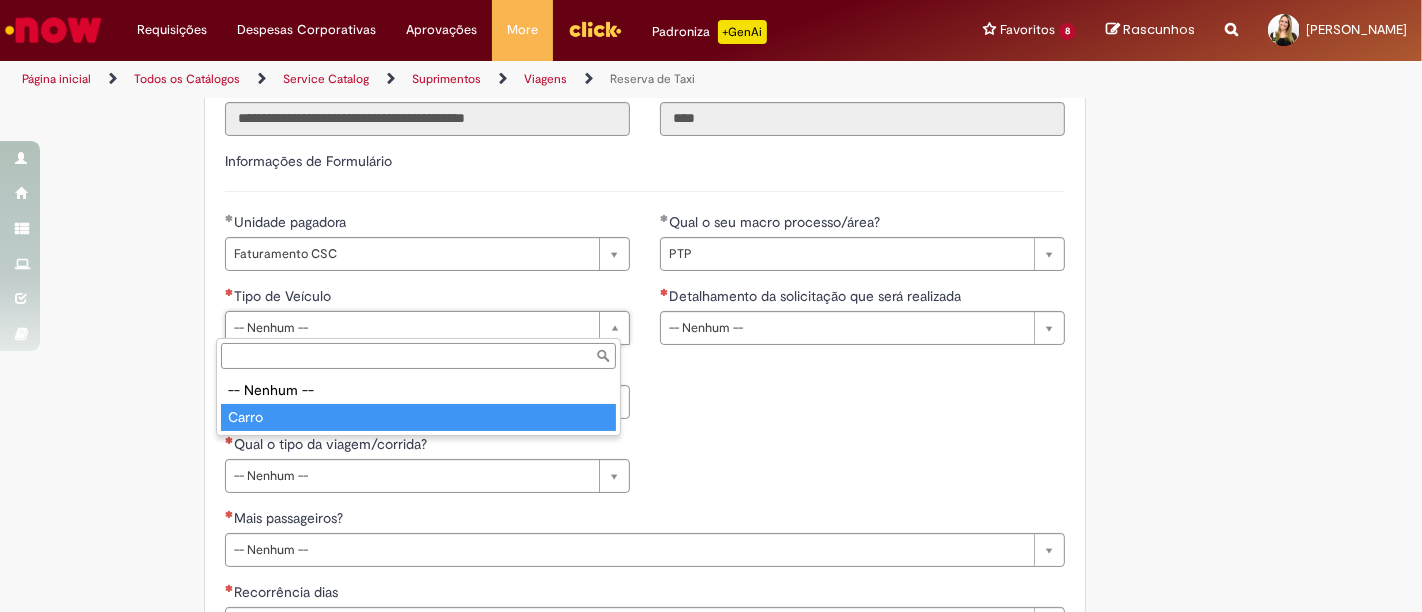 type on "*****" 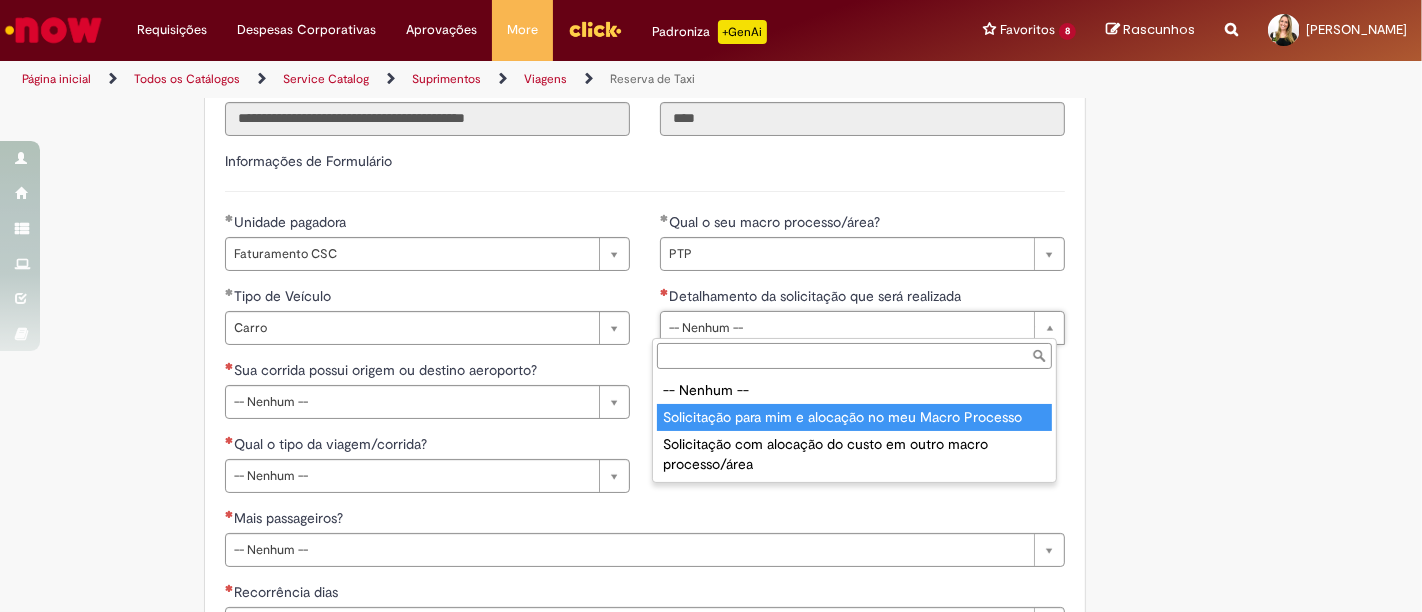 type on "**********" 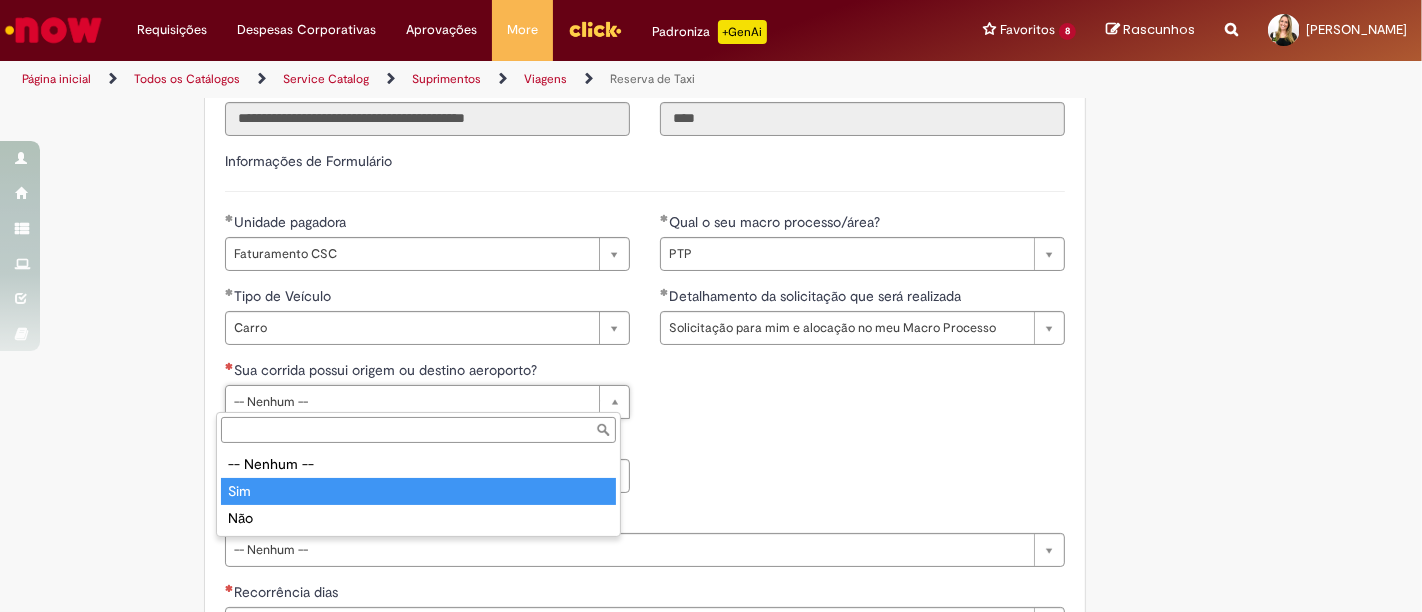 type on "***" 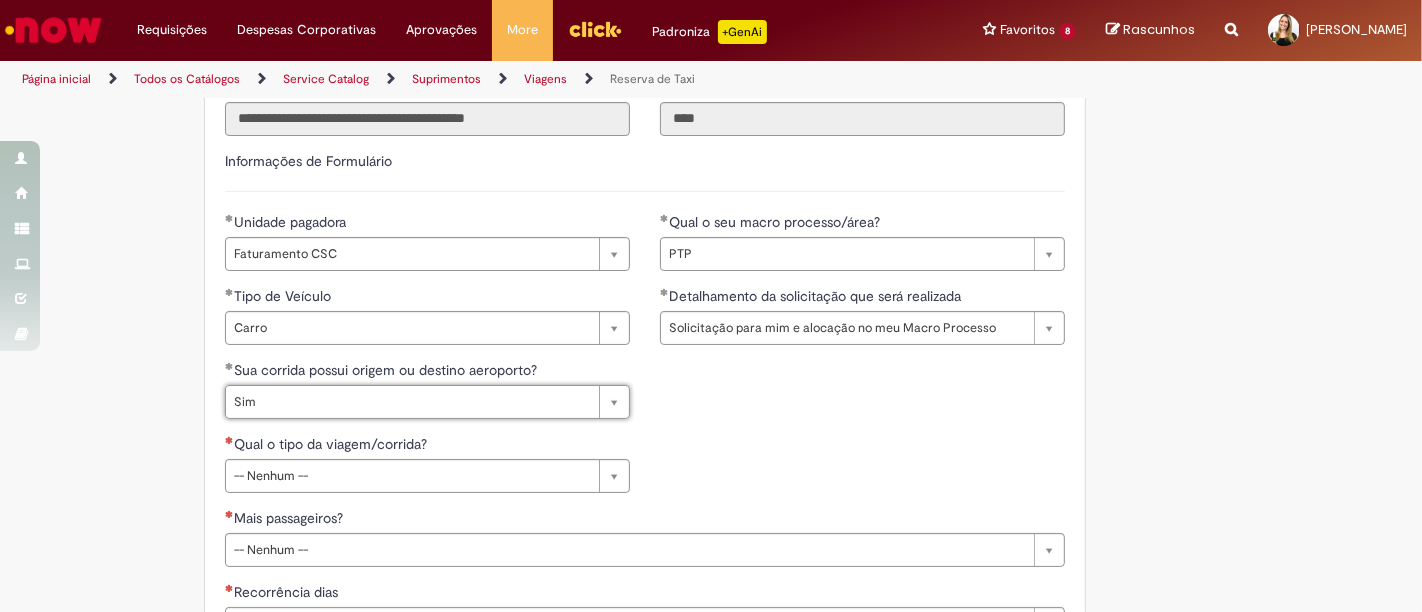 click on "**********" at bounding box center (645, 471) 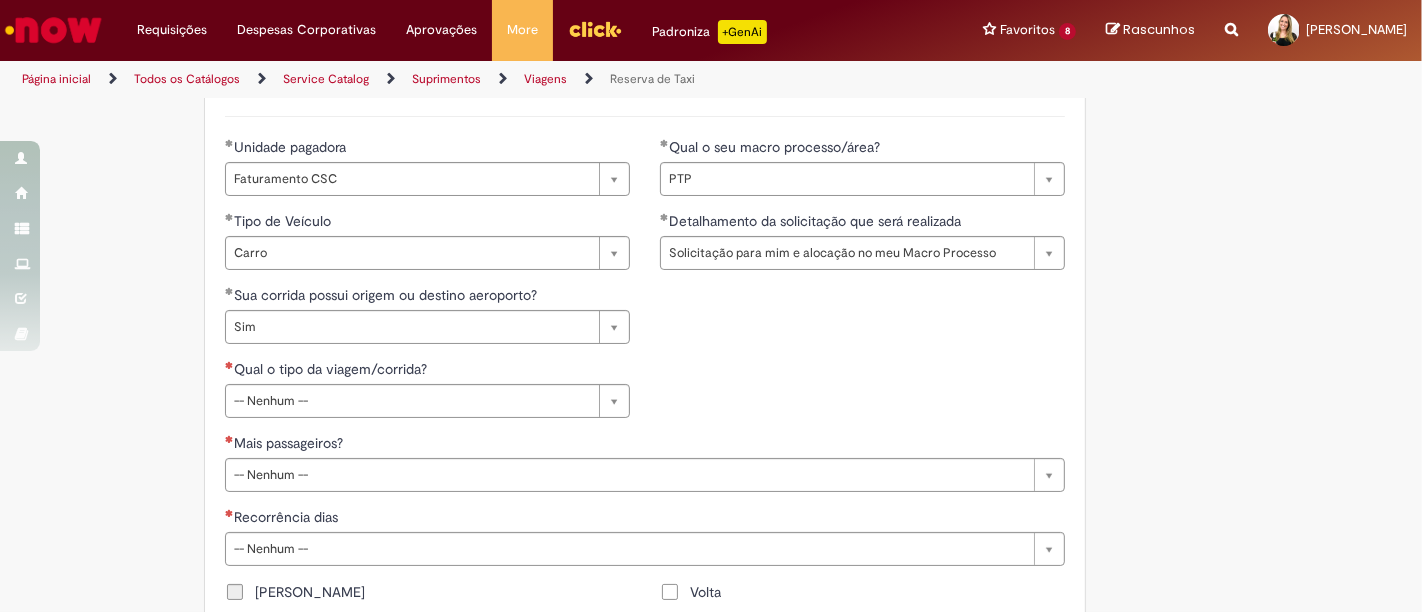 scroll, scrollTop: 978, scrollLeft: 0, axis: vertical 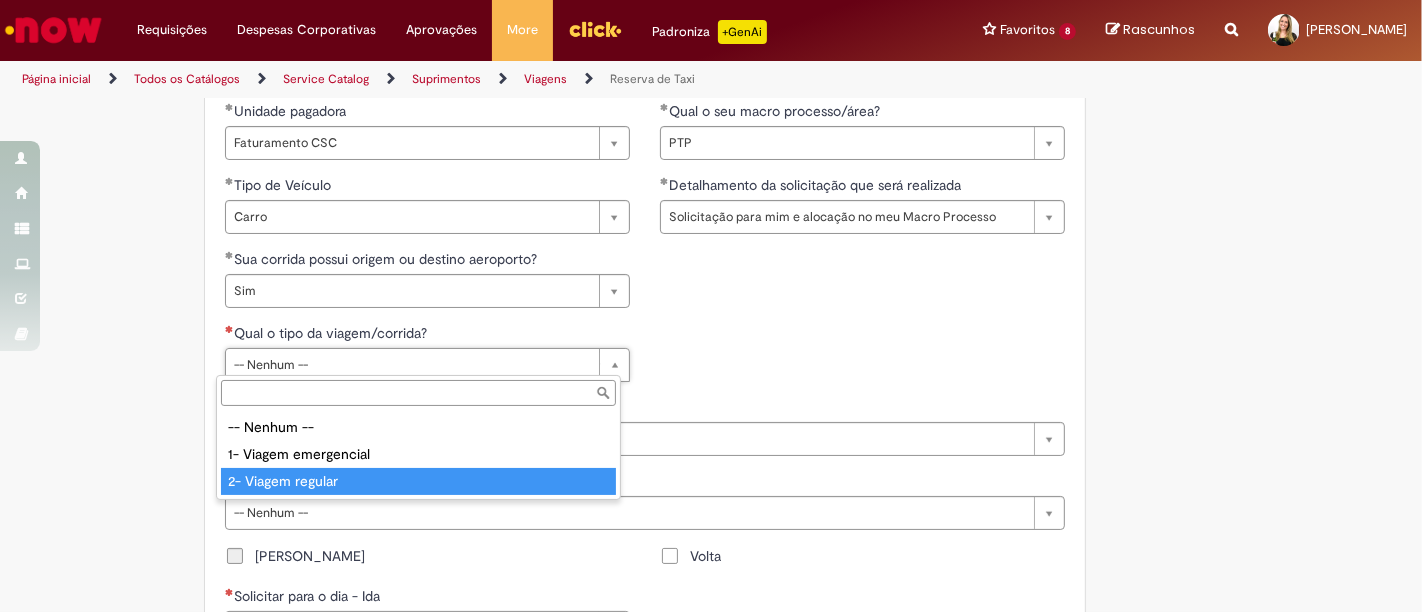 type on "**********" 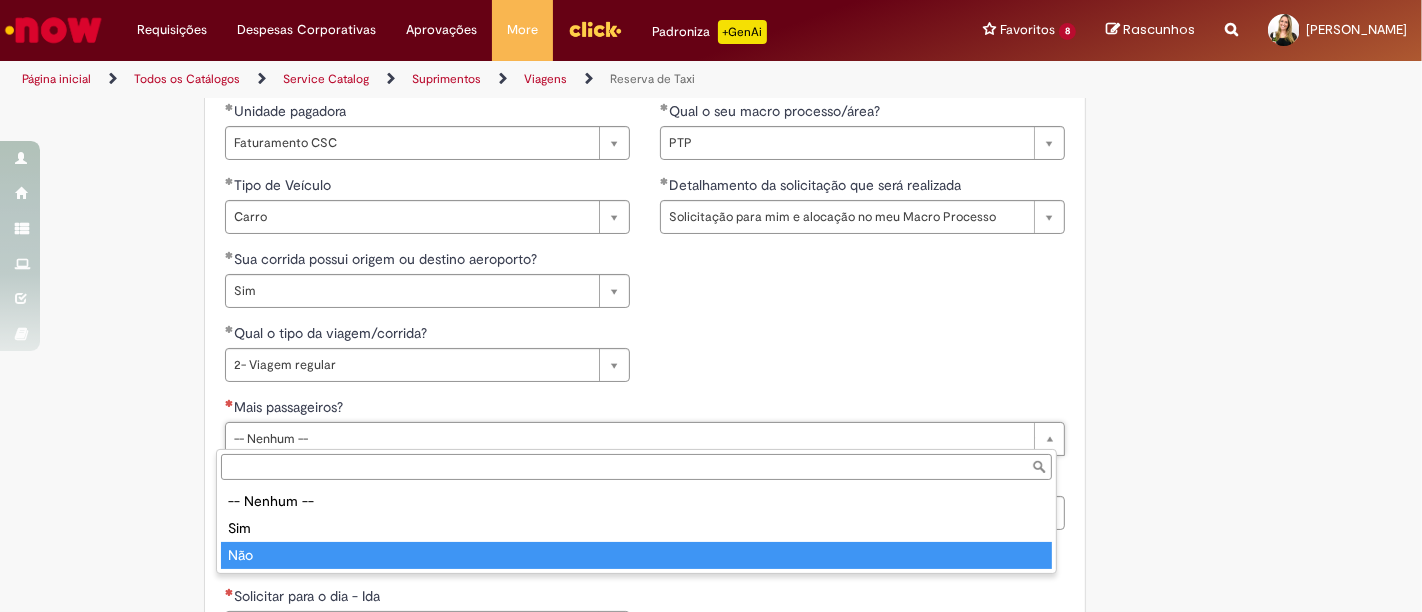 type on "***" 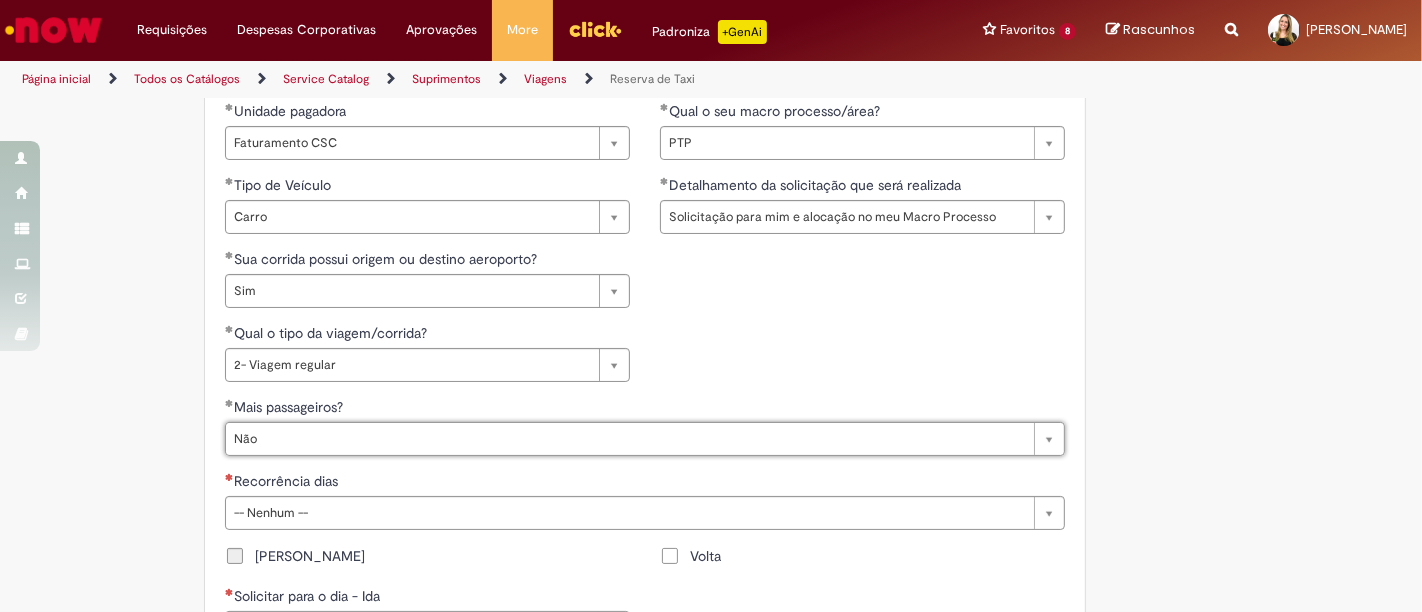 click on "**********" at bounding box center (645, 360) 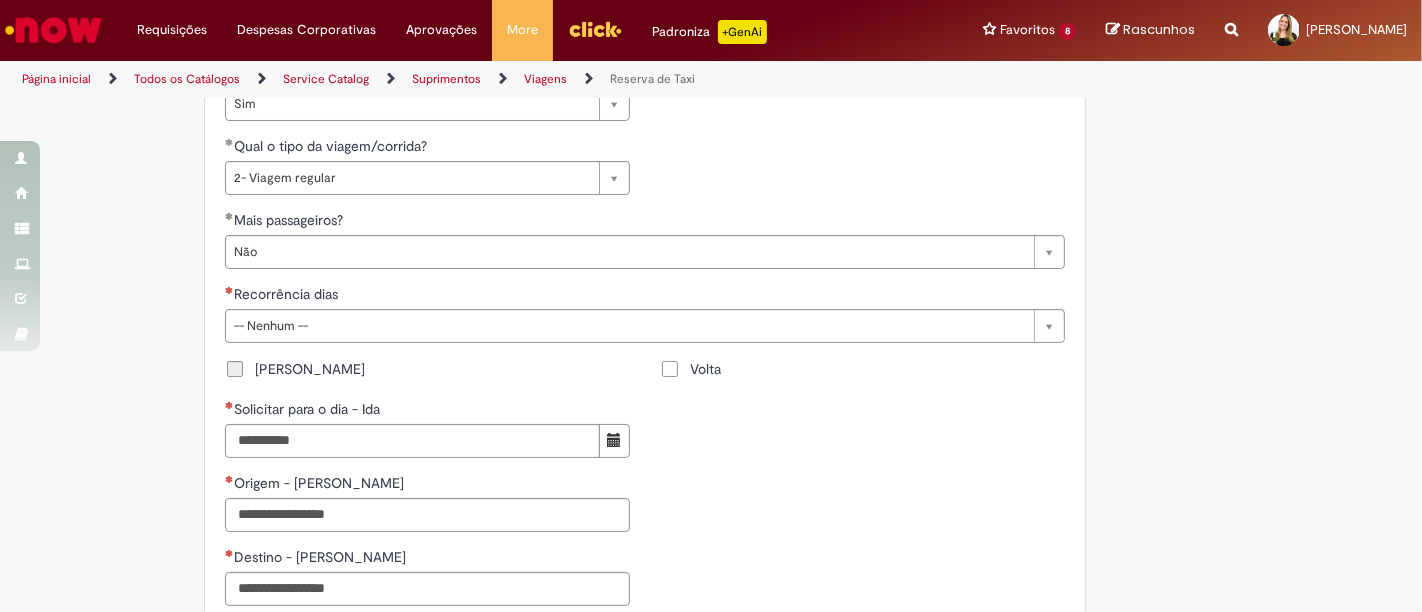 scroll, scrollTop: 1200, scrollLeft: 0, axis: vertical 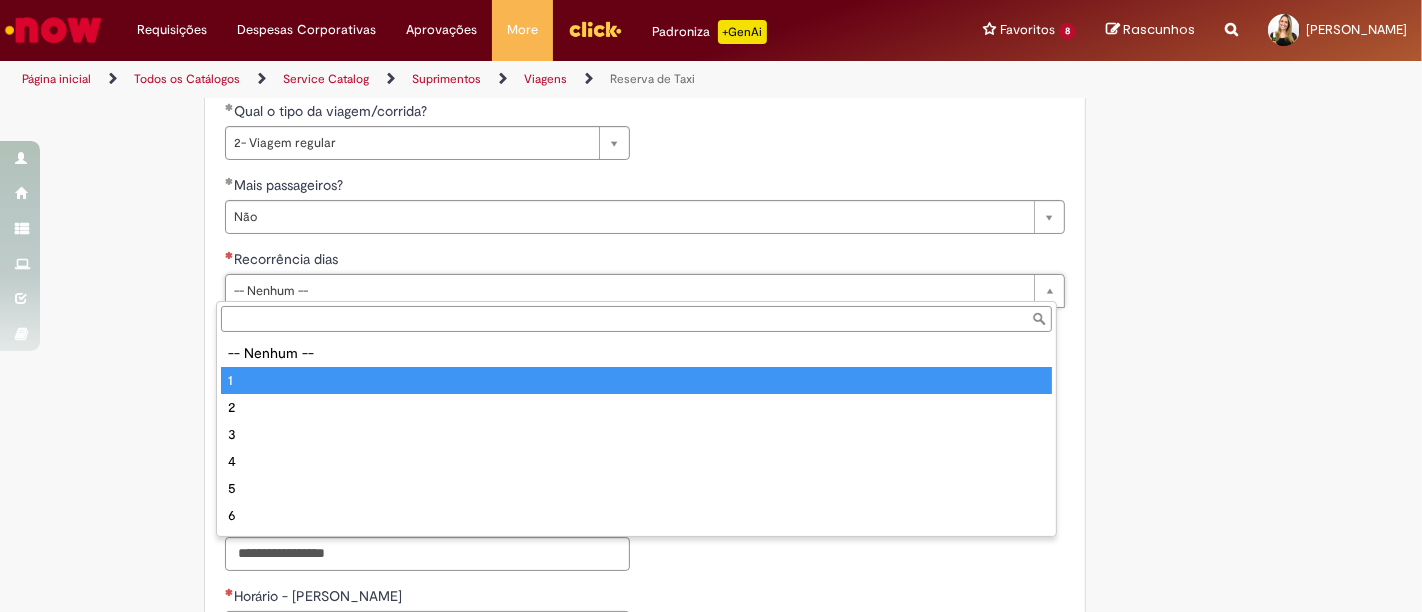 type on "*" 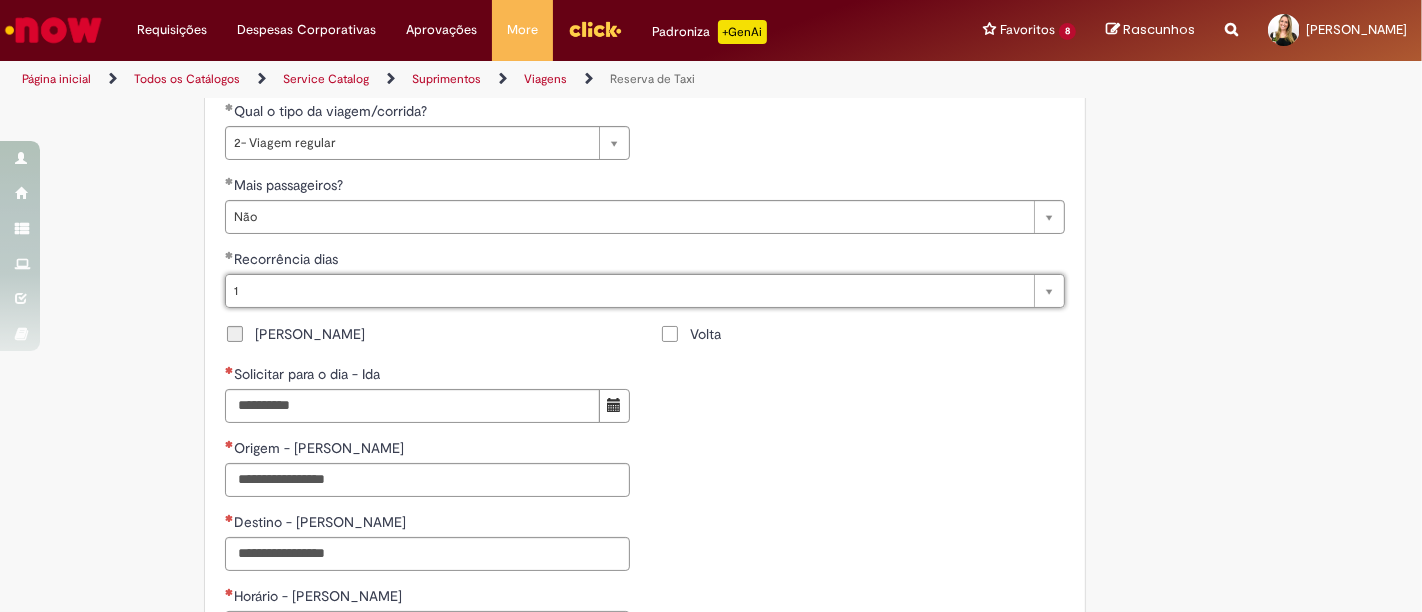 click on "[PERSON_NAME] para o dia - [PERSON_NAME] - Ida Destino - [PERSON_NAME] - [PERSON_NAME] do vôo - Ida Nº do vôo - Ida Volta Solicitar para o dia - Volta Origem - Volta Destino - Volta Horário - Volta Horário do vôo - Volta Nº do vôo - Volta" at bounding box center (645, 566) 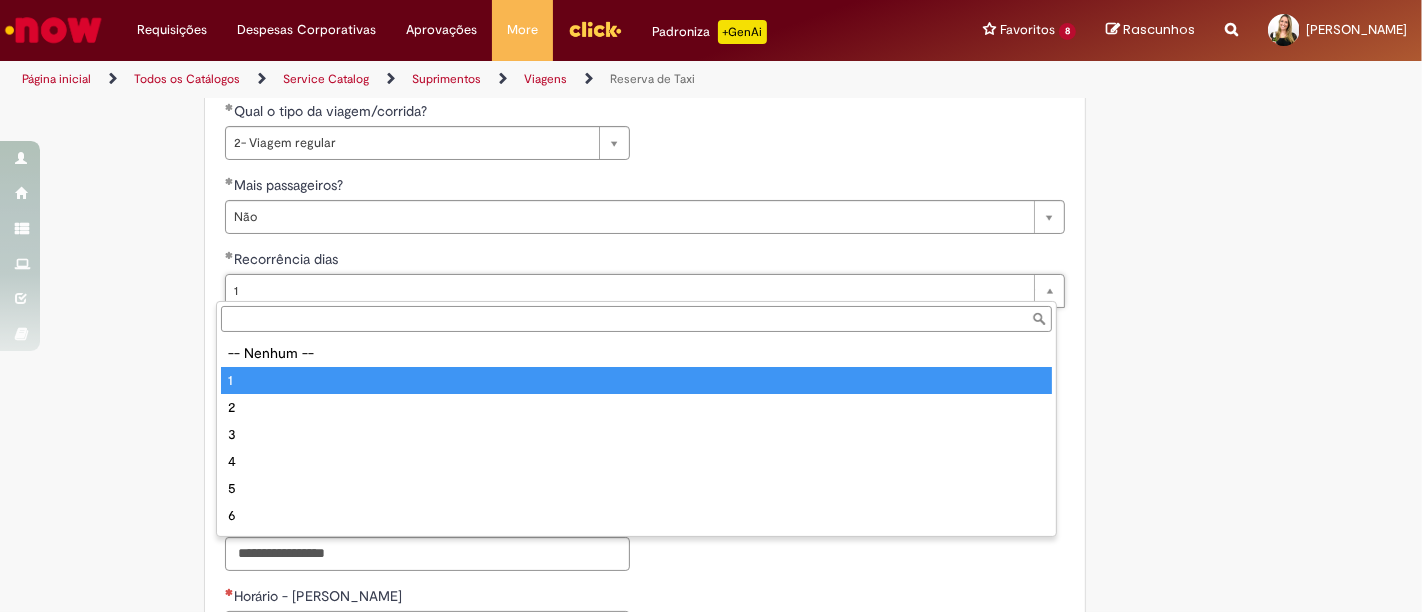 type on "*" 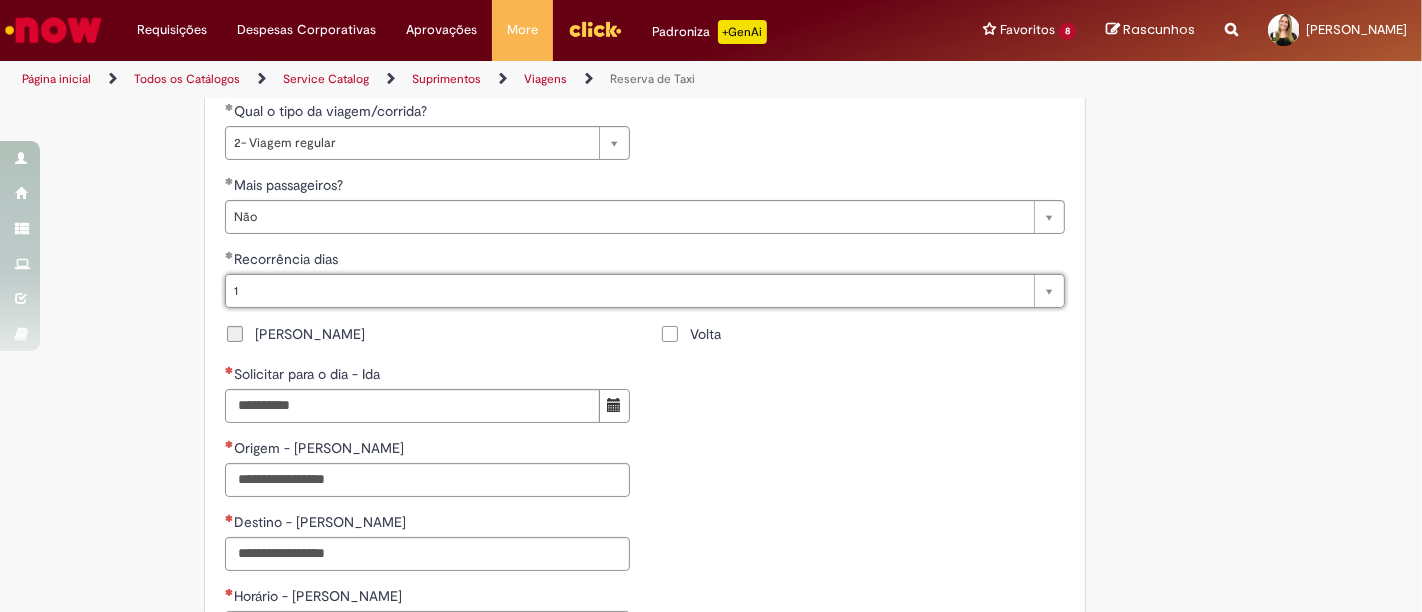 scroll, scrollTop: 0, scrollLeft: 2, axis: horizontal 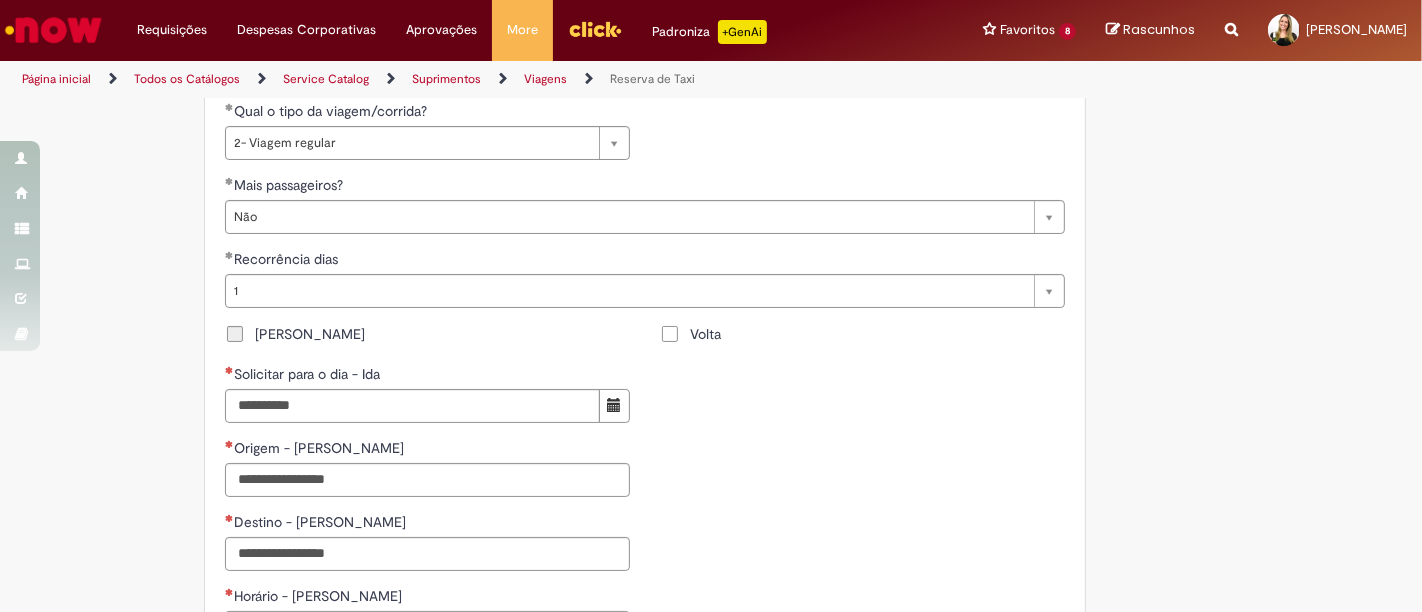 click on "[PERSON_NAME]" at bounding box center [310, 334] 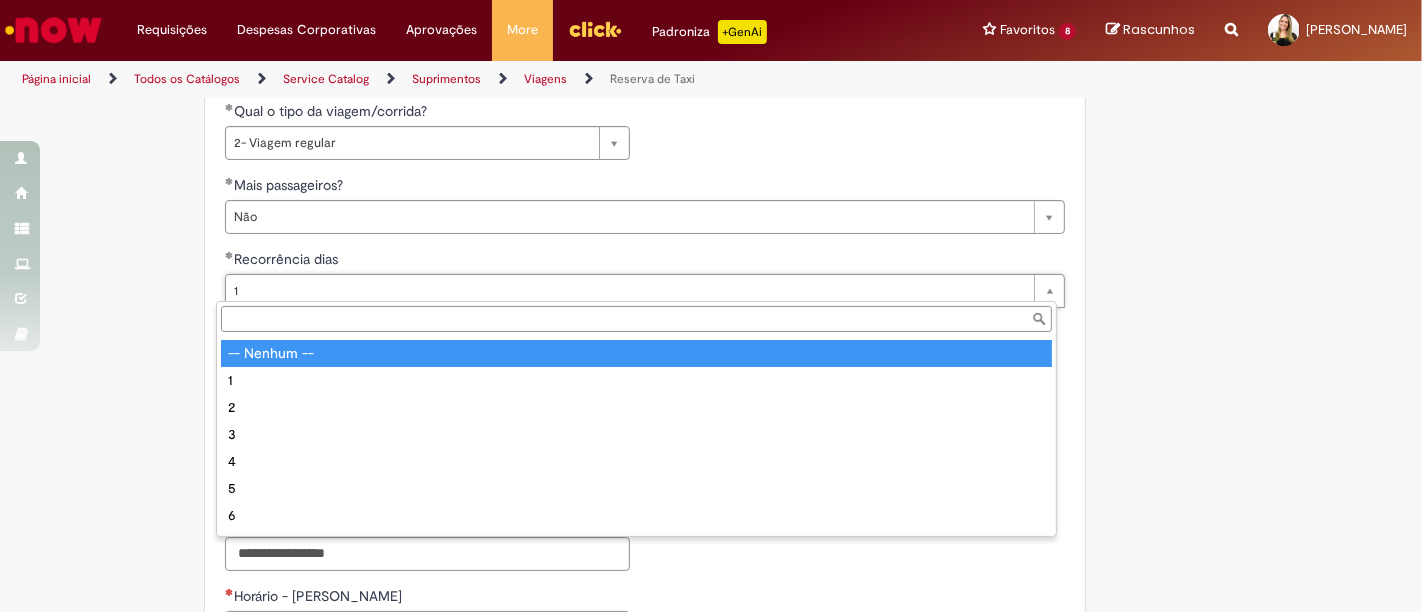 type on "**********" 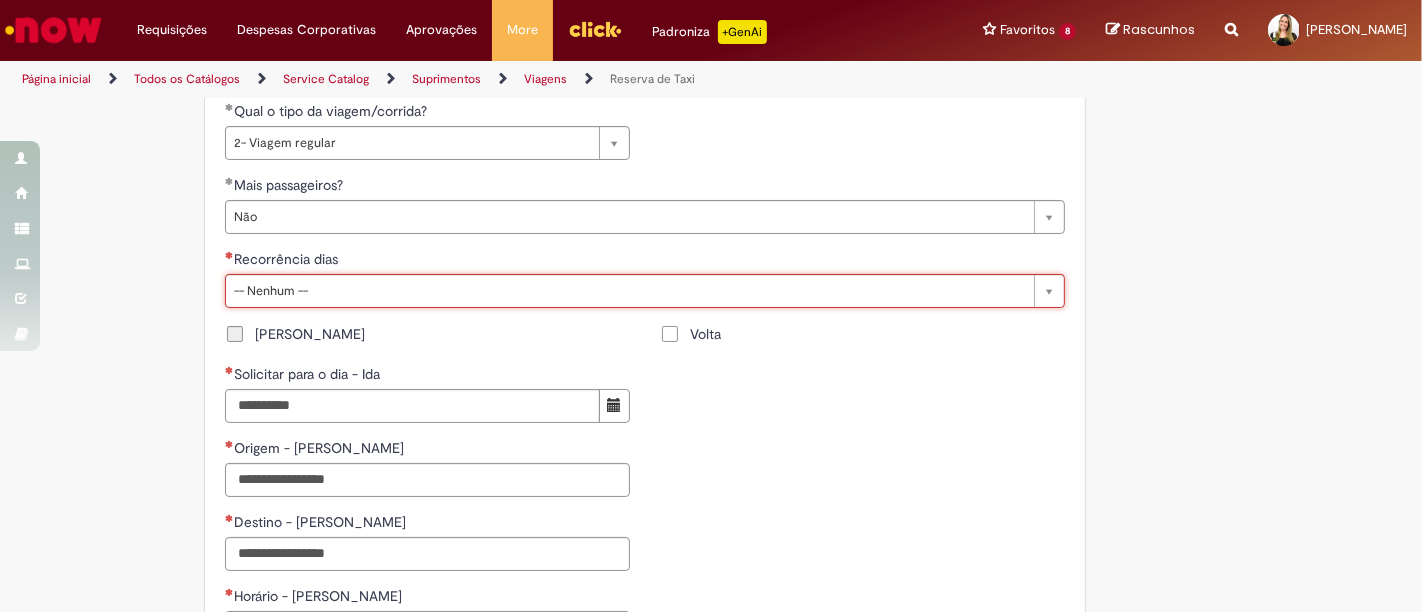 scroll, scrollTop: 0, scrollLeft: 2, axis: horizontal 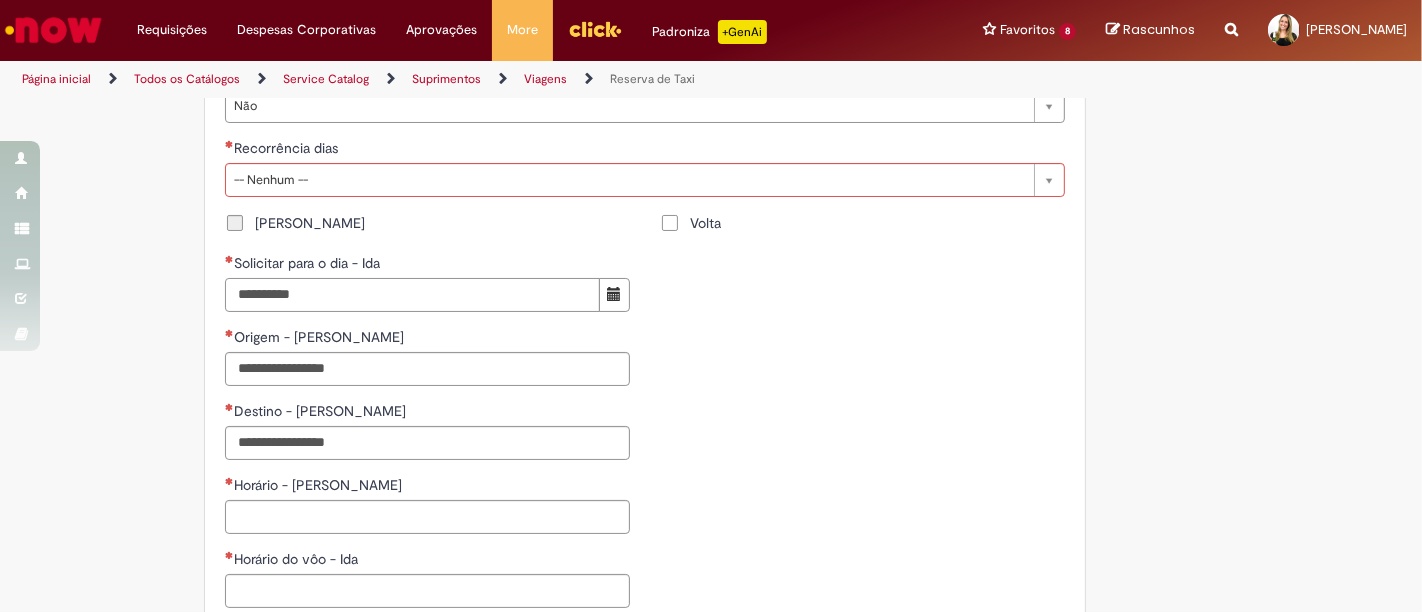 click on "Solicitar para o dia - Ida" at bounding box center [412, 295] 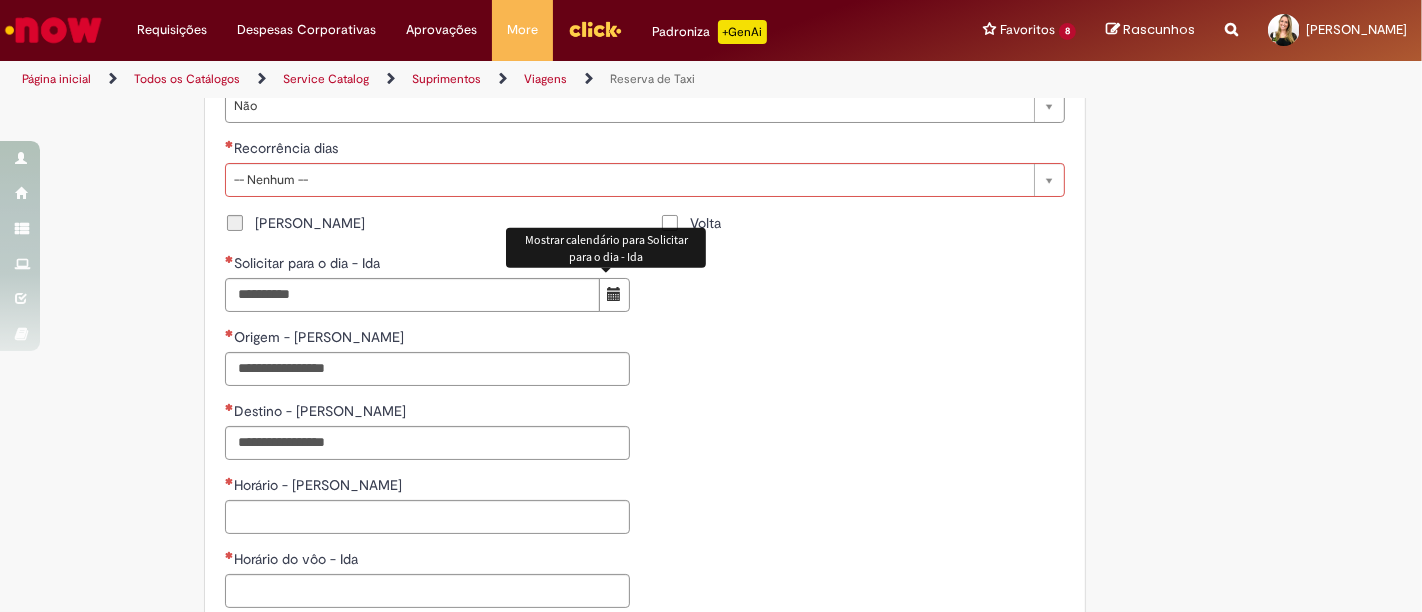 click at bounding box center [614, 295] 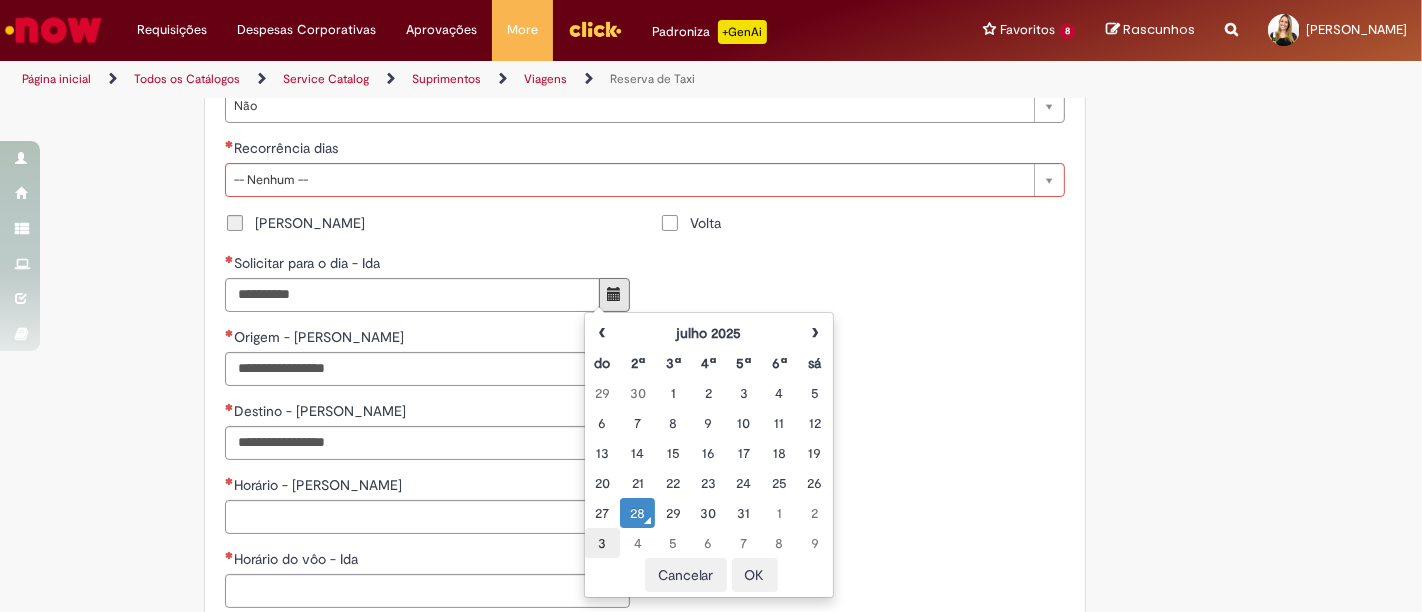 click on "3" at bounding box center (602, 543) 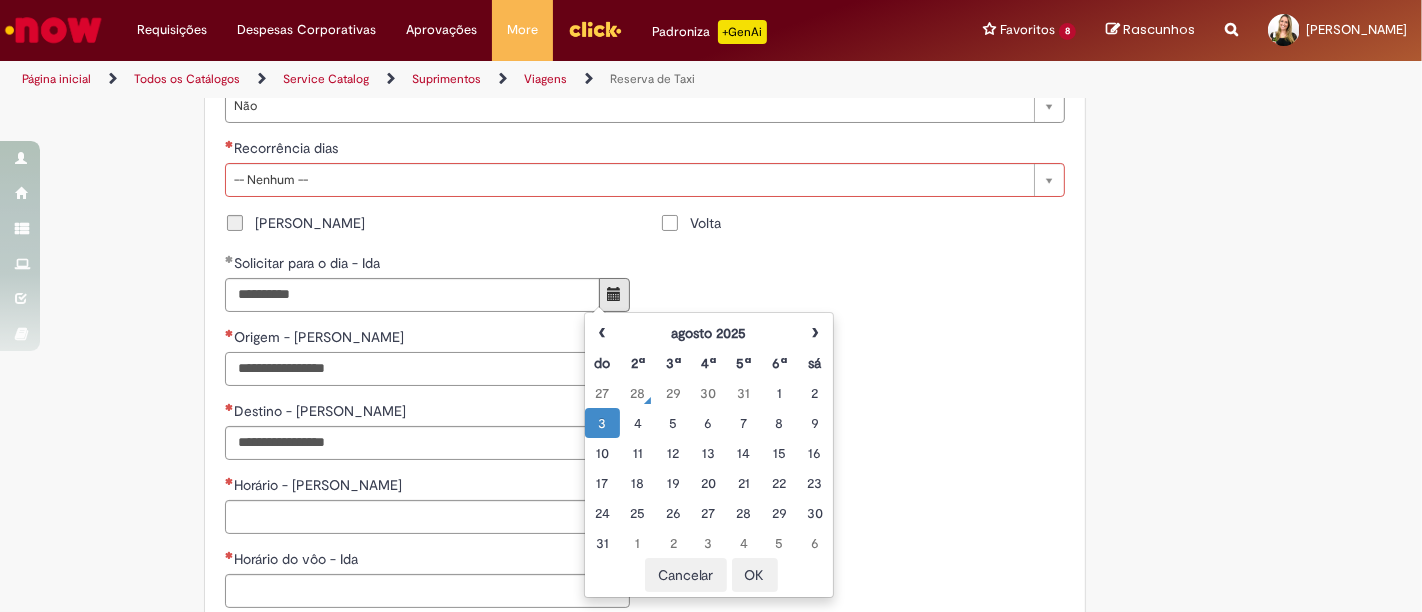 click on "Origem - [PERSON_NAME]" at bounding box center (427, 369) 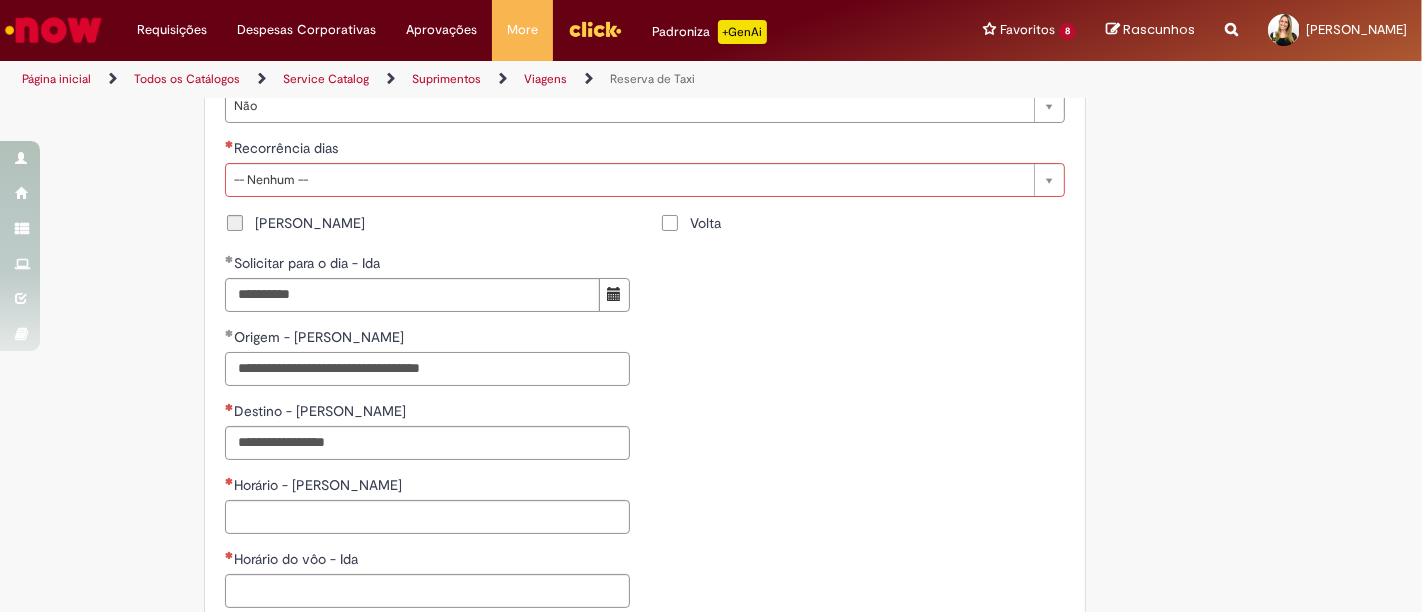 type on "**********" 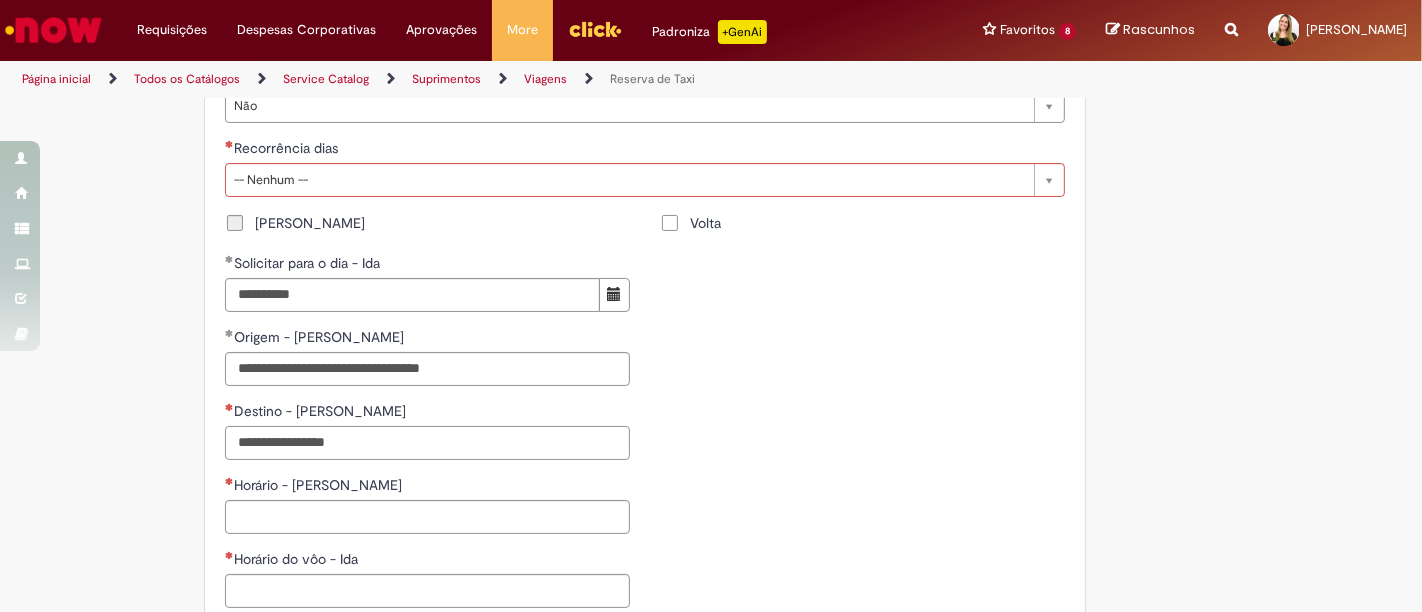 click on "Destino - [PERSON_NAME]" at bounding box center [427, 443] 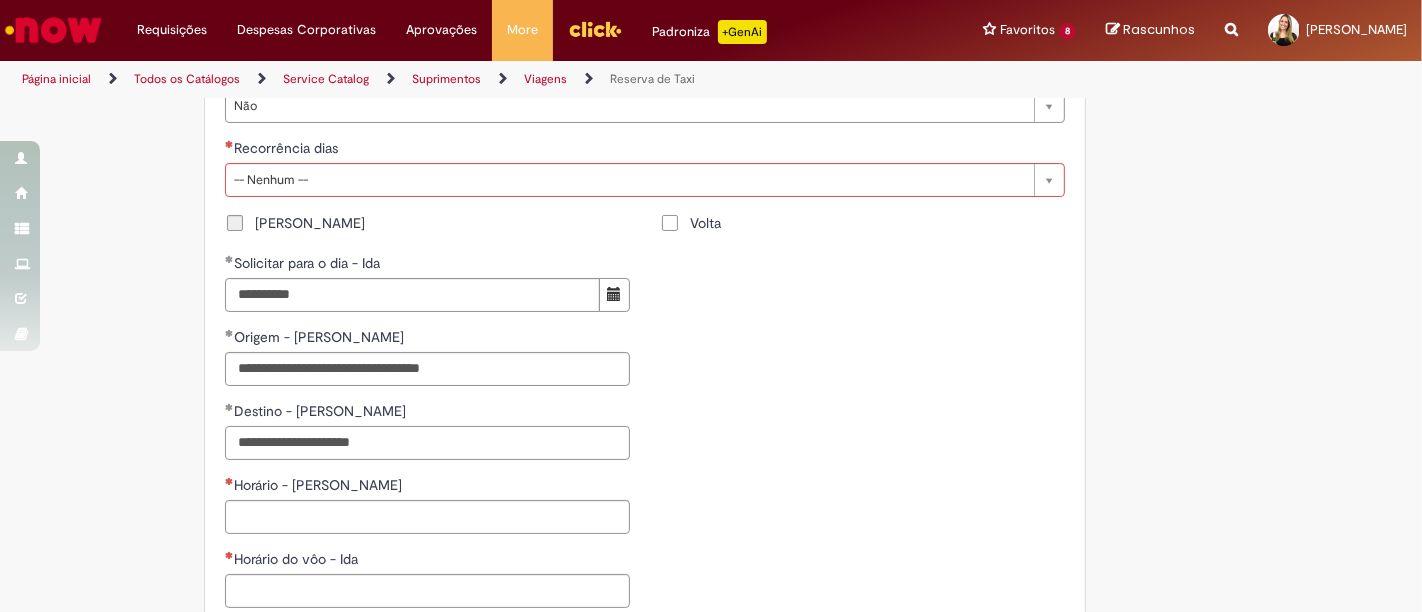 paste on "**********" 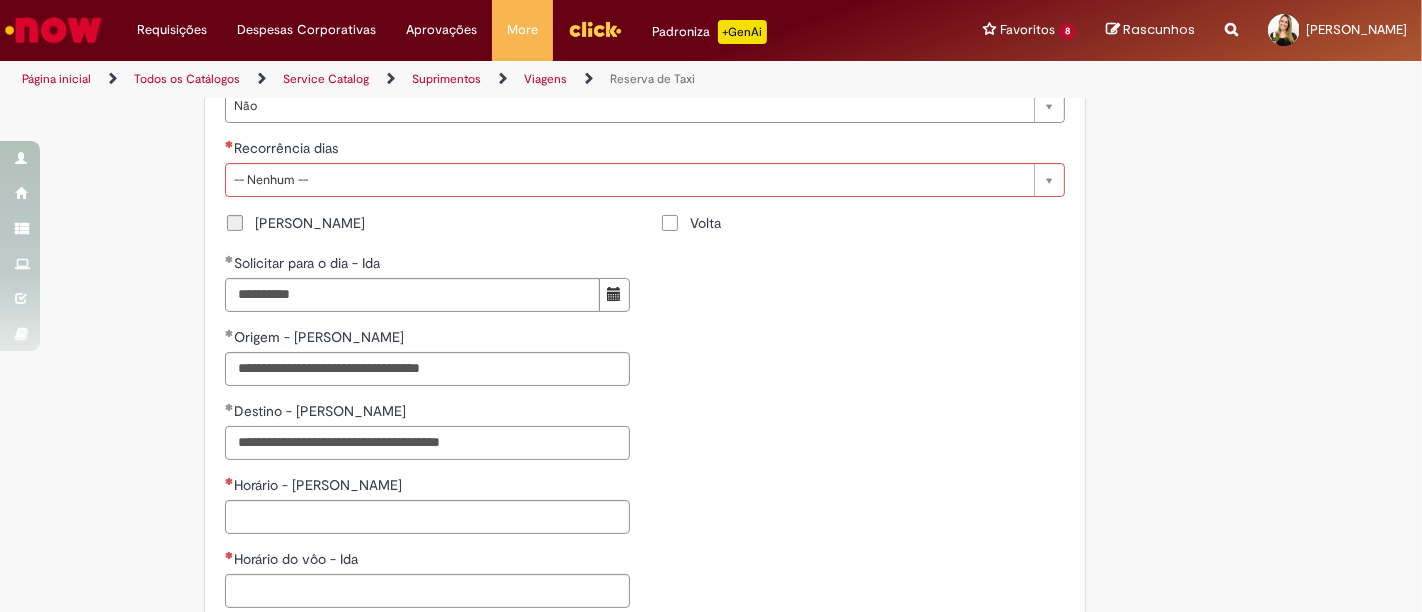 type on "**********" 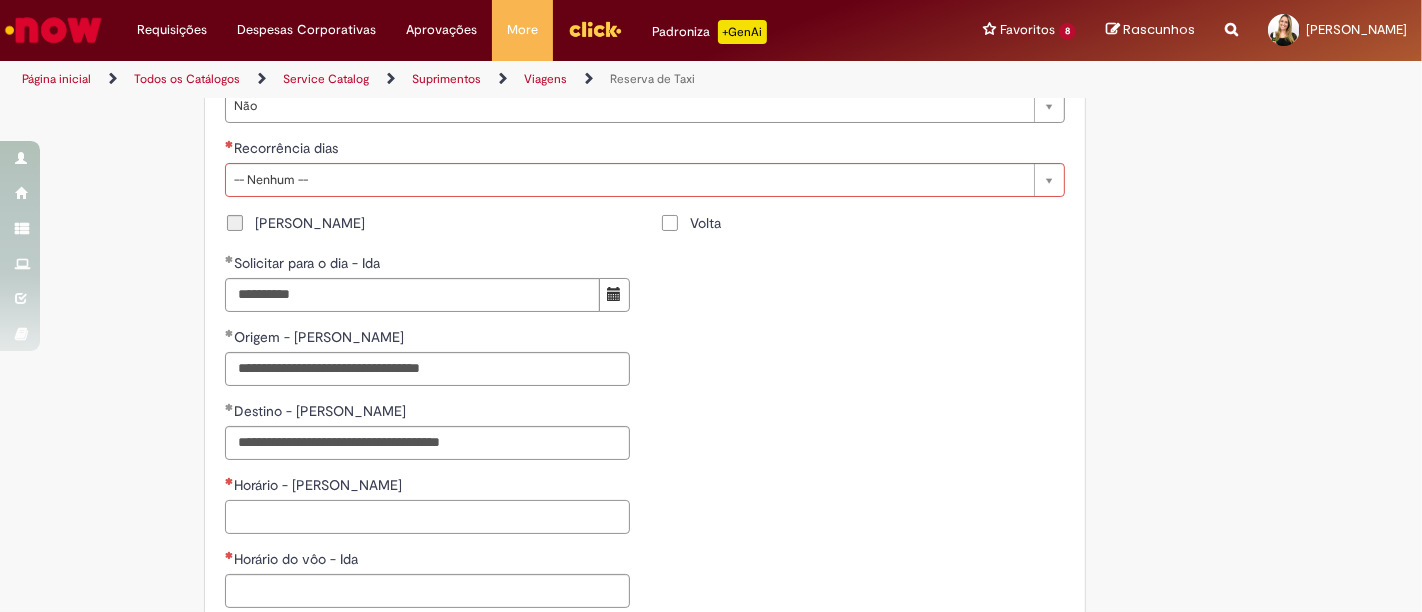 click on "Horário - [PERSON_NAME]" at bounding box center (427, 517) 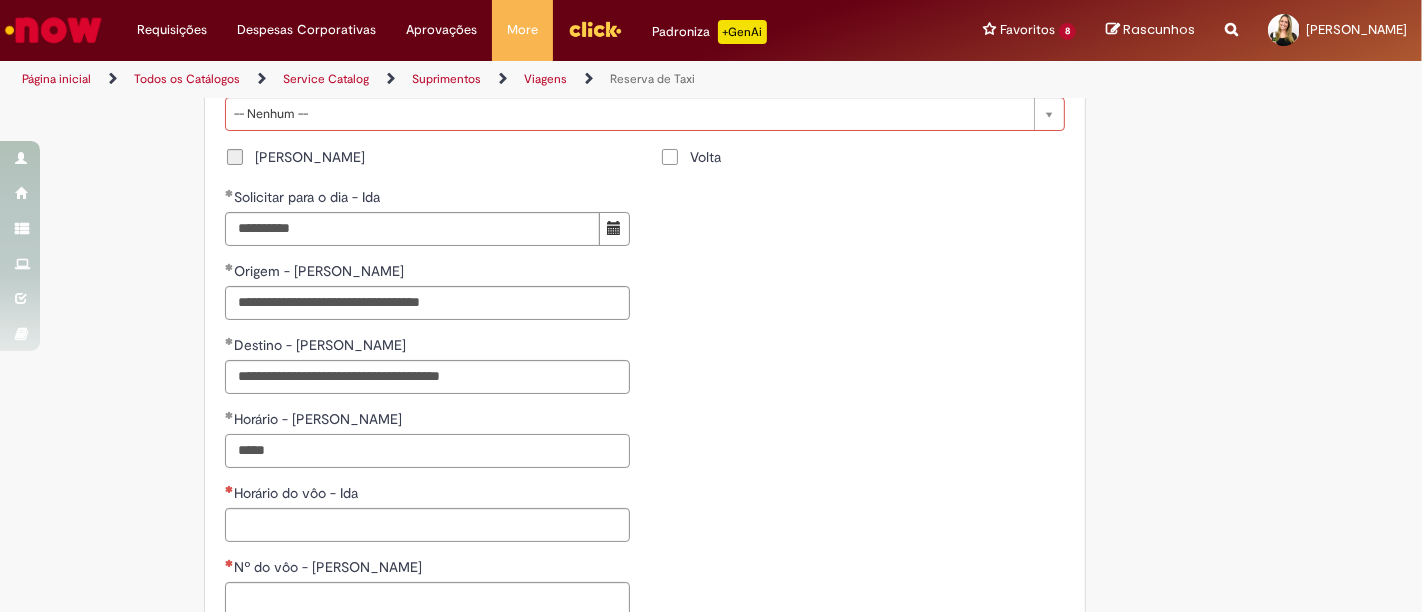 scroll, scrollTop: 1422, scrollLeft: 0, axis: vertical 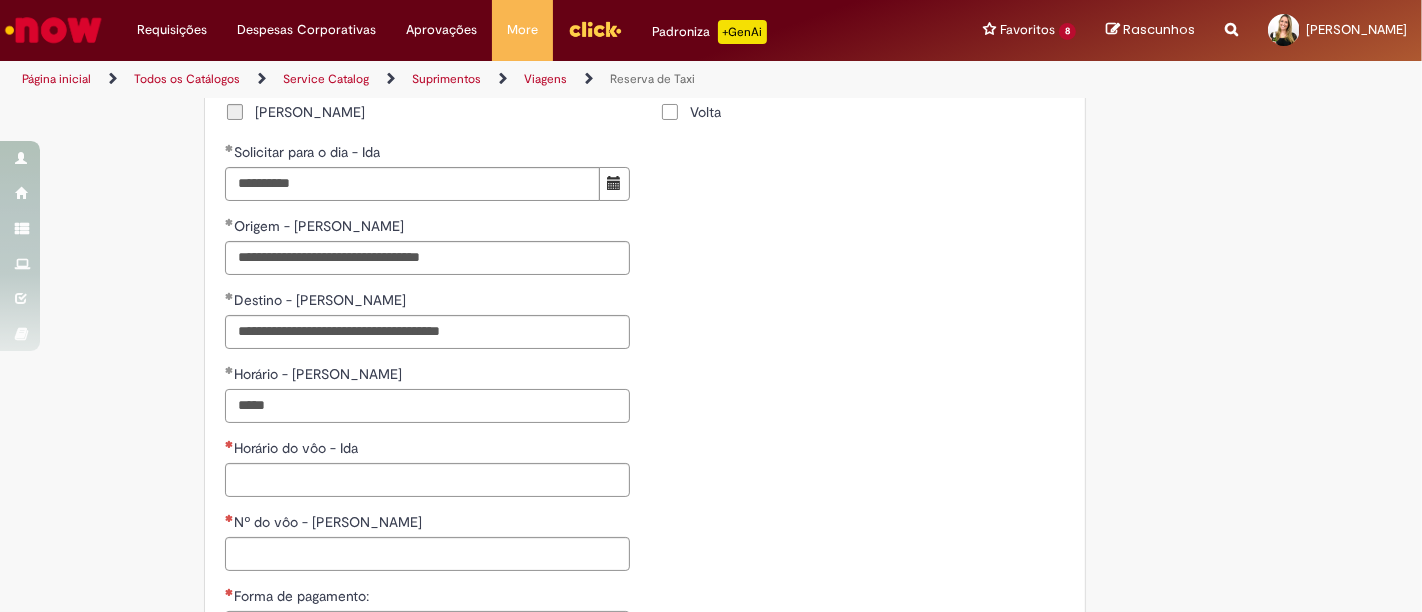type on "*****" 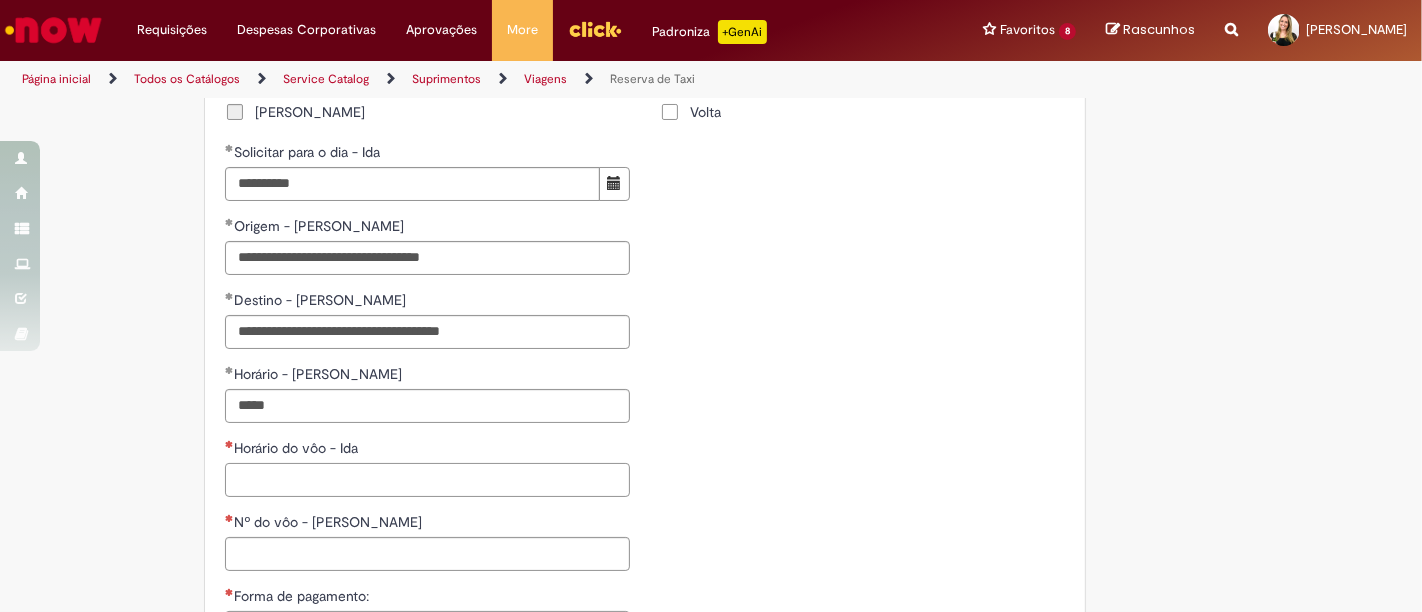 click on "Horário do vôo - Ida" at bounding box center [427, 480] 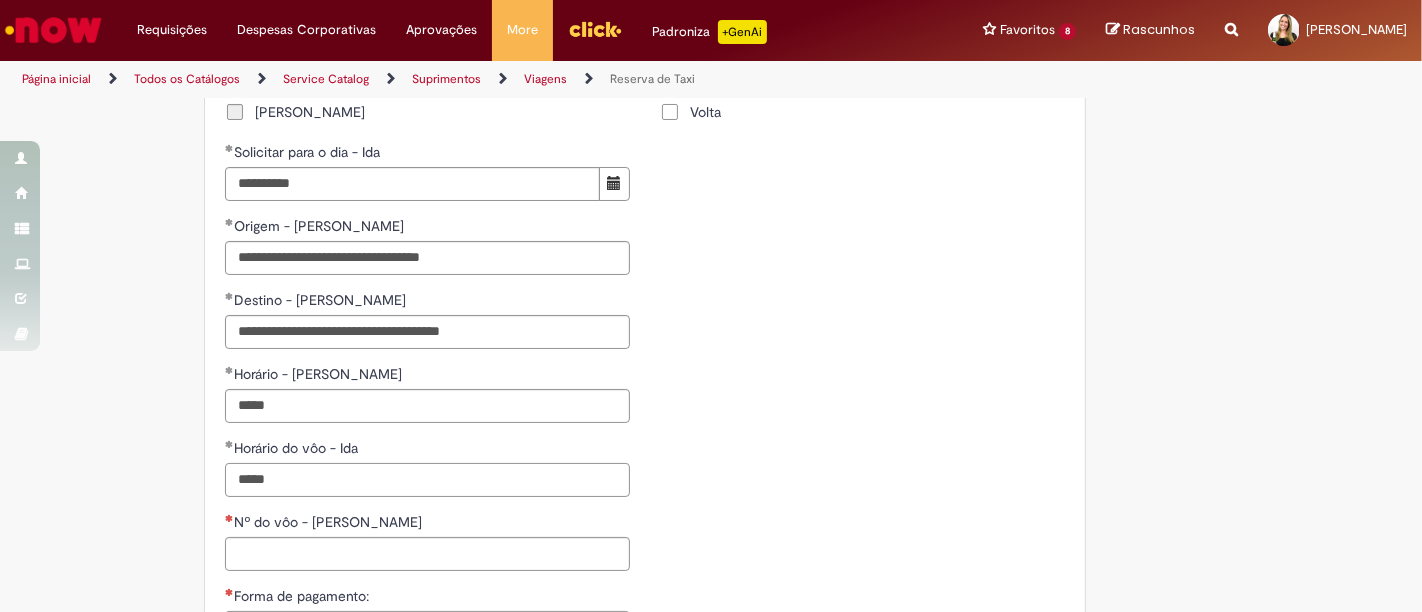 type on "*****" 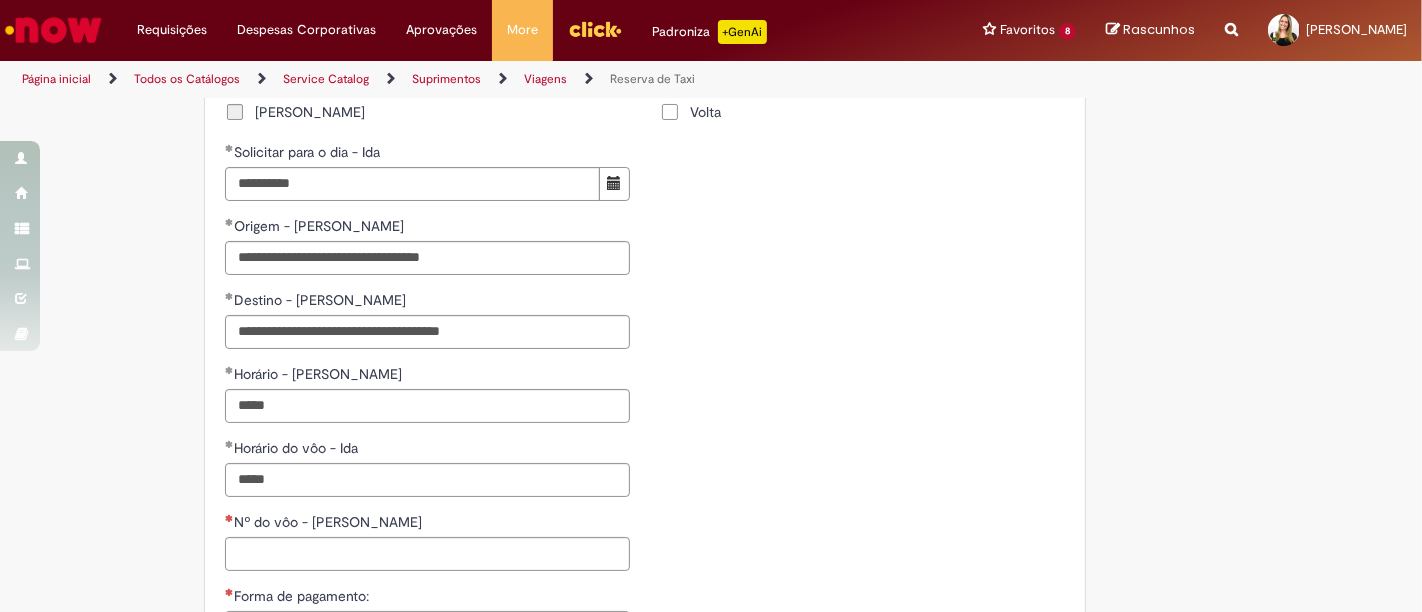 click on "**********" at bounding box center [645, 344] 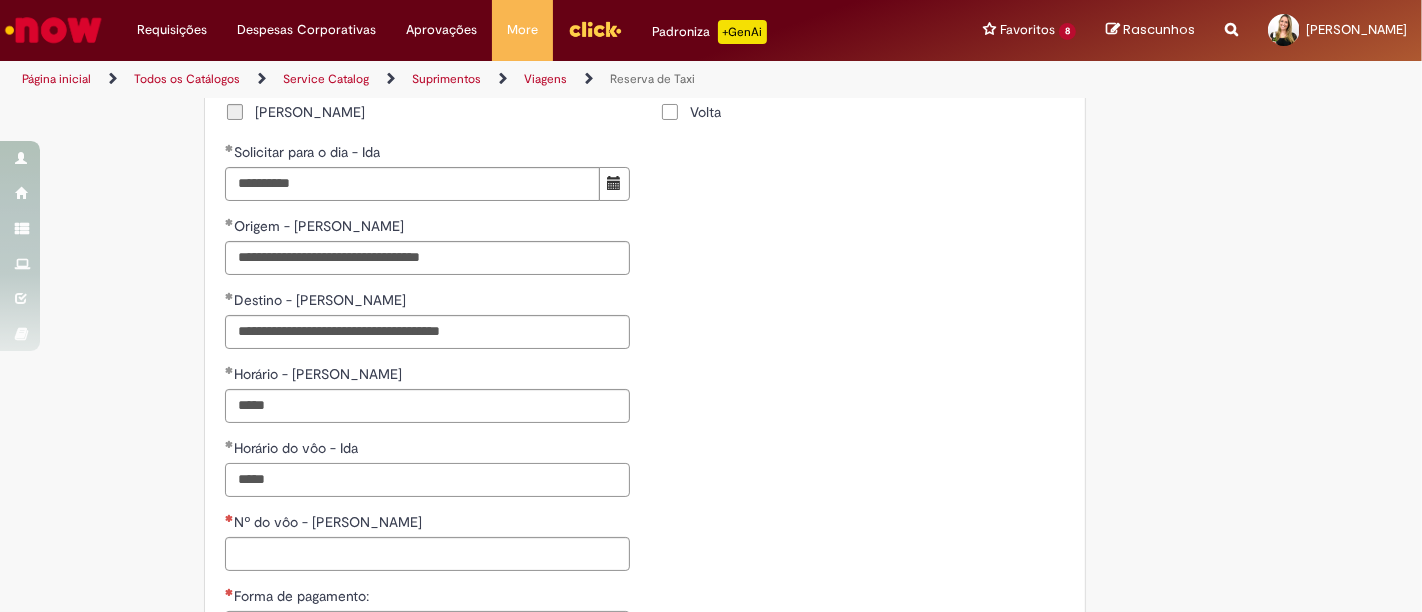 click on "*****" at bounding box center [427, 480] 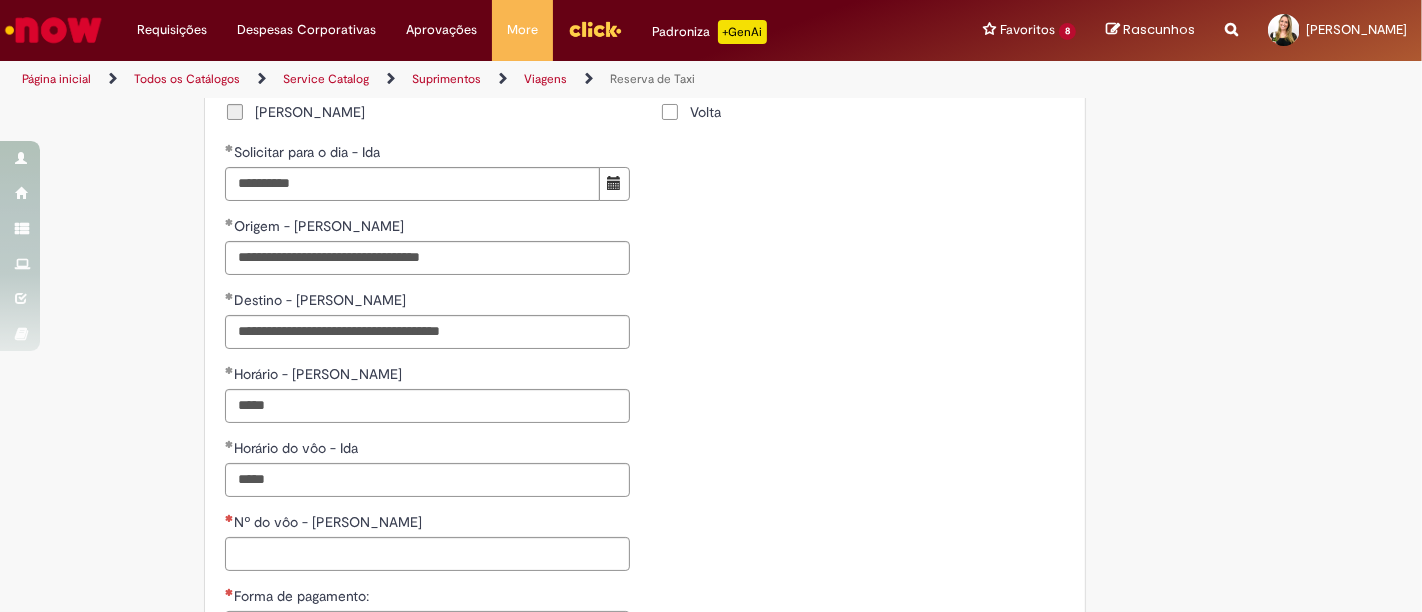 click on "**********" at bounding box center (645, 344) 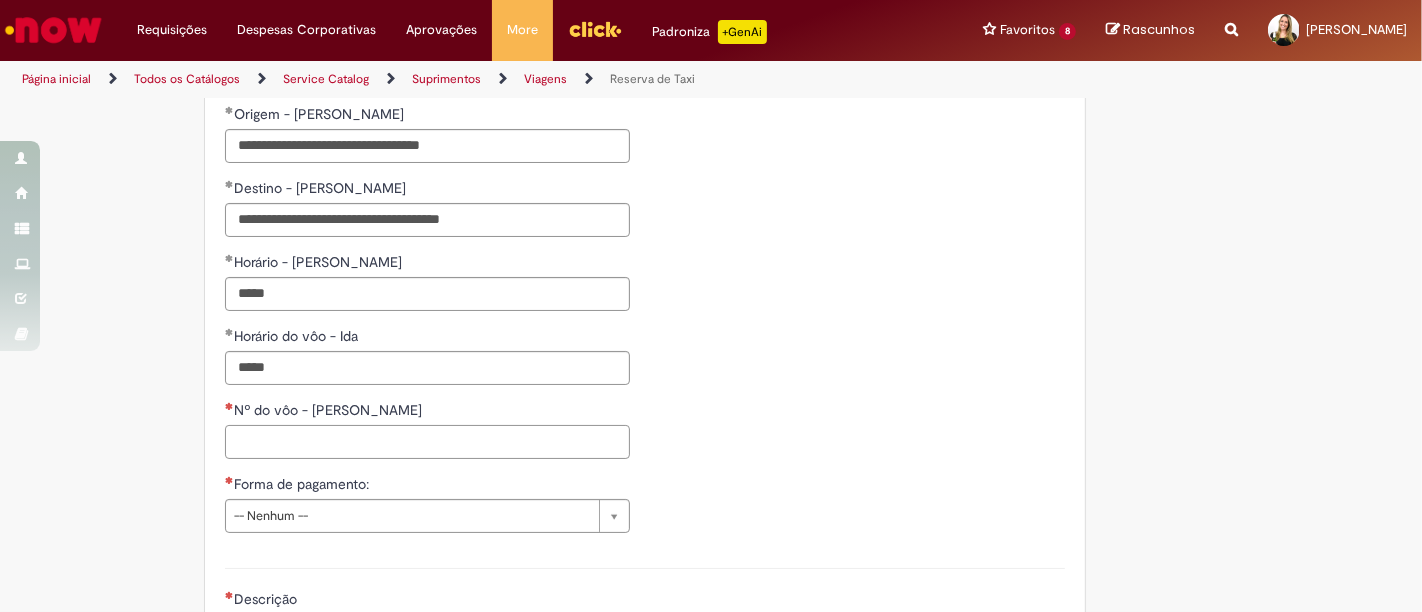 click on "Nº do vôo - [PERSON_NAME]" at bounding box center (427, 442) 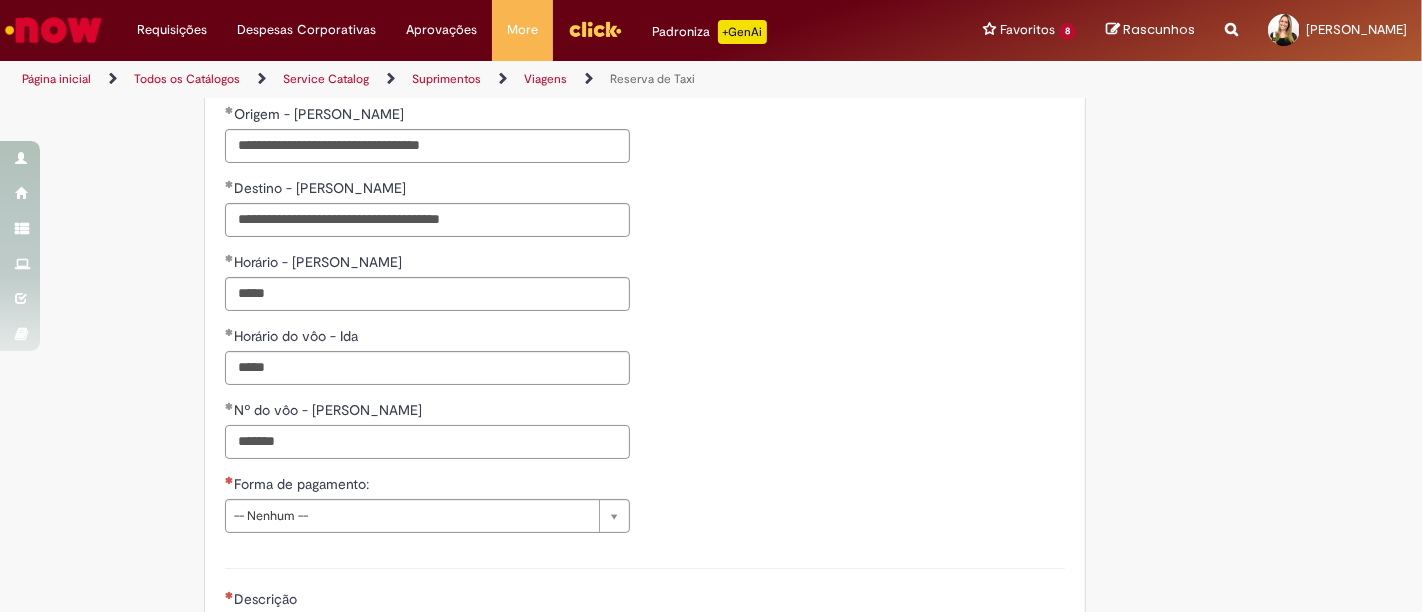 type on "*******" 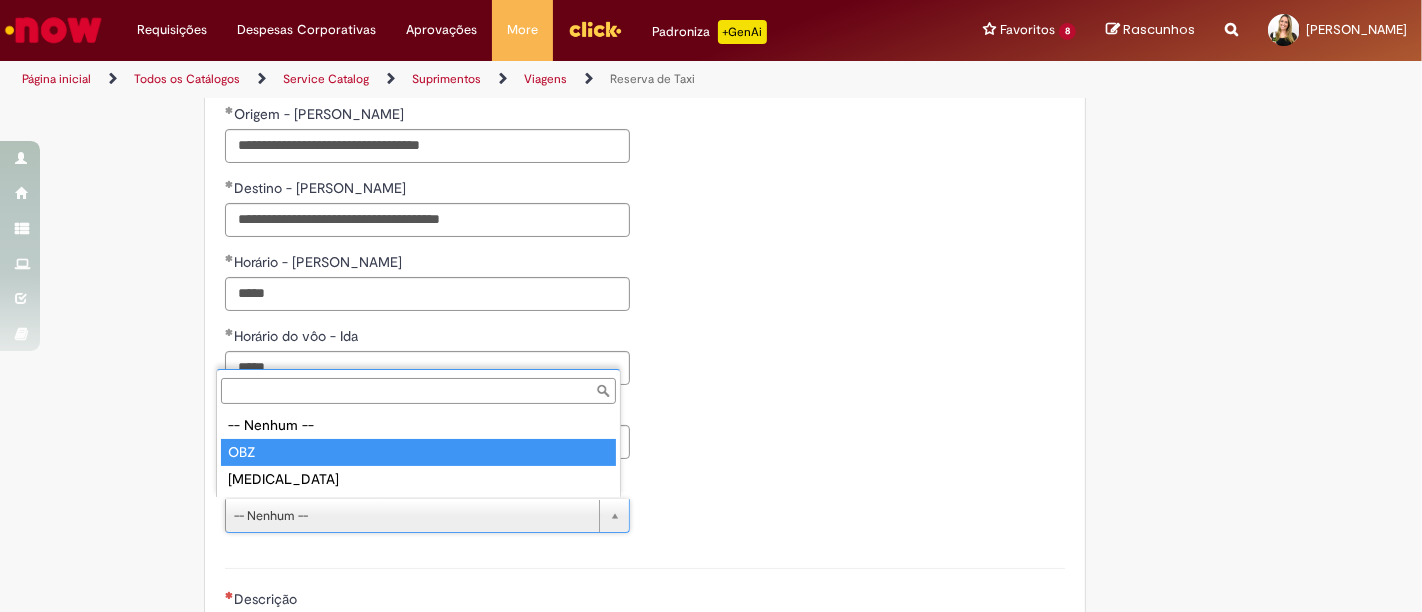 type on "***" 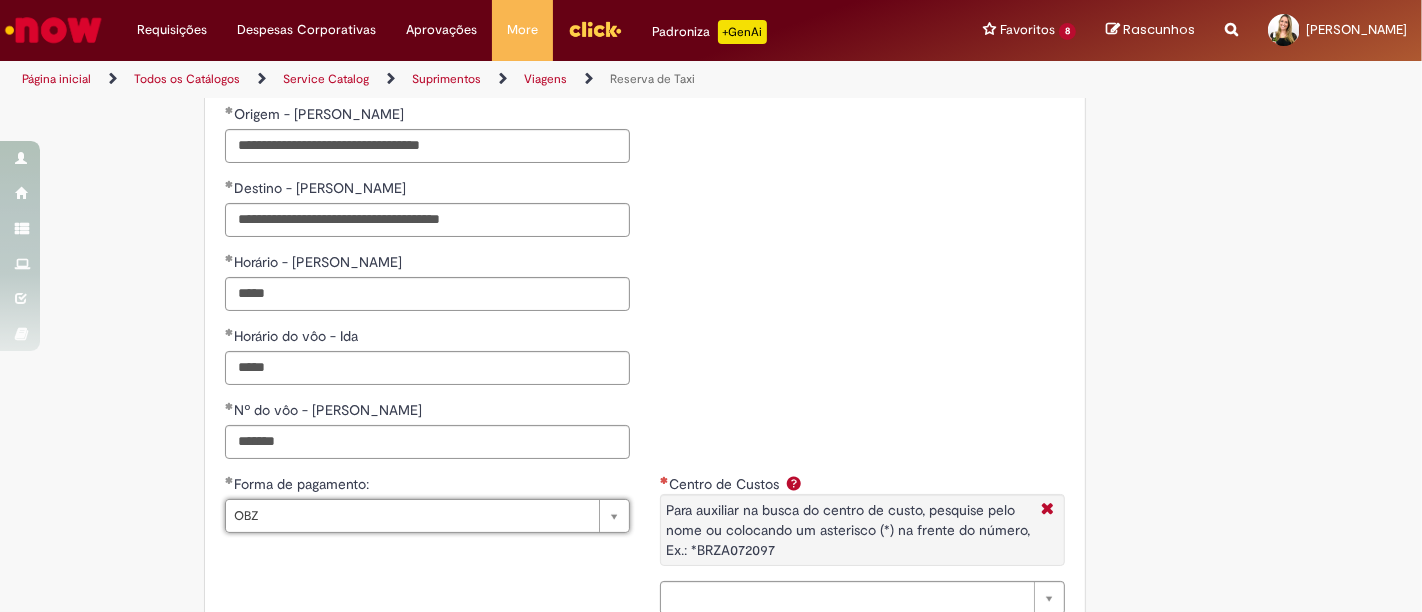 click on "**********" at bounding box center [645, 232] 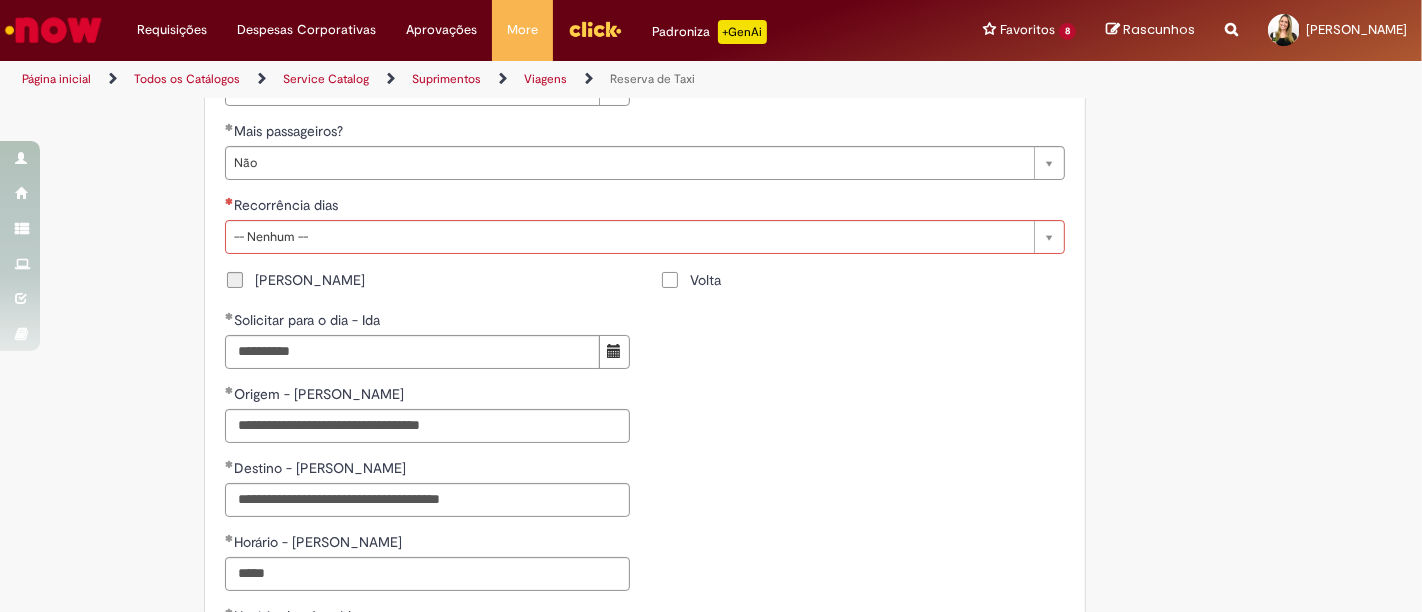 scroll, scrollTop: 1200, scrollLeft: 0, axis: vertical 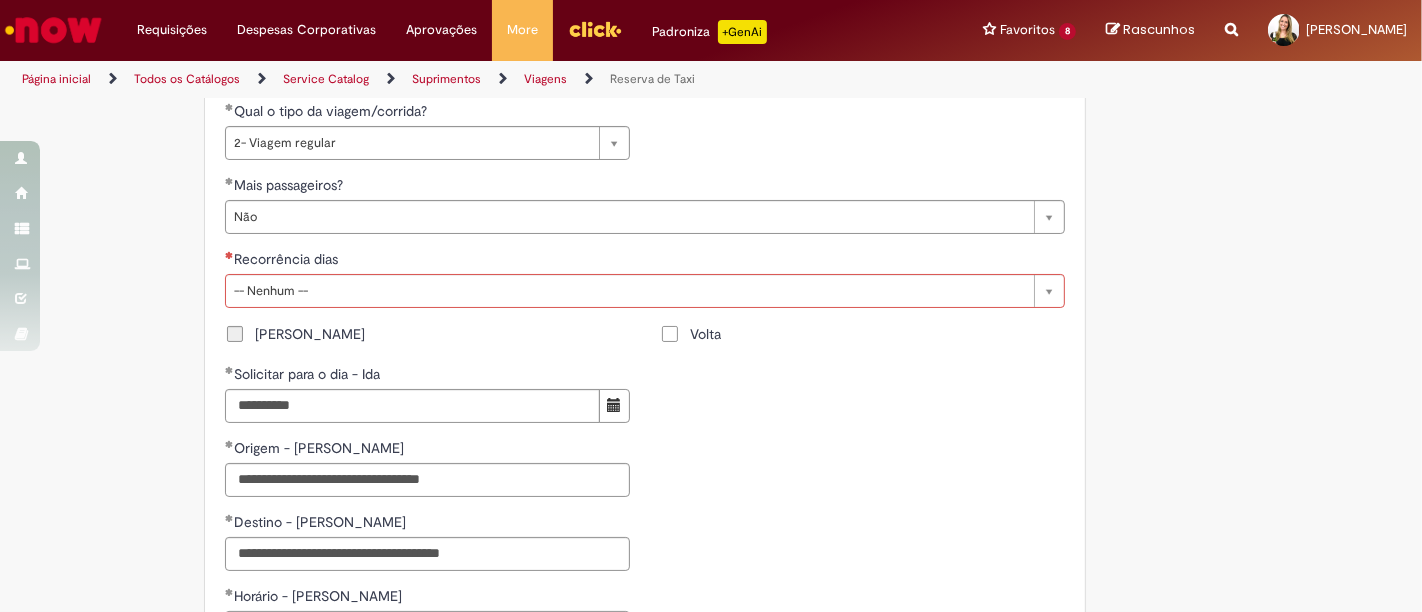 click on "[PERSON_NAME]" at bounding box center (310, 334) 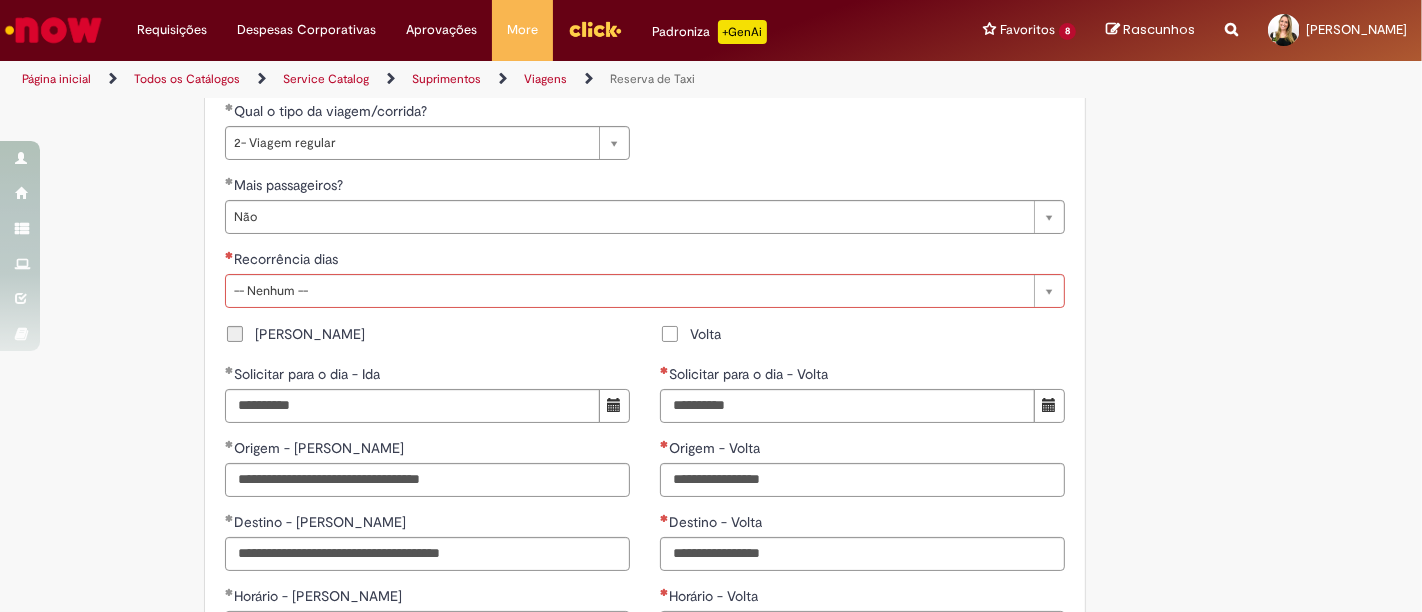 click on "Volta" at bounding box center [705, 334] 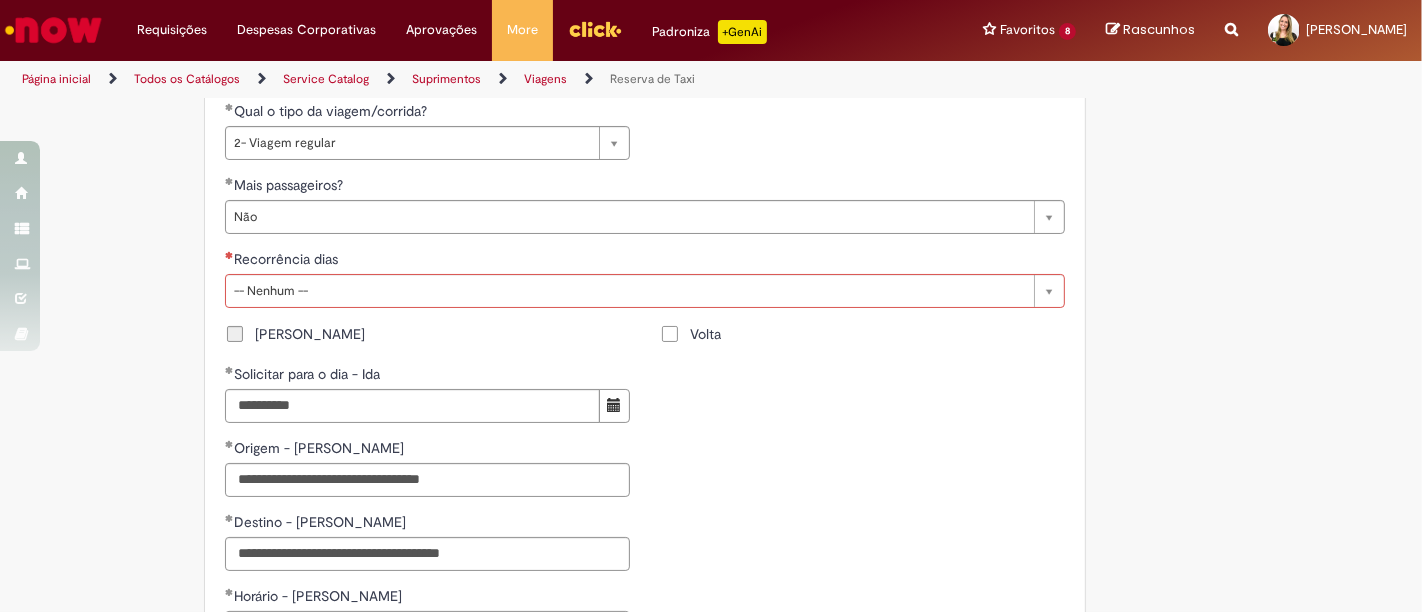 click on "Volta" at bounding box center [705, 334] 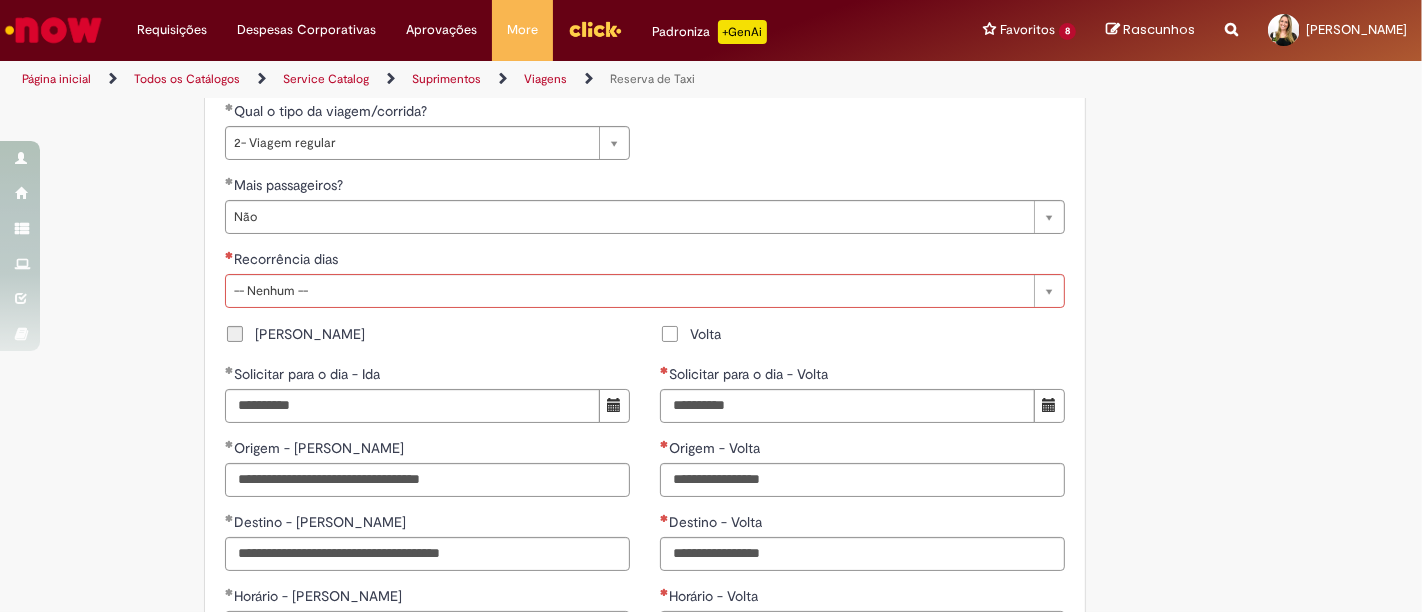 click on "**********" at bounding box center (645, 249) 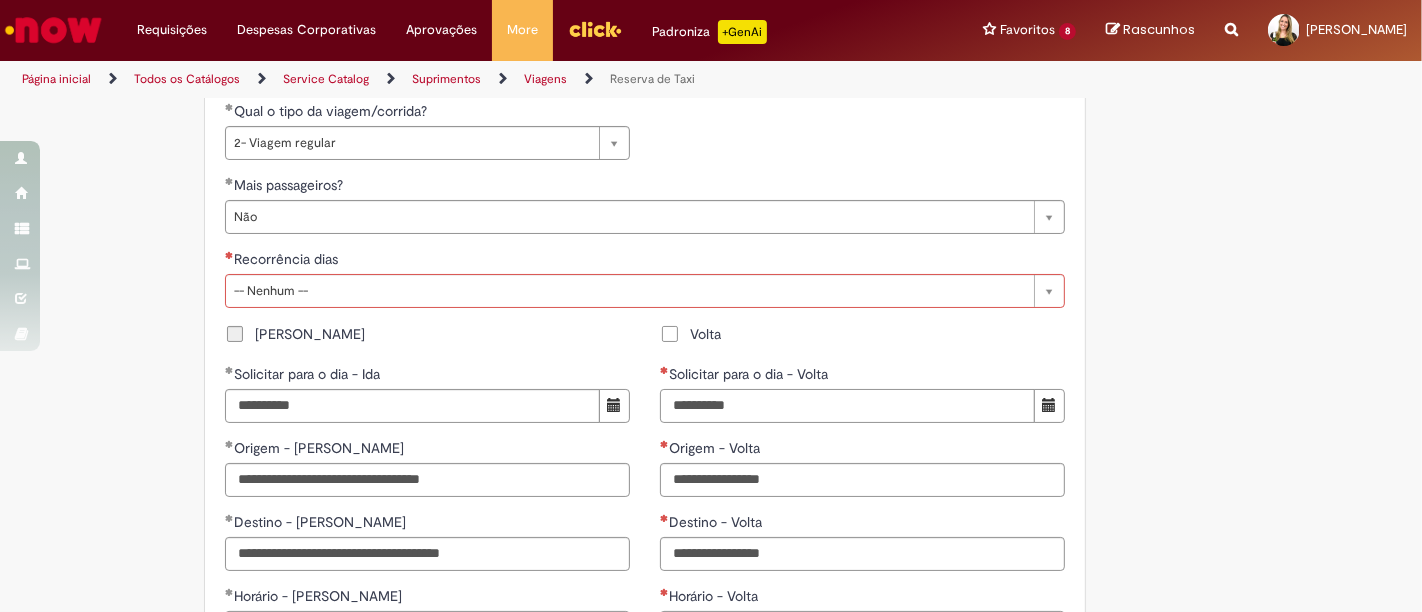 click on "Solicitar para o dia - Volta" at bounding box center (847, 406) 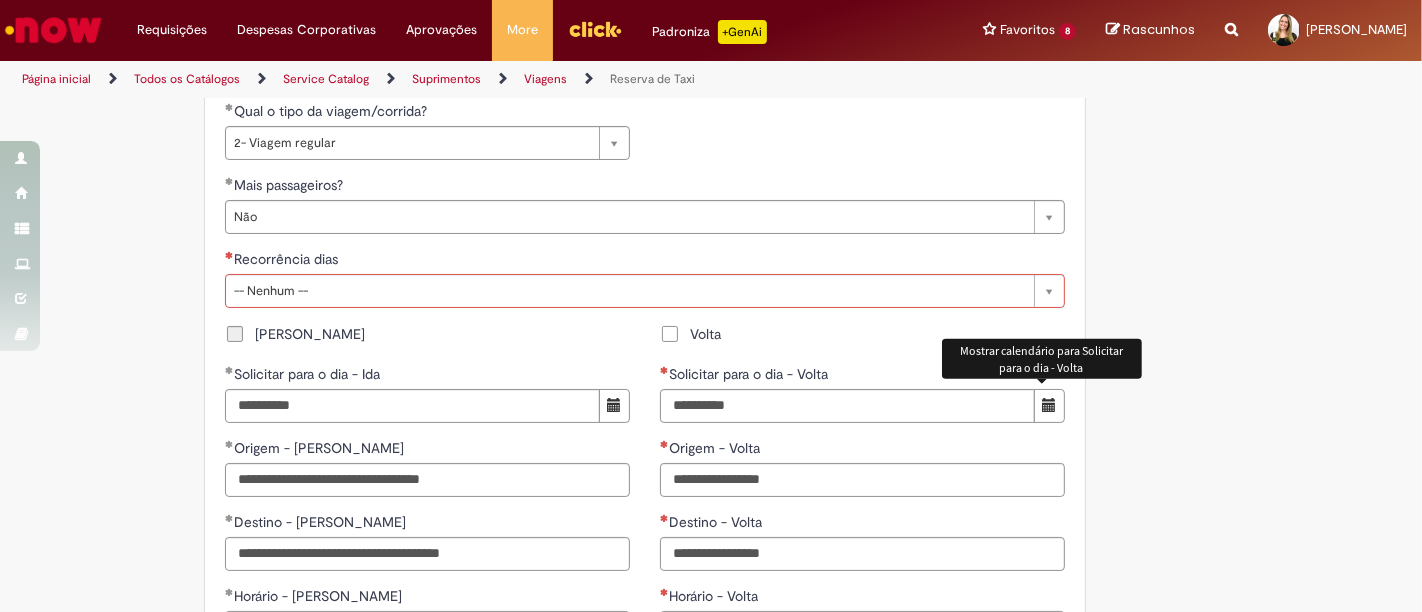 click at bounding box center [1049, 406] 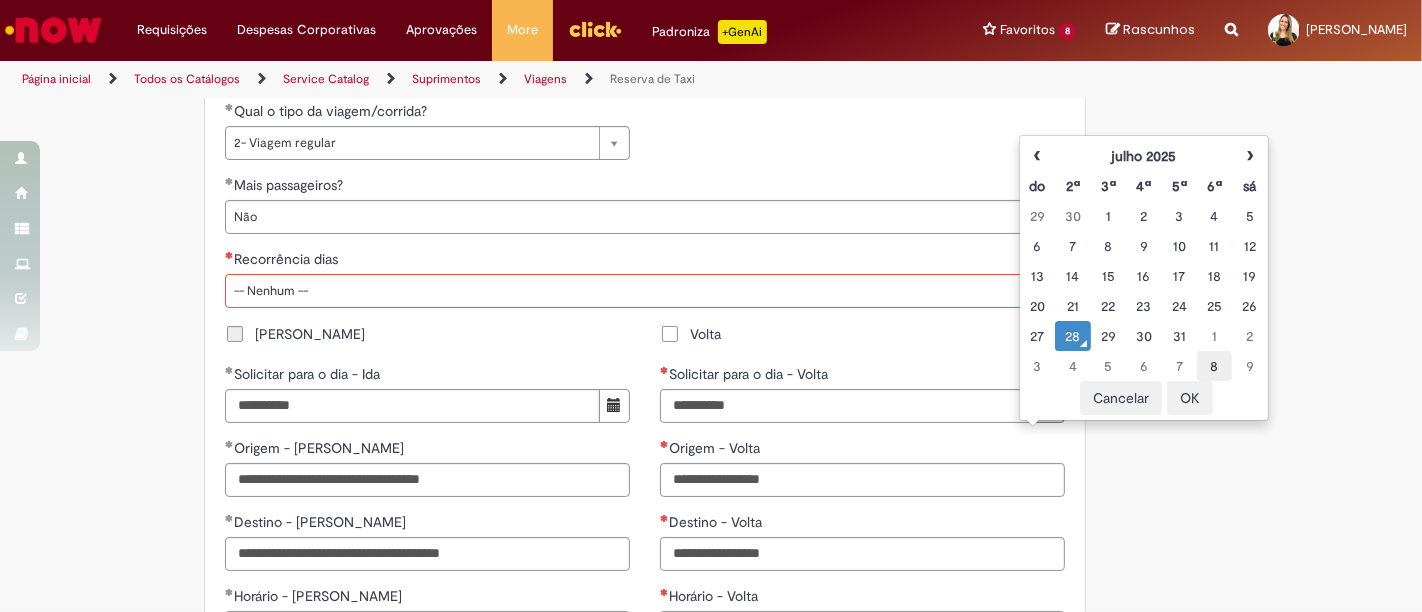 click on "8" at bounding box center [1214, 366] 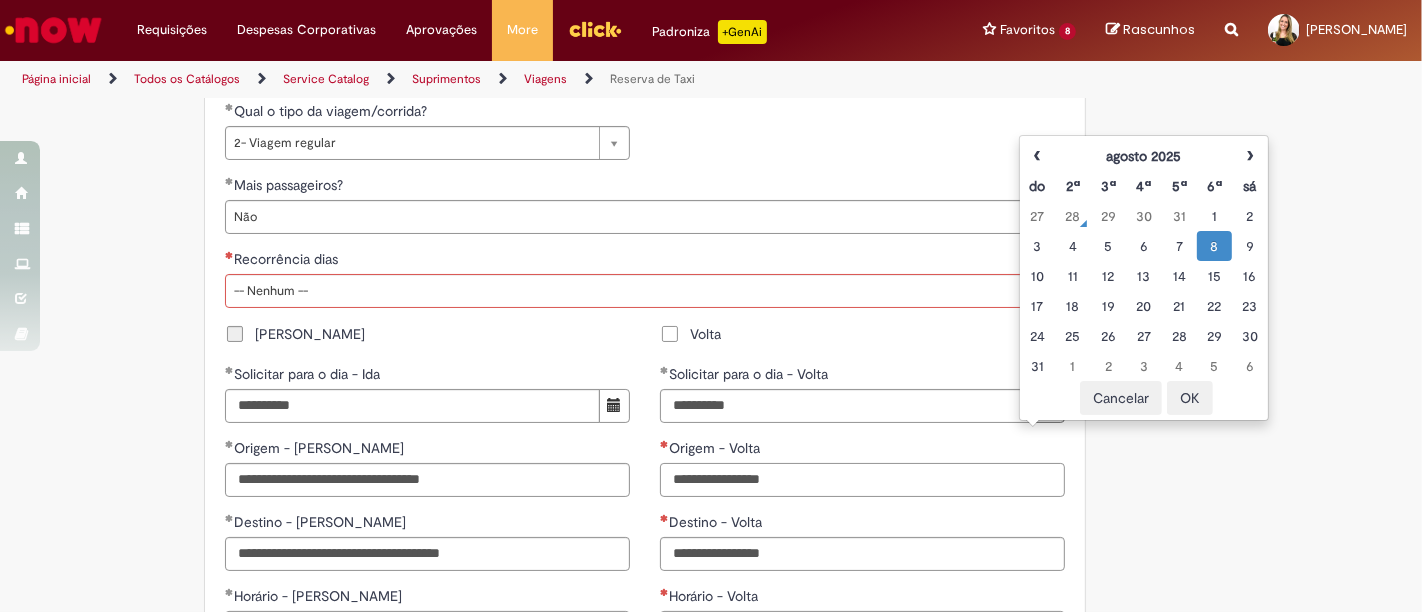 click on "Origem - Volta" at bounding box center (862, 480) 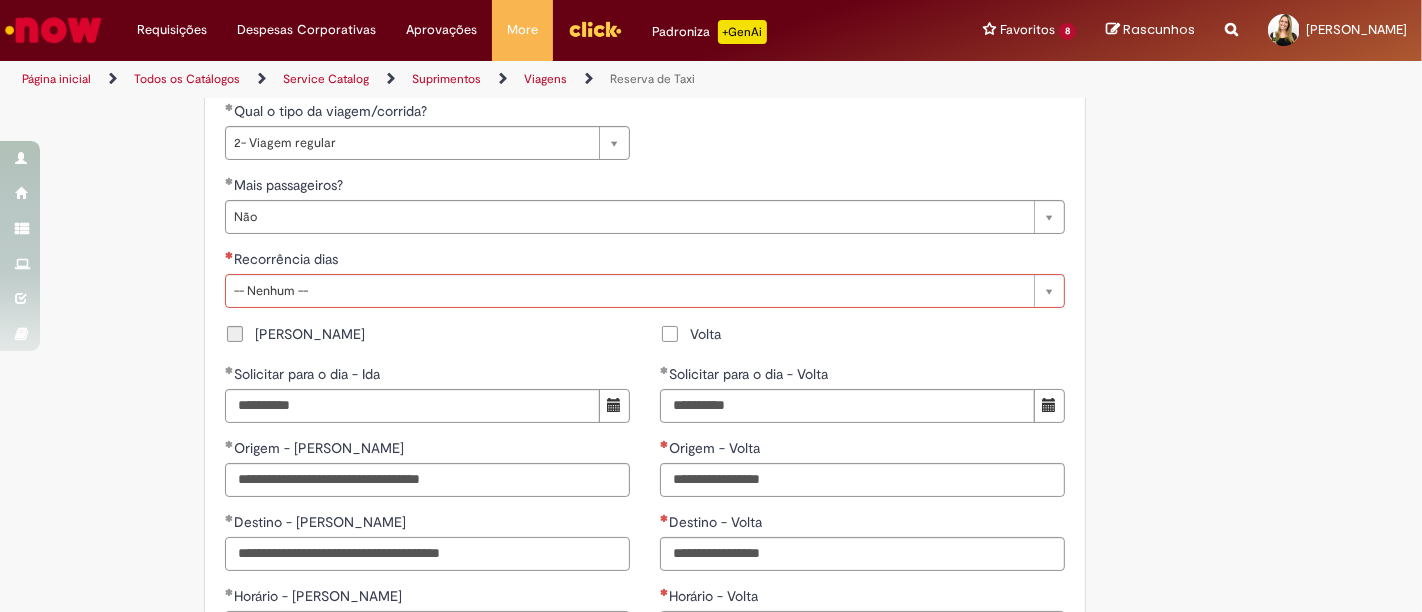 drag, startPoint x: 519, startPoint y: 552, endPoint x: 125, endPoint y: 544, distance: 394.0812 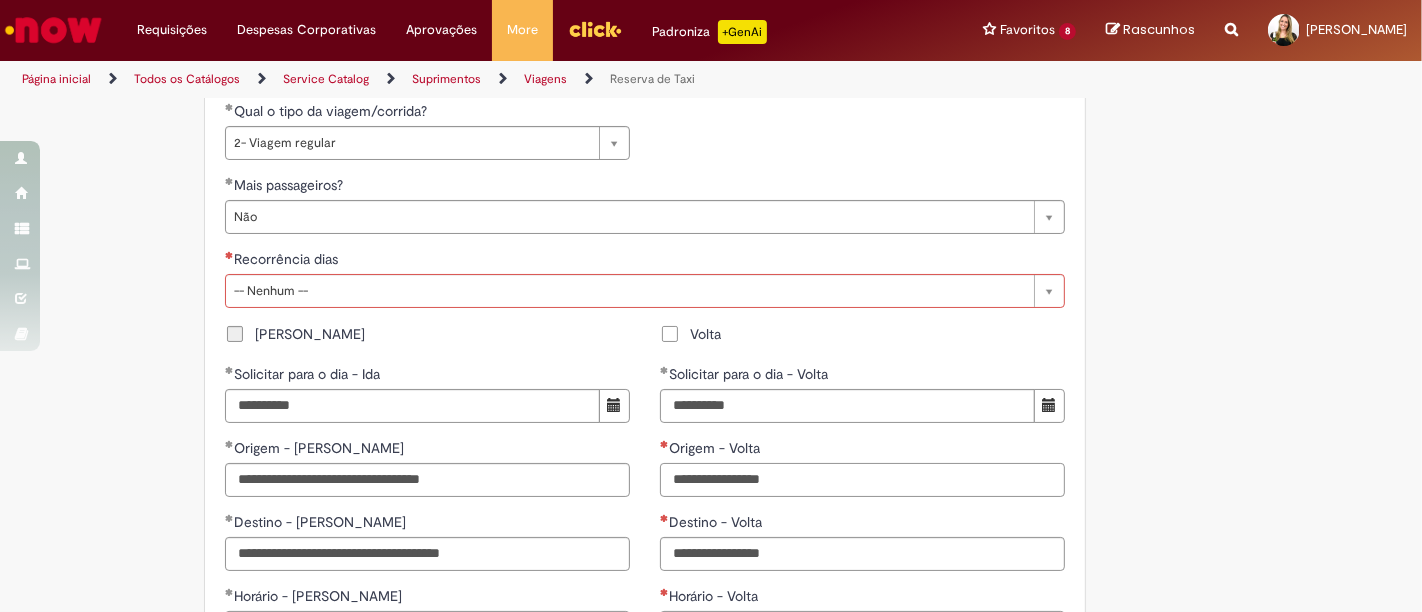 click on "Origem - Volta" at bounding box center [862, 480] 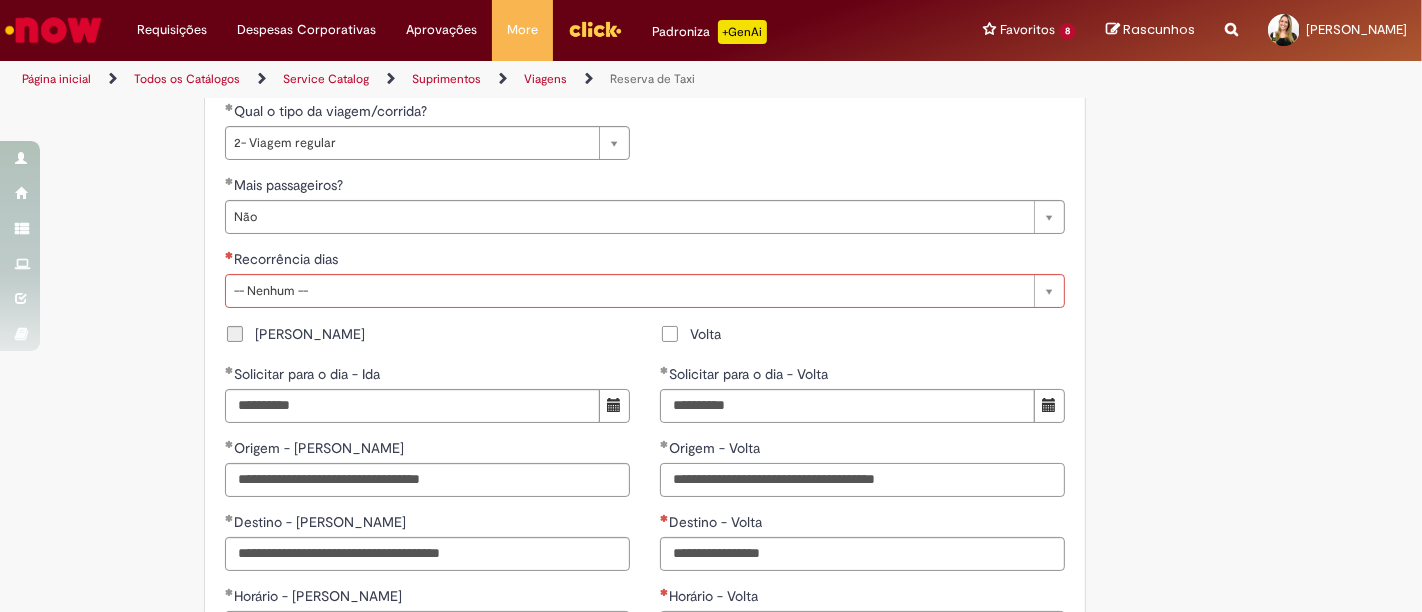 type on "**********" 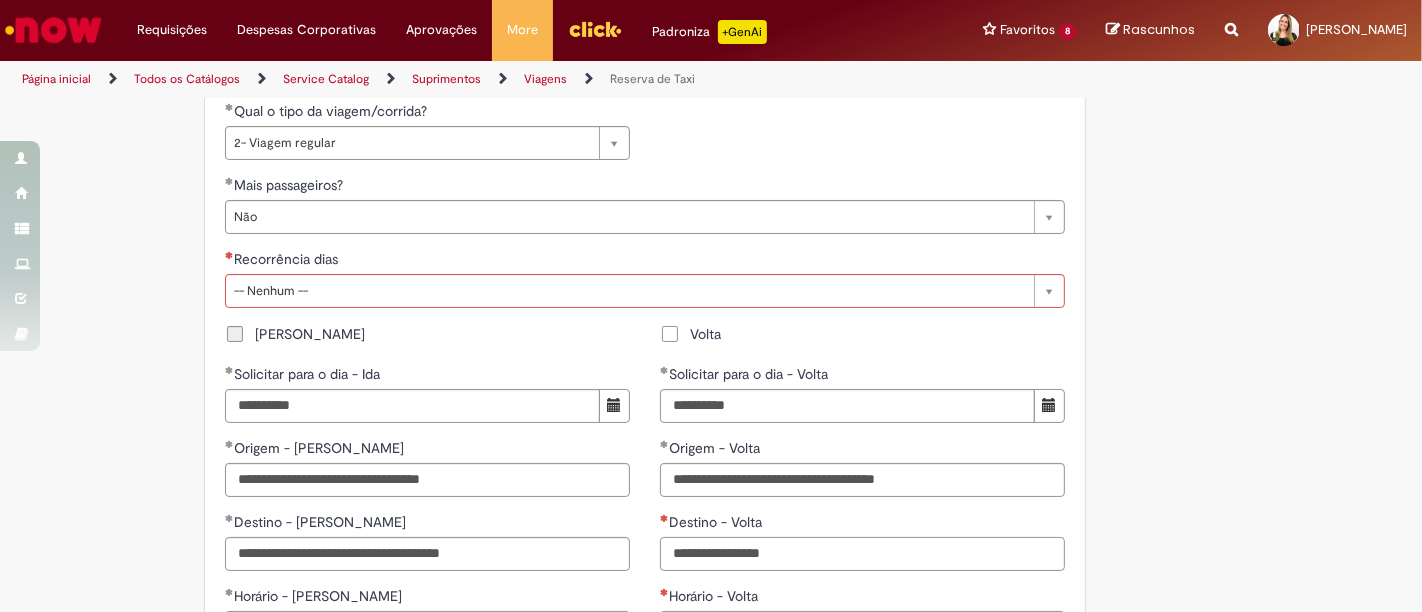 click on "Destino - Volta" at bounding box center (862, 554) 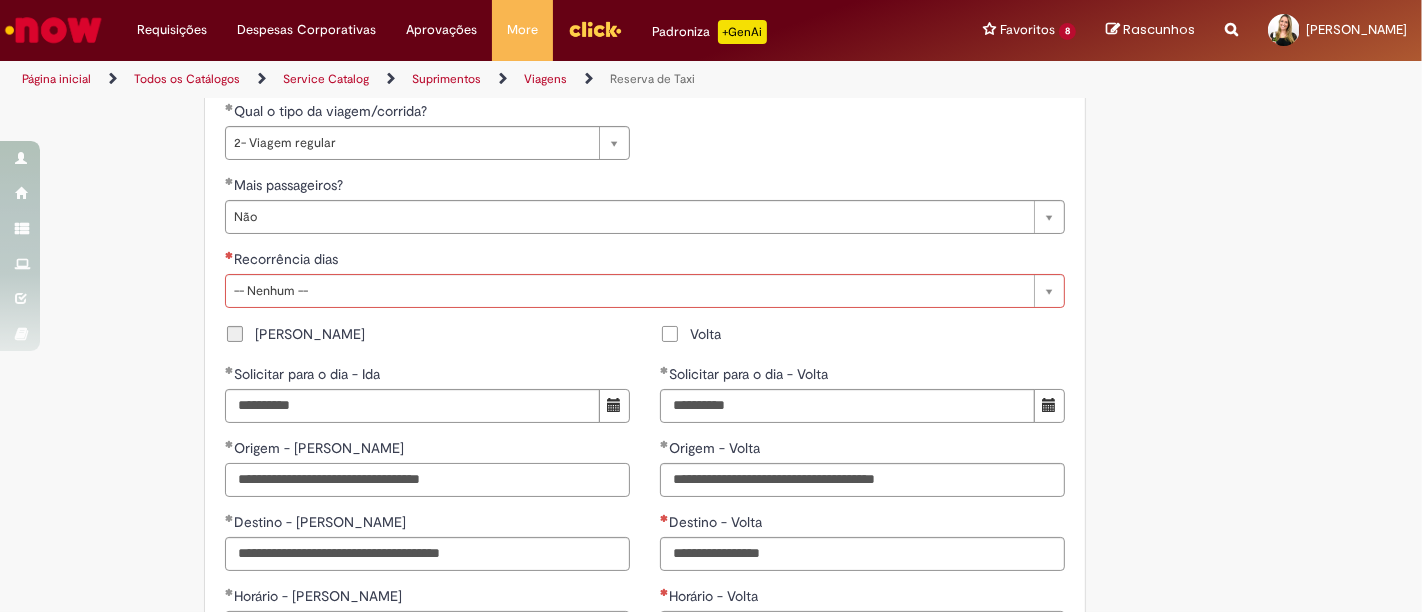 drag, startPoint x: 514, startPoint y: 468, endPoint x: 40, endPoint y: 488, distance: 474.42175 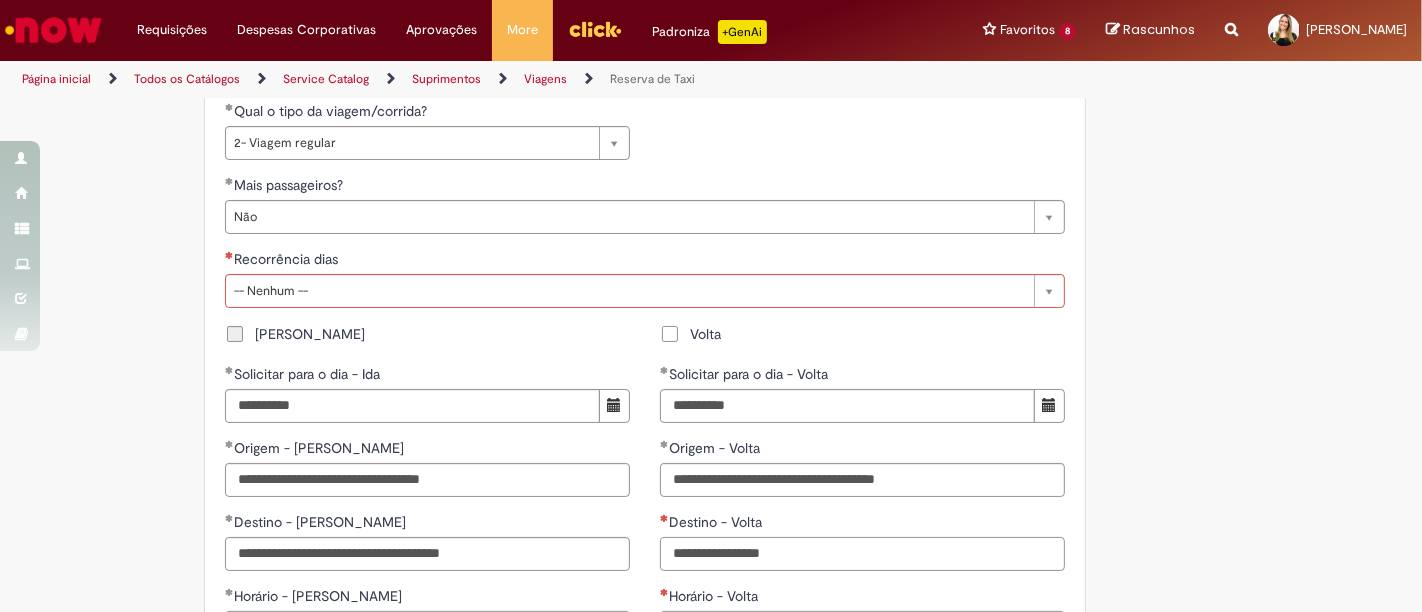 click on "Destino - Volta" at bounding box center (862, 554) 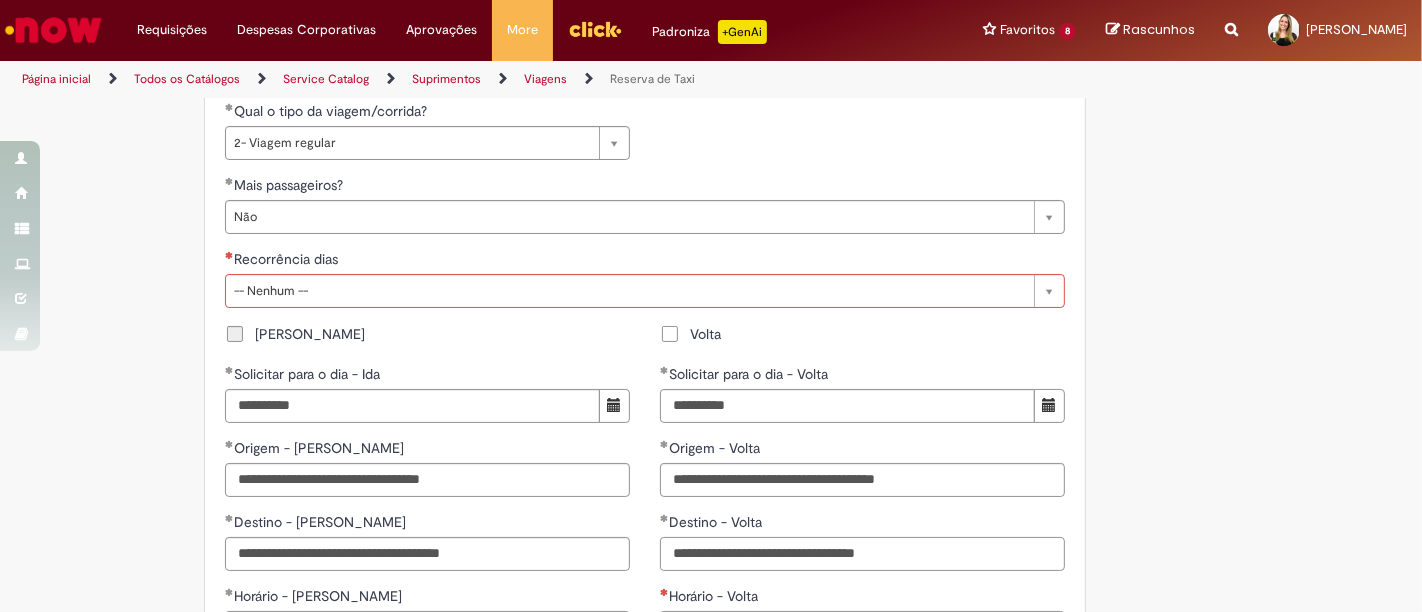 type on "**********" 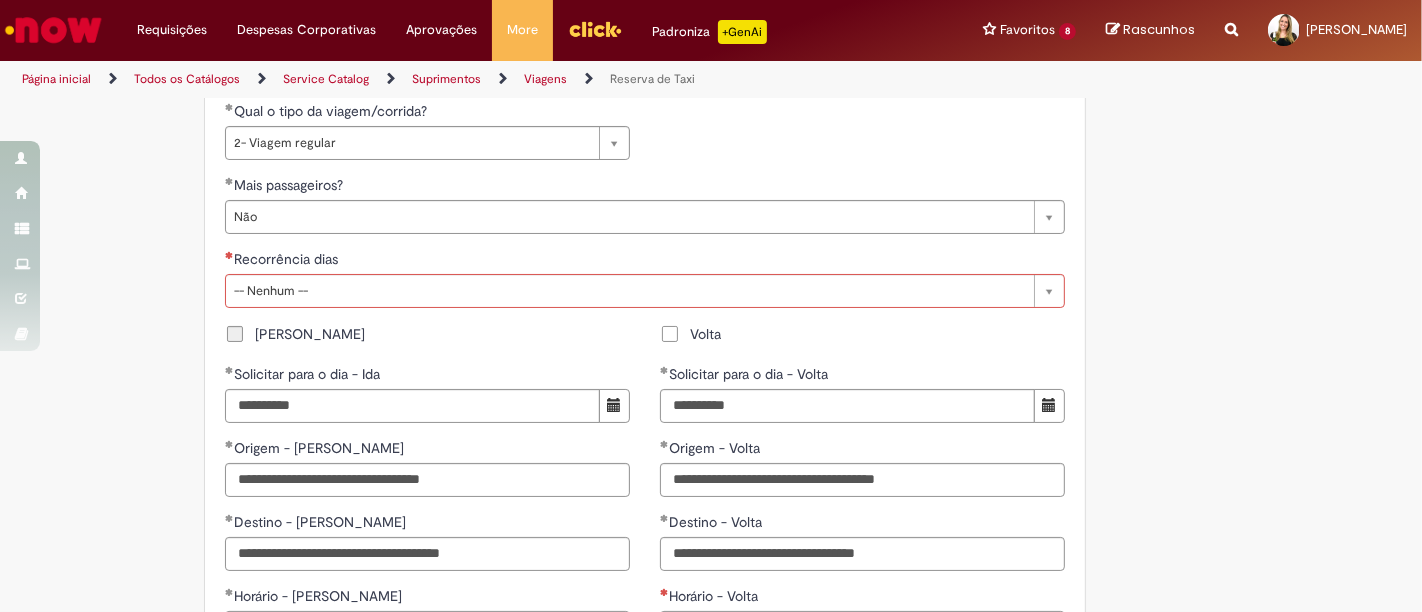 click on "**********" at bounding box center [711, 158] 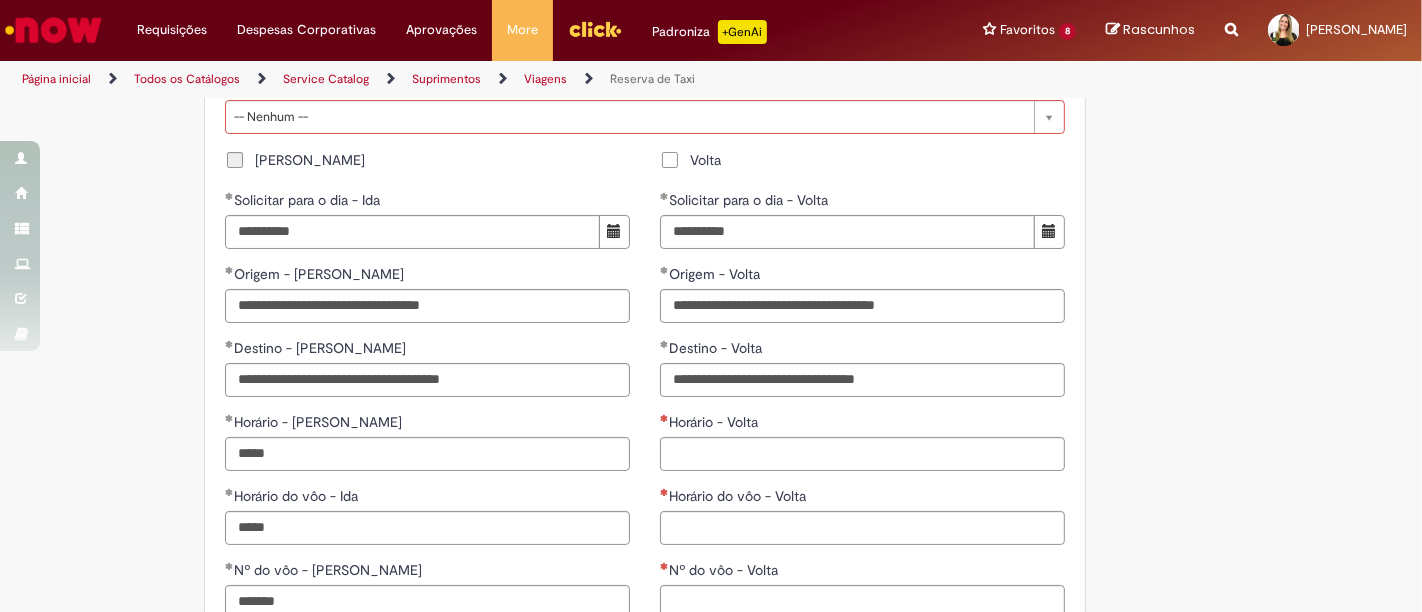 scroll, scrollTop: 1422, scrollLeft: 0, axis: vertical 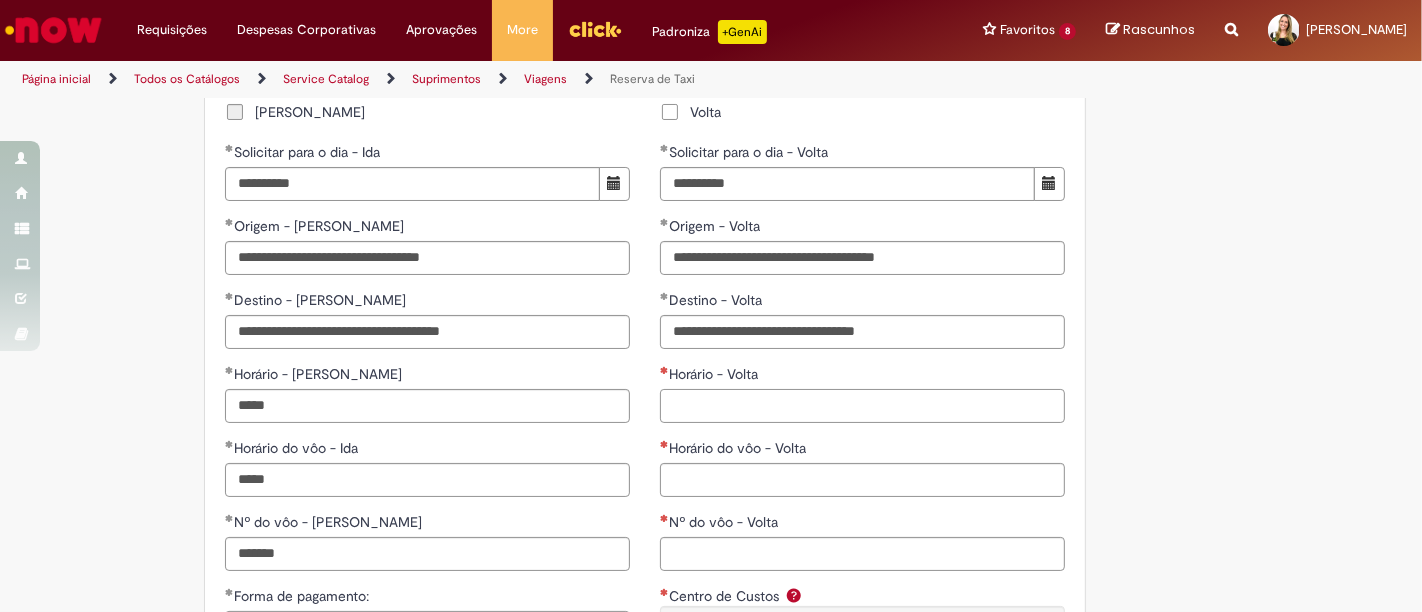 click on "Horário - Volta" at bounding box center (862, 406) 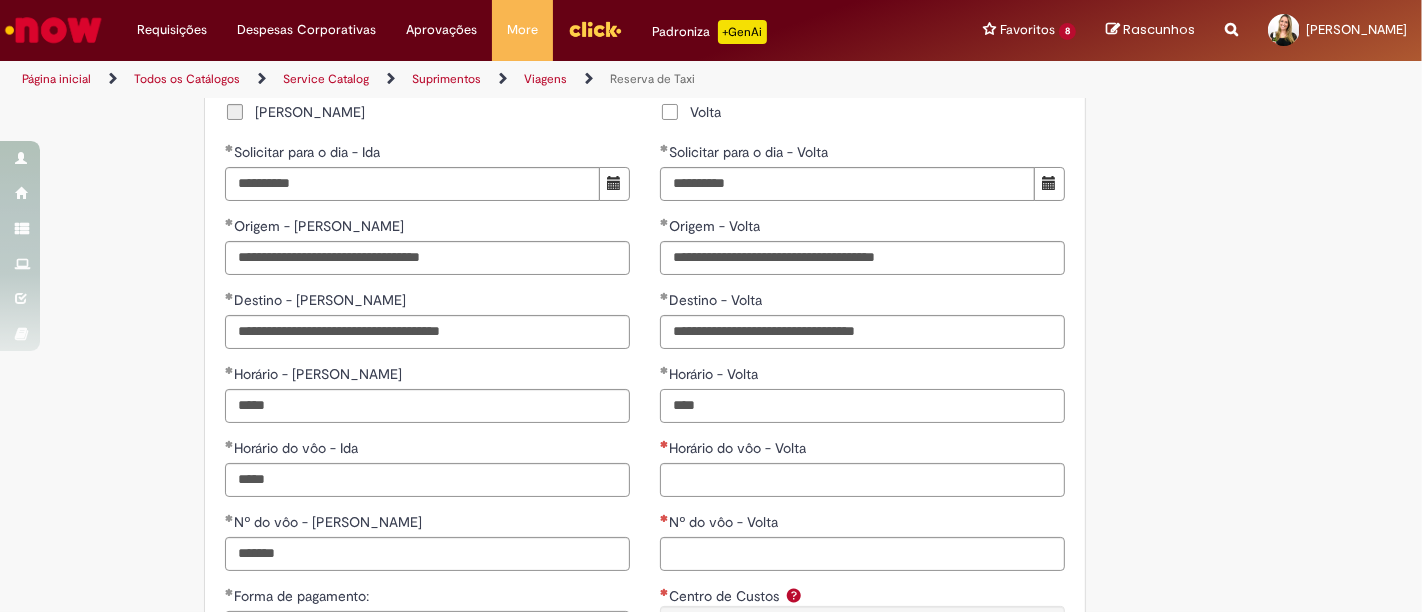 type on "*****" 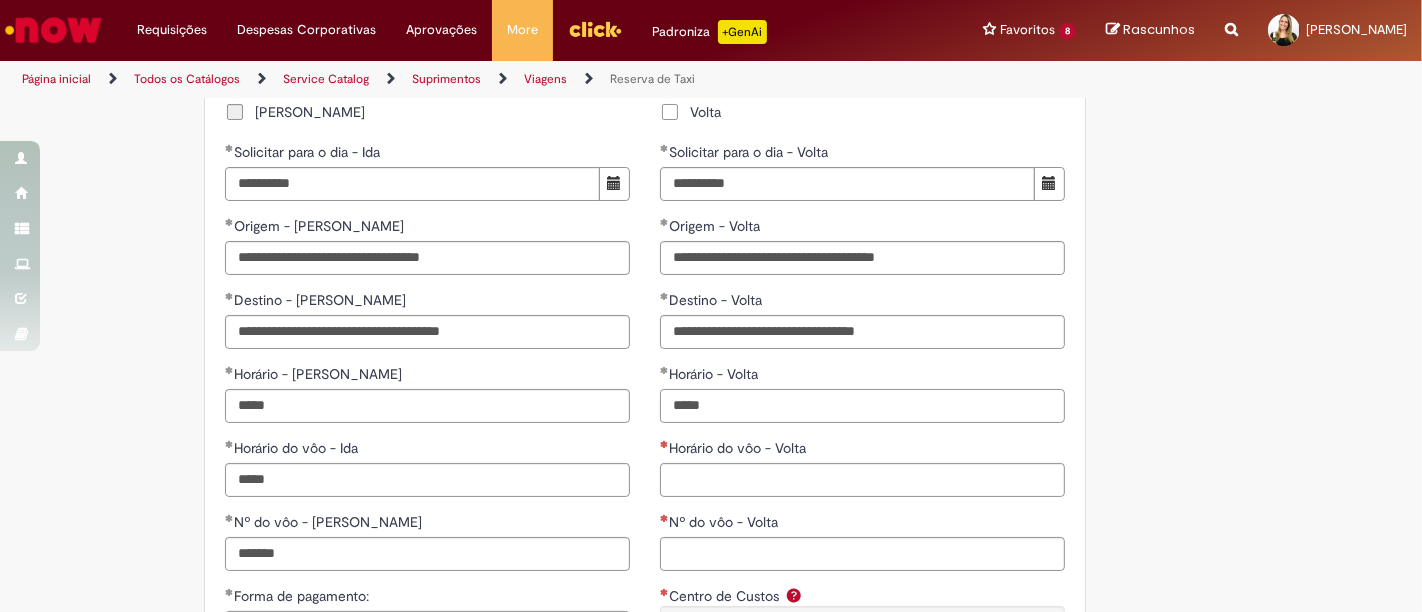 click on "Horário - Volta *****" at bounding box center (862, 393) 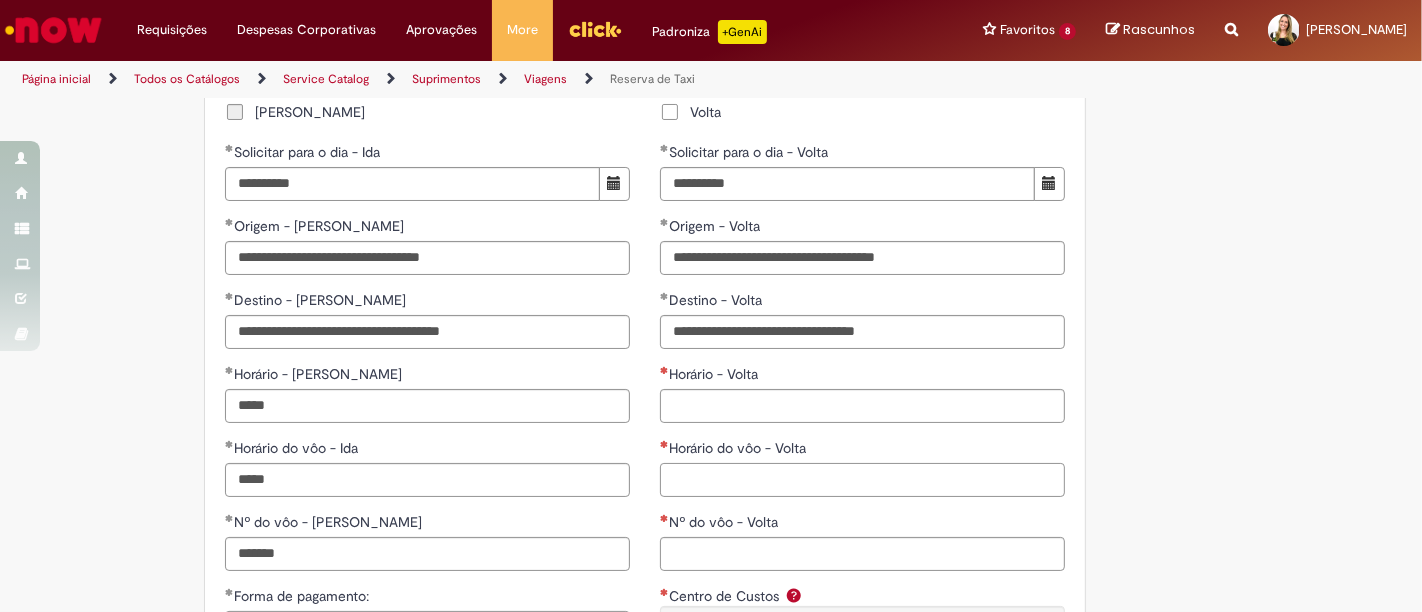 click on "Horário do vôo - Volta" at bounding box center [862, 480] 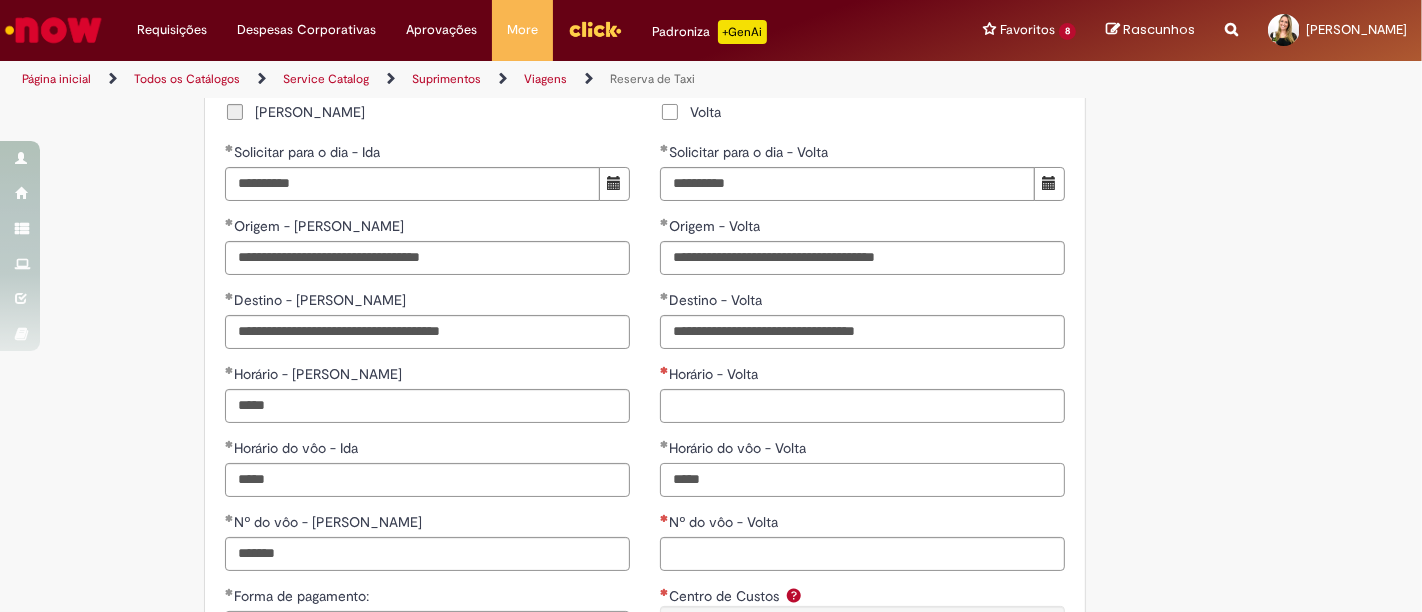 type on "*****" 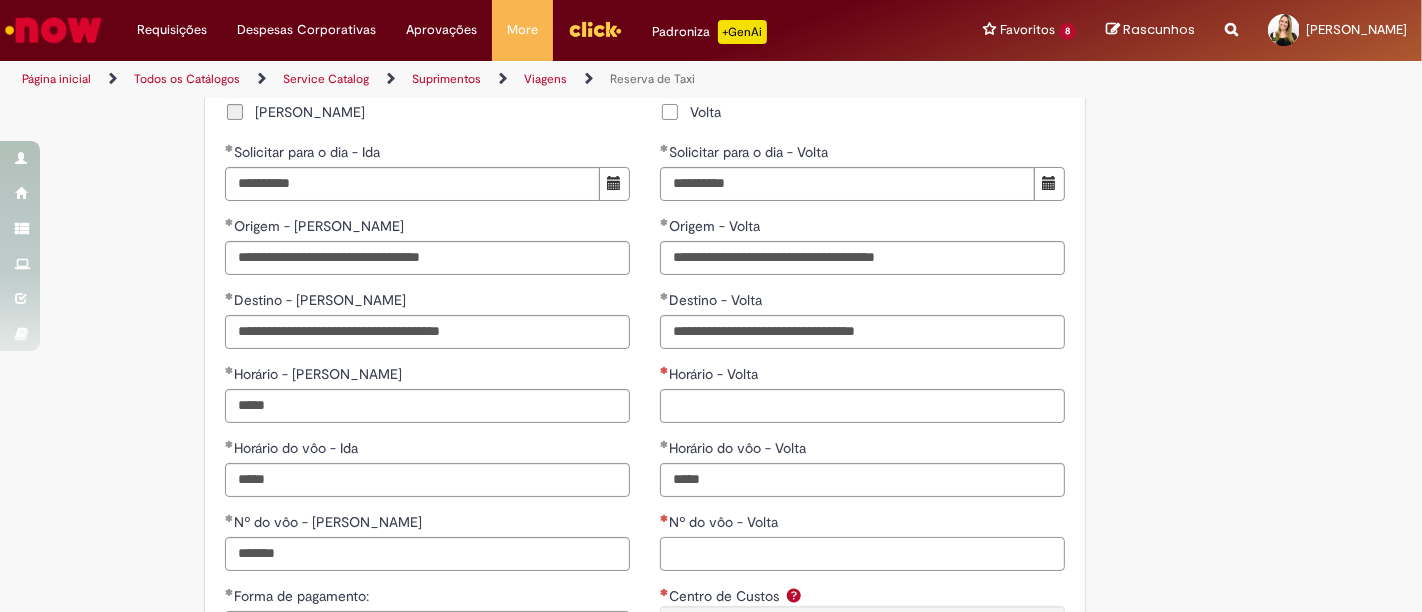 click on "Nº do vôo - Volta" at bounding box center [862, 554] 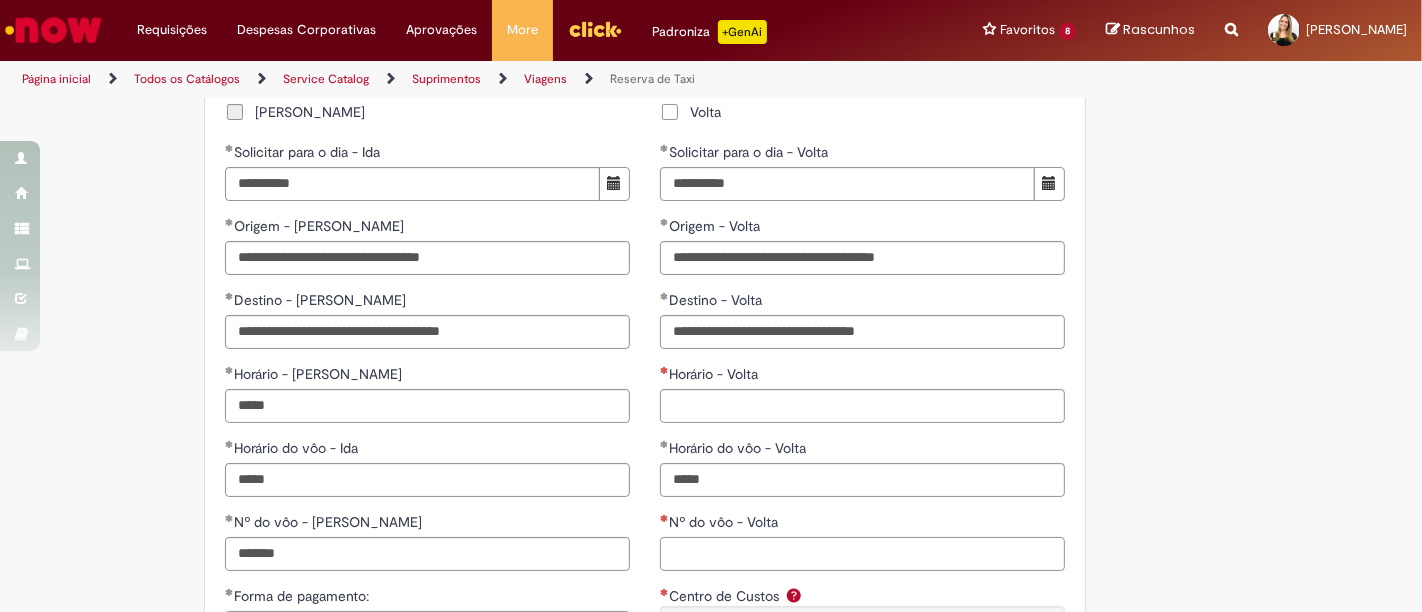 paste on "*******" 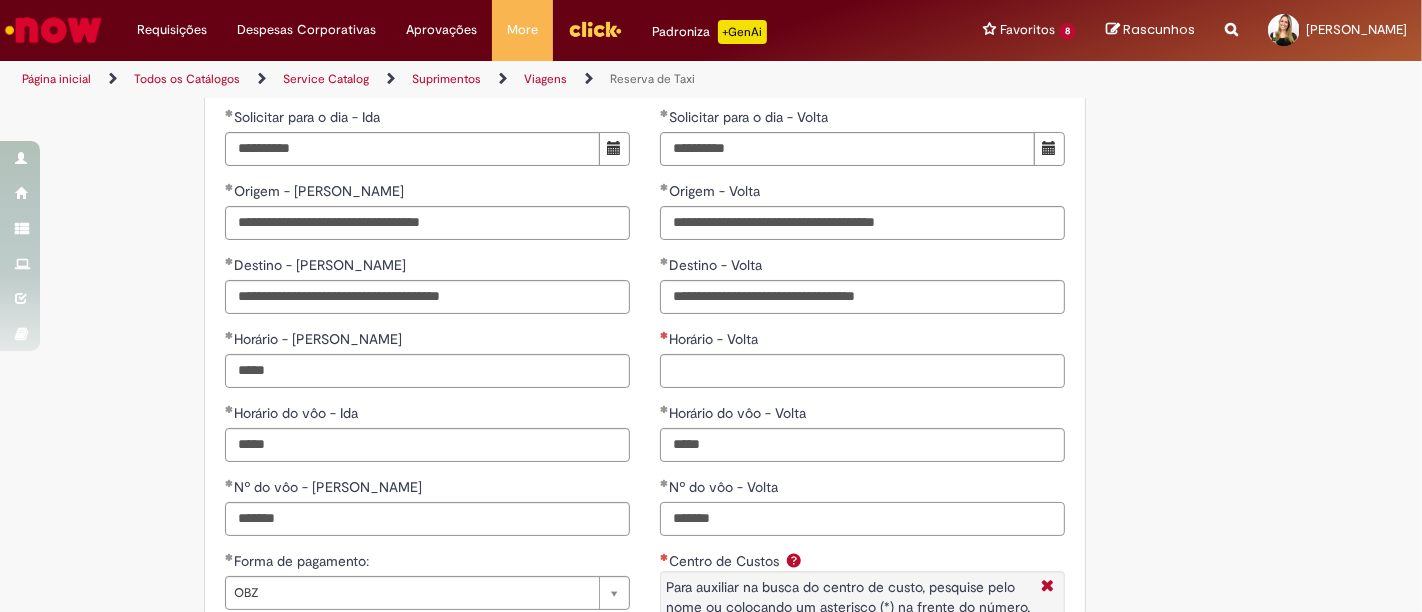 scroll, scrollTop: 1422, scrollLeft: 0, axis: vertical 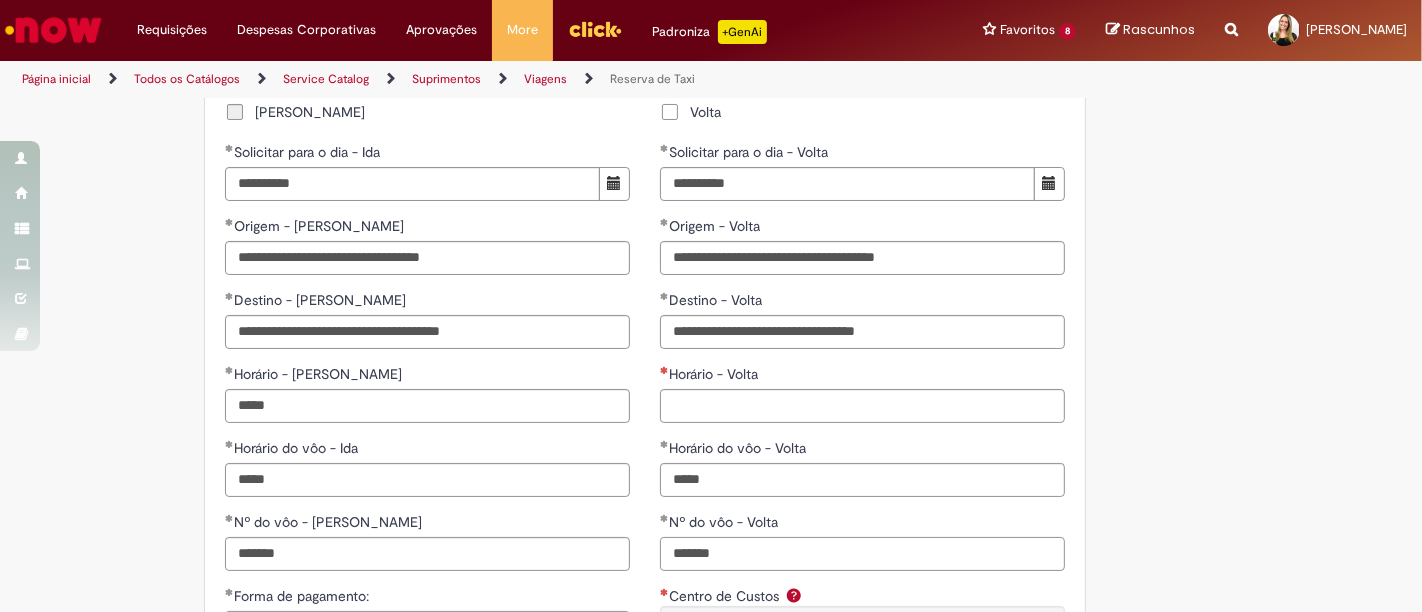type on "*******" 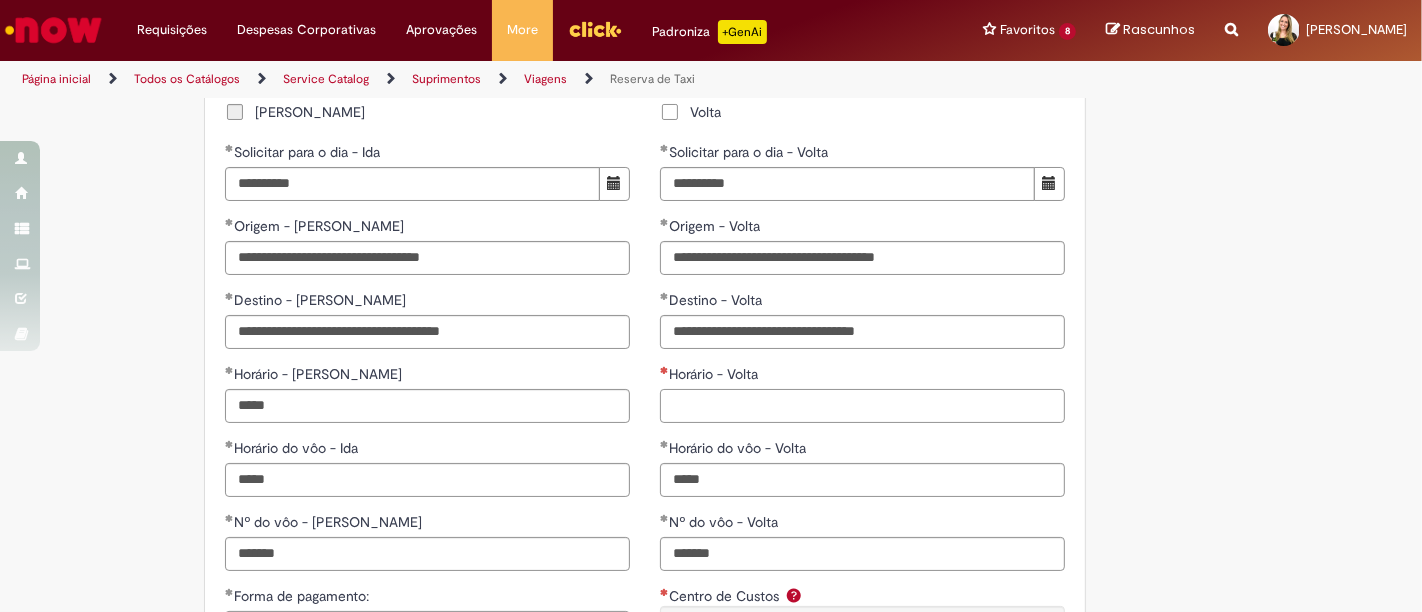click on "Horário - Volta" at bounding box center [862, 406] 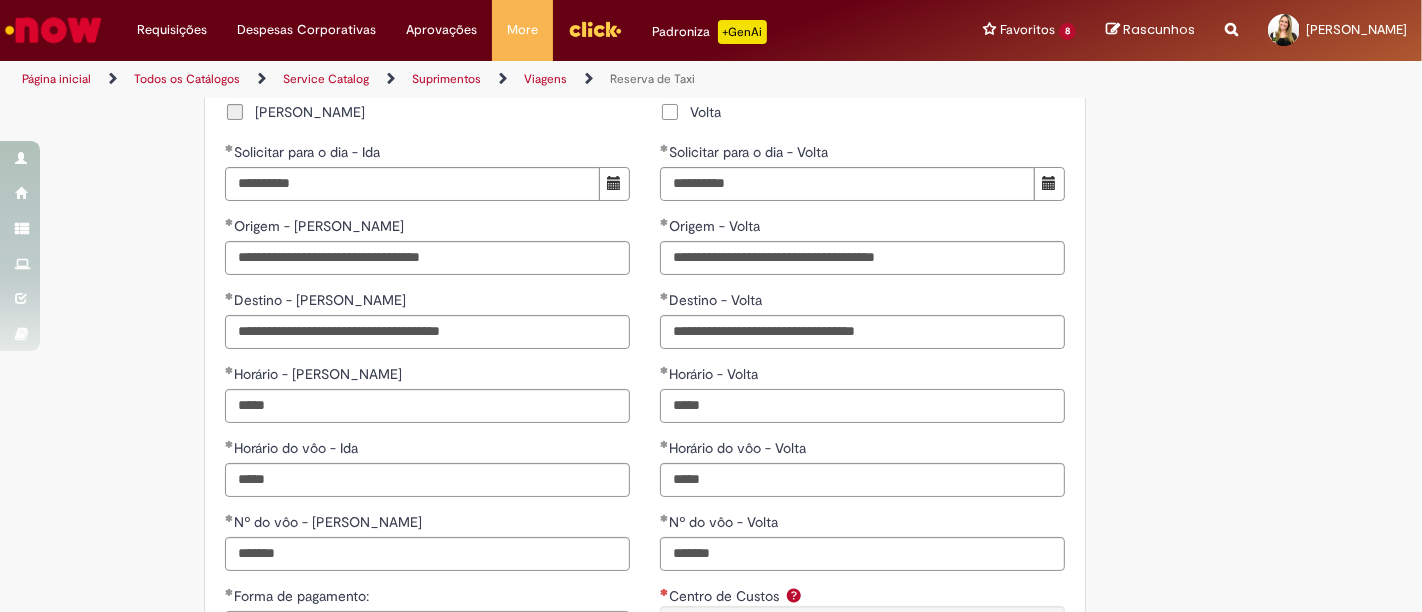 type on "*****" 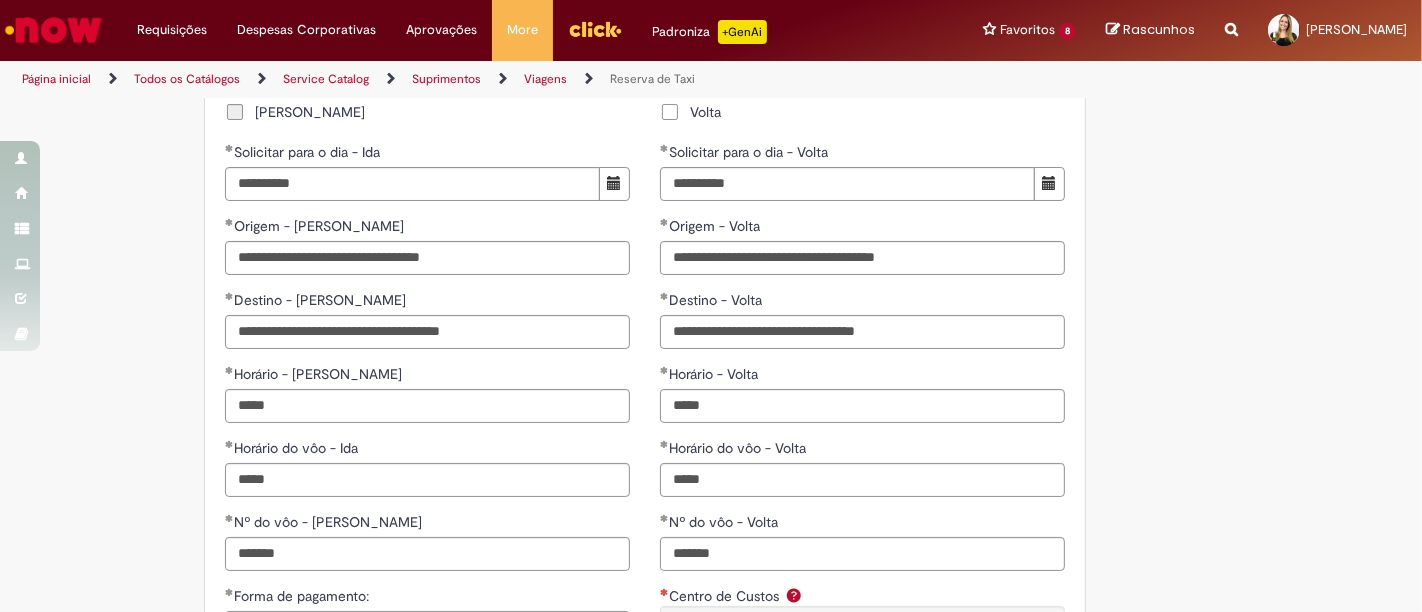 click on "Tire dúvidas com LupiAssist    +GenAI
Oi! Eu sou LupiAssist, uma Inteligência Artificial Generativa em constante aprendizado   Meu conteúdo é monitorado para trazer uma melhor experiência
Dúvidas comuns:
Só mais um instante, estou consultando nossas bases de conhecimento  e escrevendo a melhor resposta pra você!
Title
Lorem ipsum dolor sit amet    Fazer uma nova pergunta
Gerei esta resposta utilizando IA Generativa em conjunto com os nossos padrões. Em caso de divergência, os documentos oficiais prevalecerão.
Saiba mais em:
Ou ligue para:
E aí, te ajudei?
Sim, obrigado!" at bounding box center [711, -64] 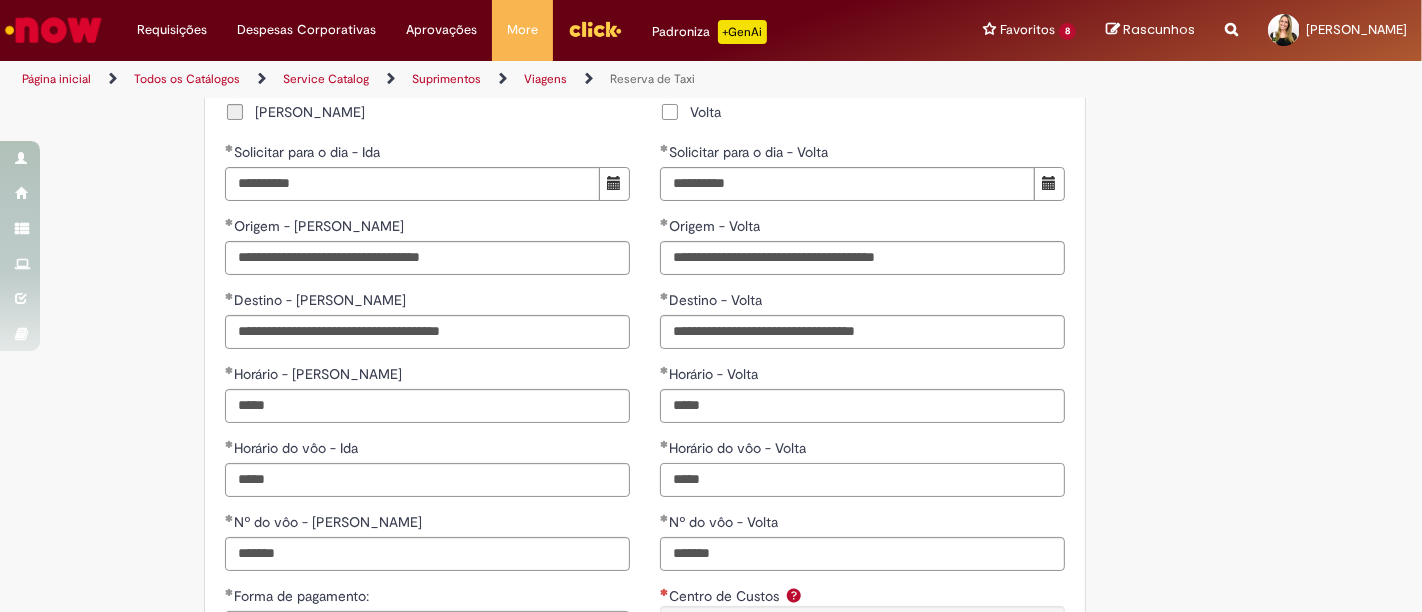 click on "*****" at bounding box center [862, 480] 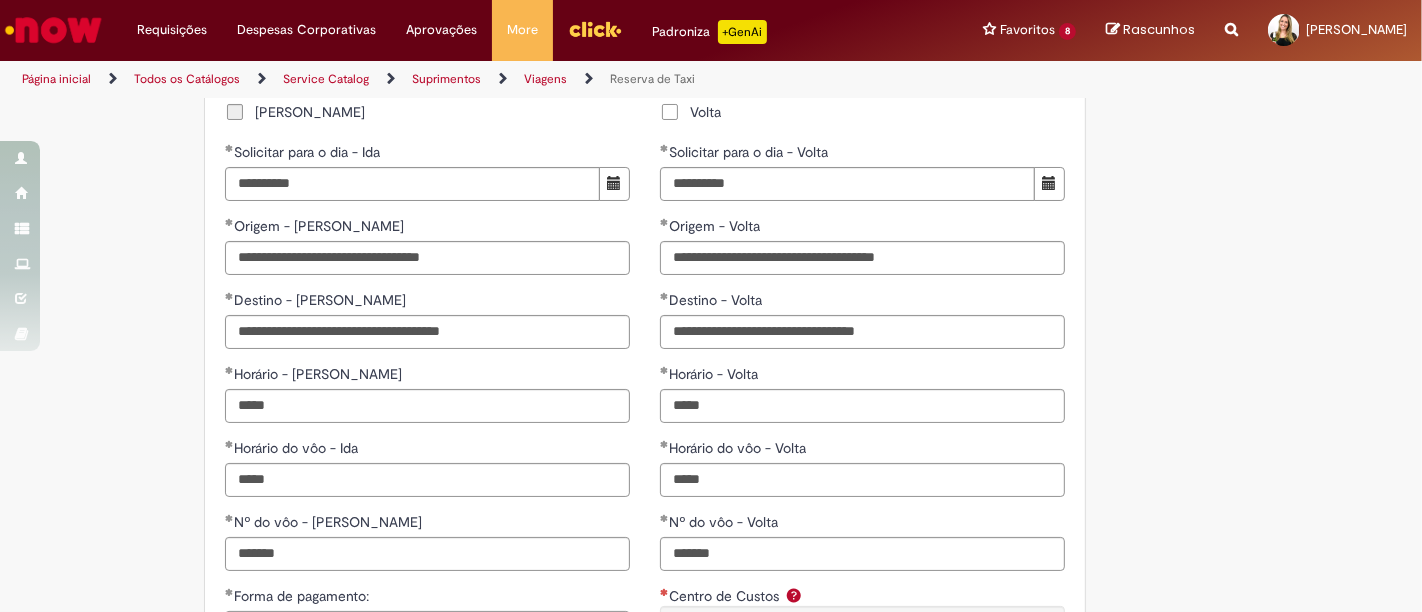 click on "**********" at bounding box center [711, -64] 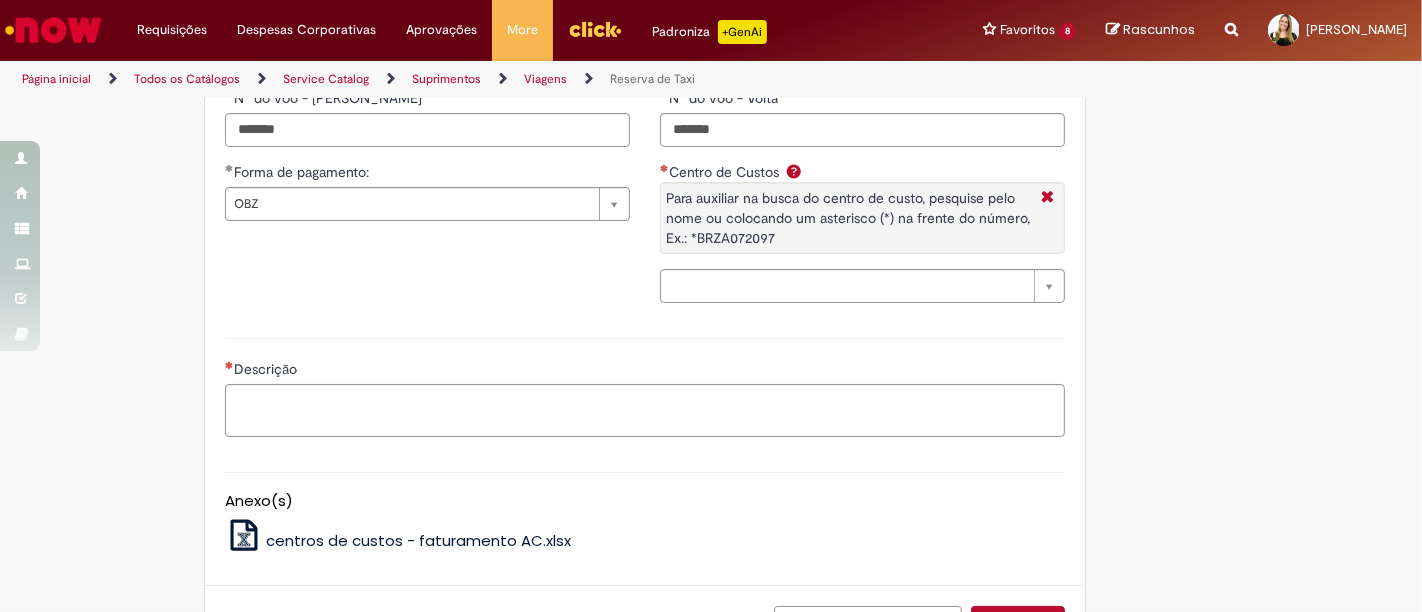 scroll, scrollTop: 1867, scrollLeft: 0, axis: vertical 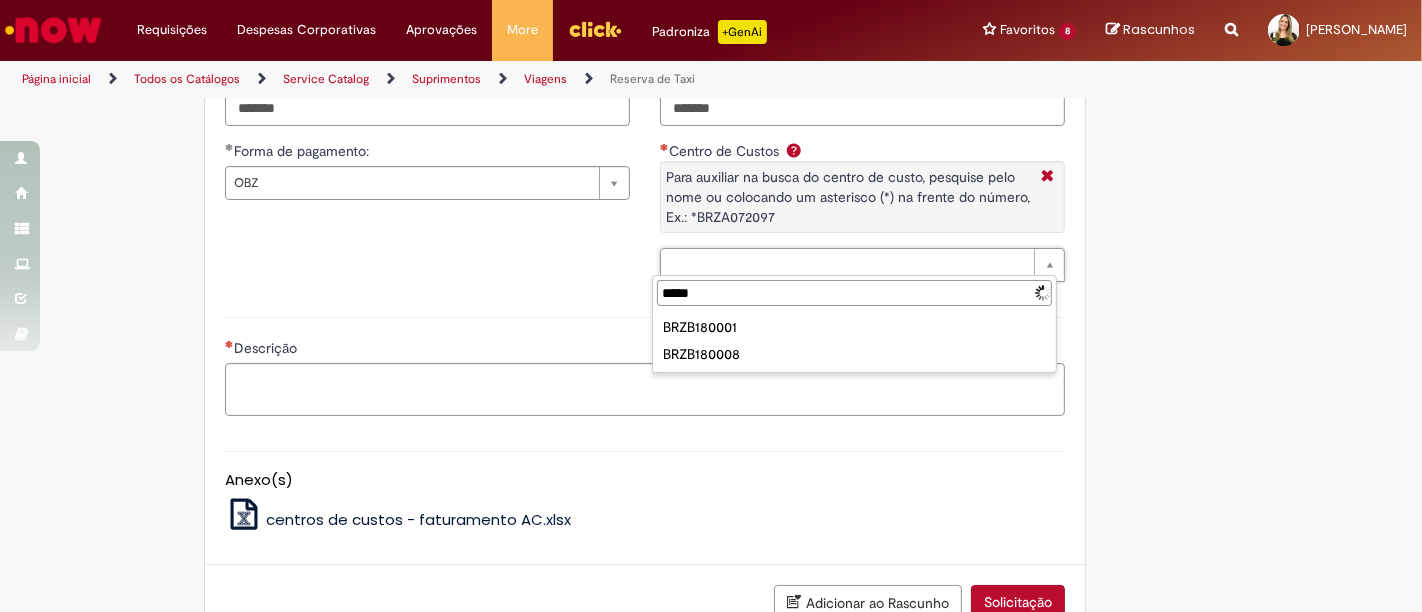 type on "******" 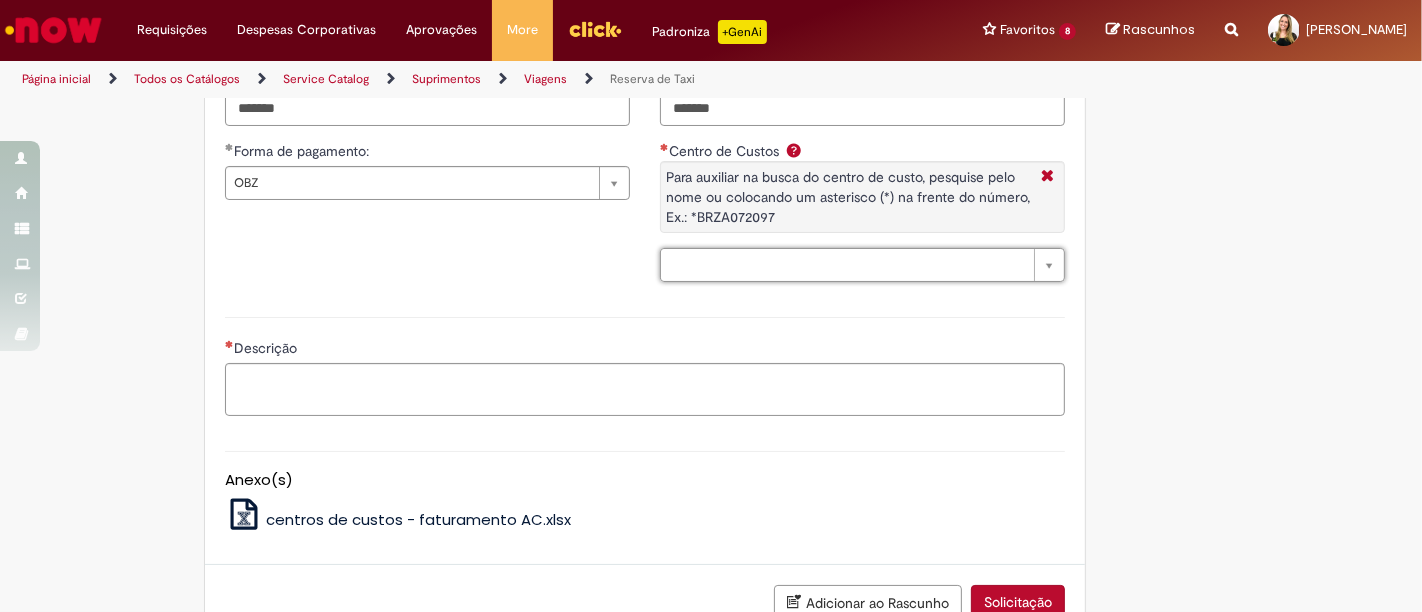 click on "Descrição" at bounding box center [645, 364] 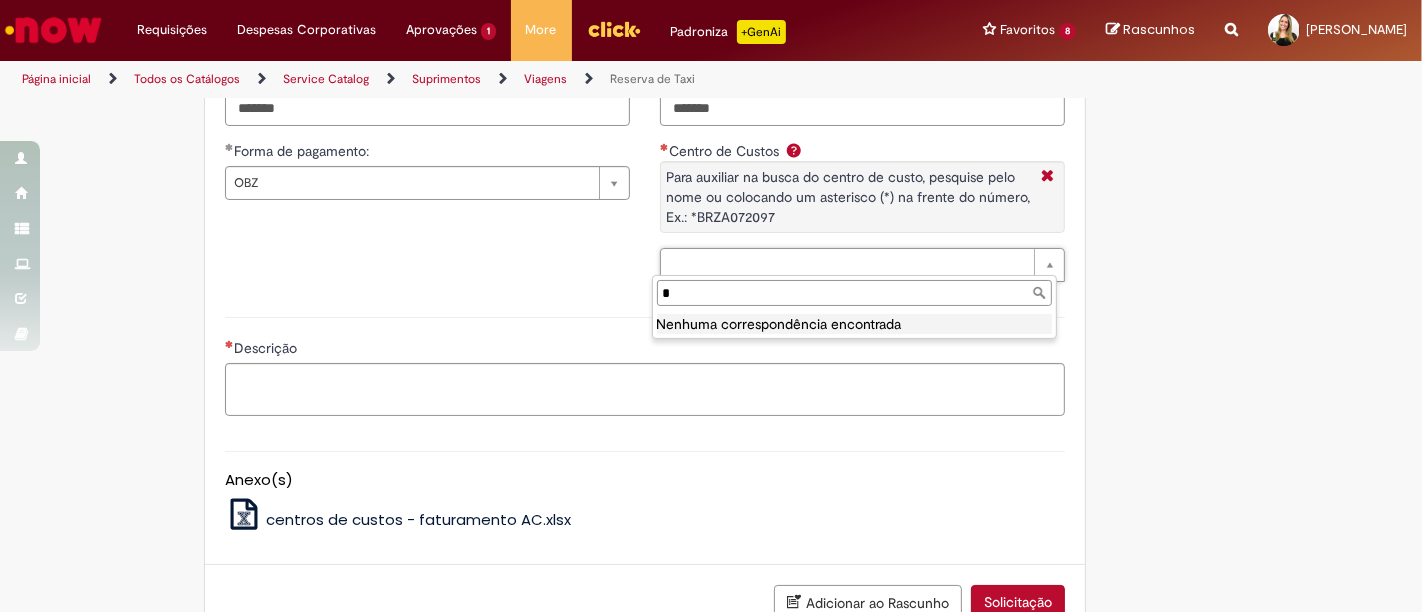 paste on "**********" 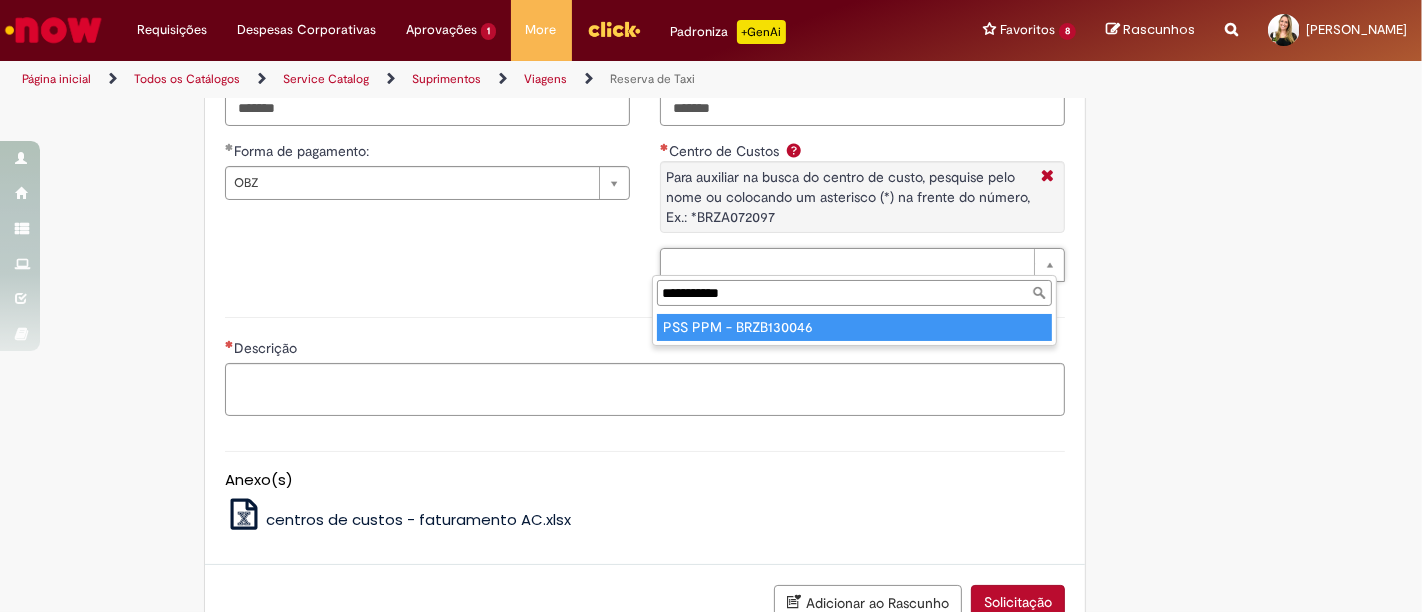 type on "**********" 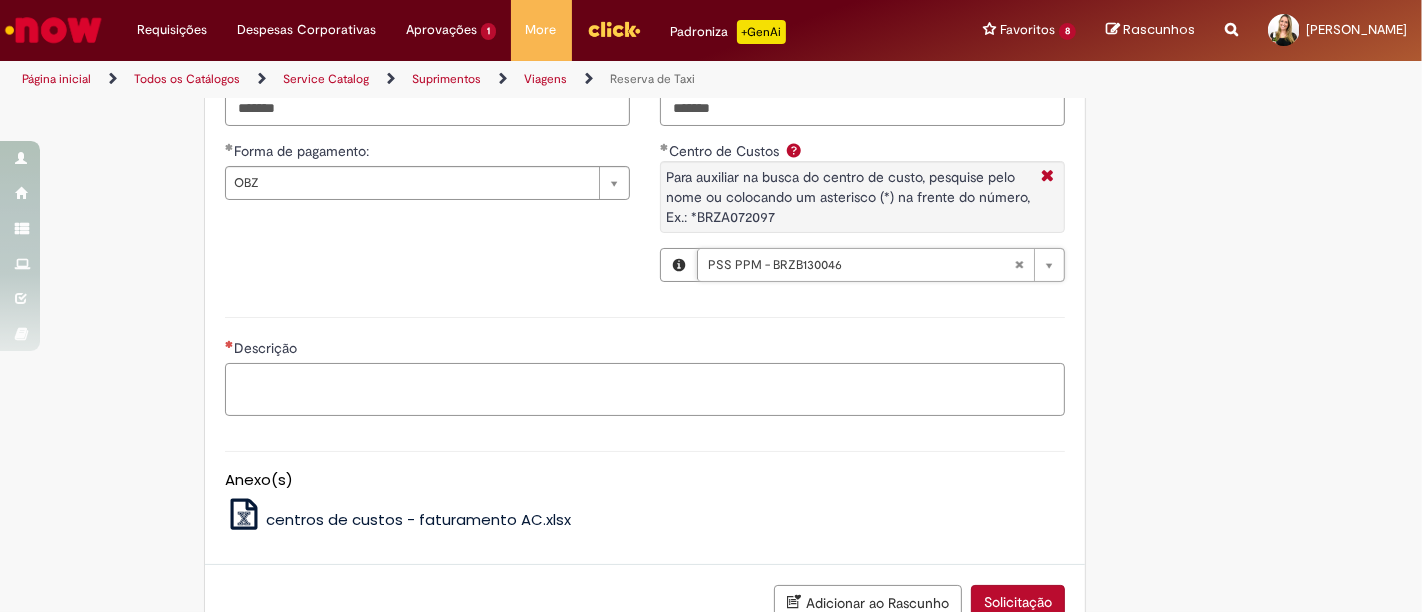 click on "Descrição" at bounding box center [645, 389] 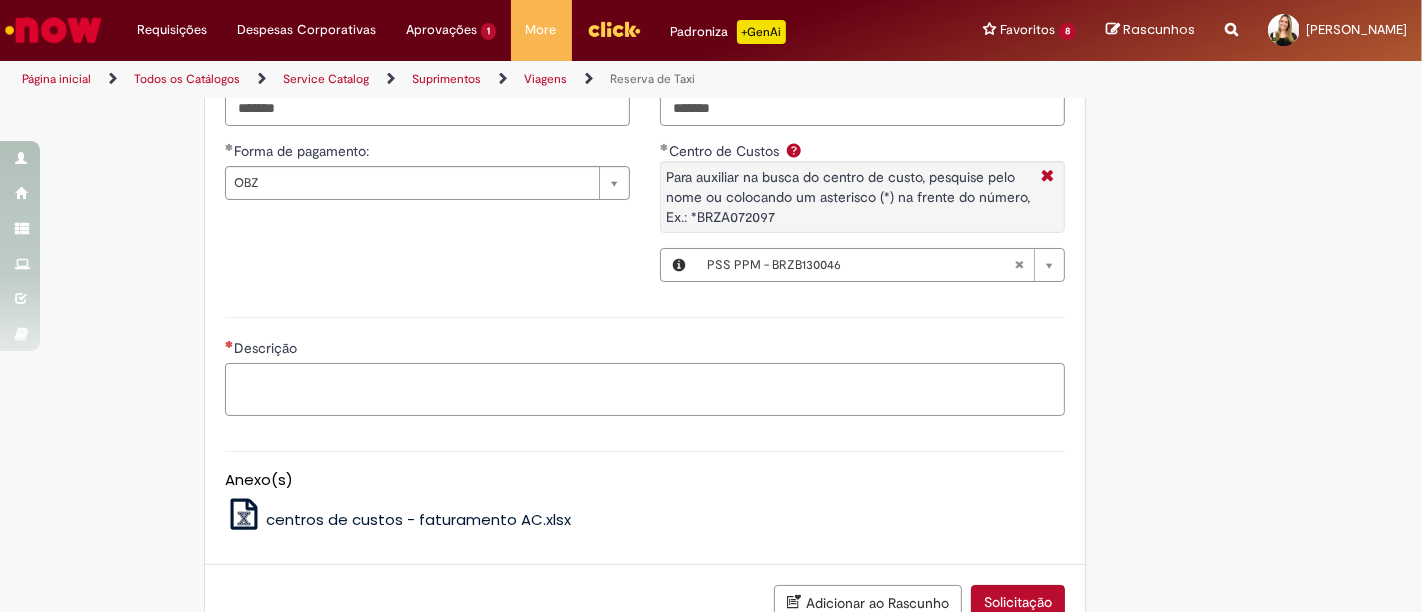 paste on "**********" 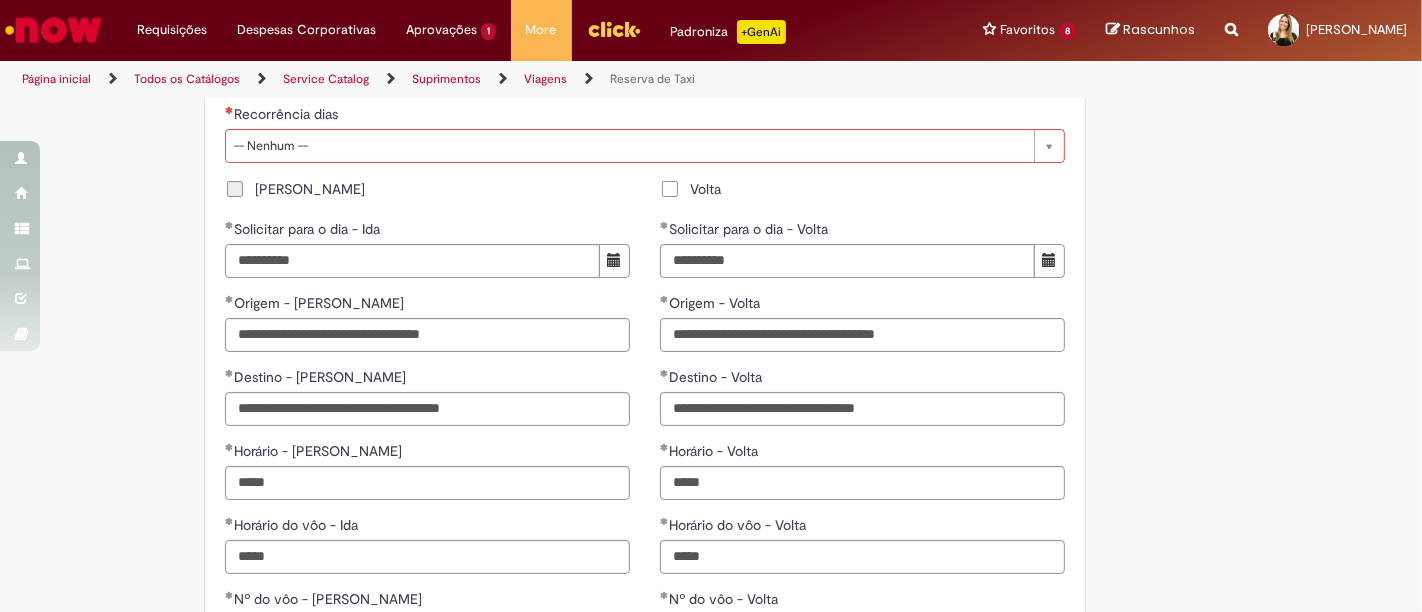 scroll, scrollTop: 1334, scrollLeft: 0, axis: vertical 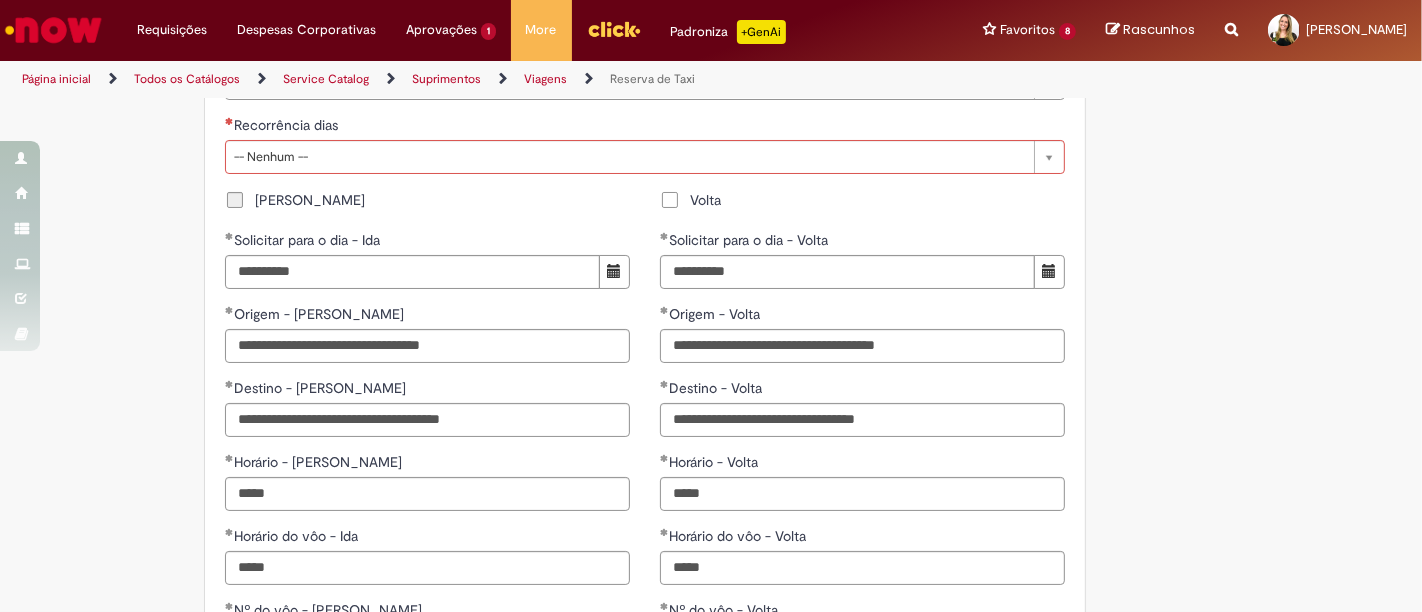 type on "**********" 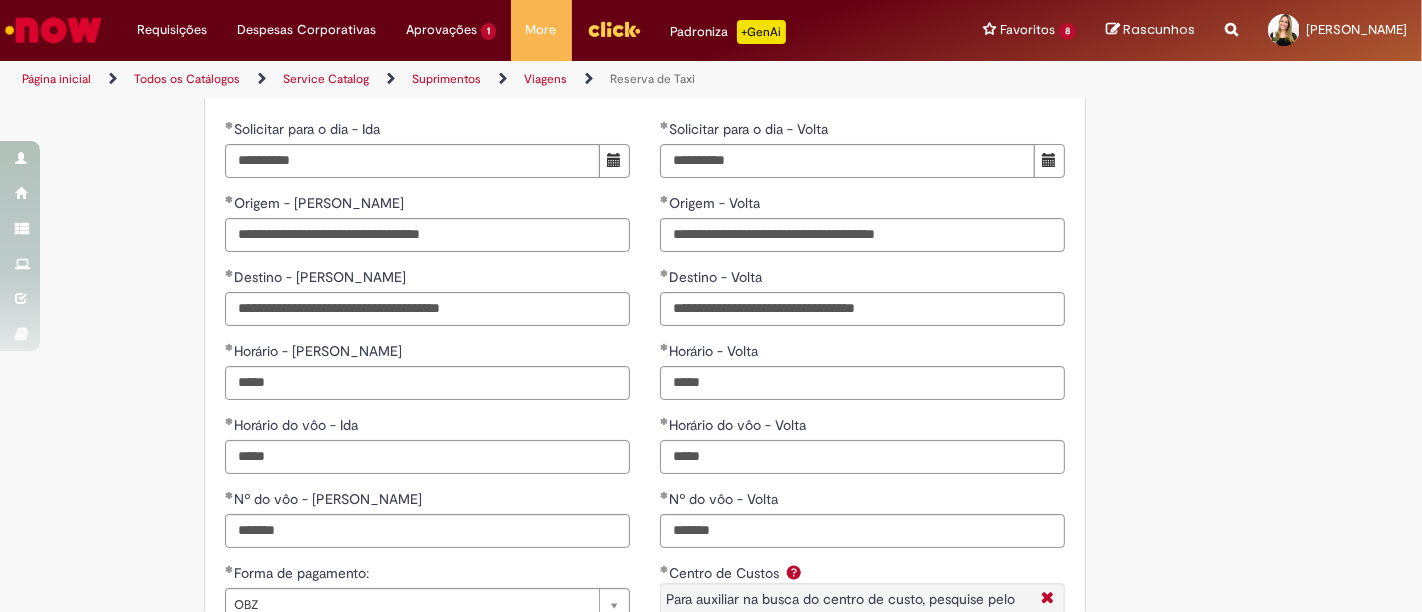 scroll, scrollTop: 1223, scrollLeft: 0, axis: vertical 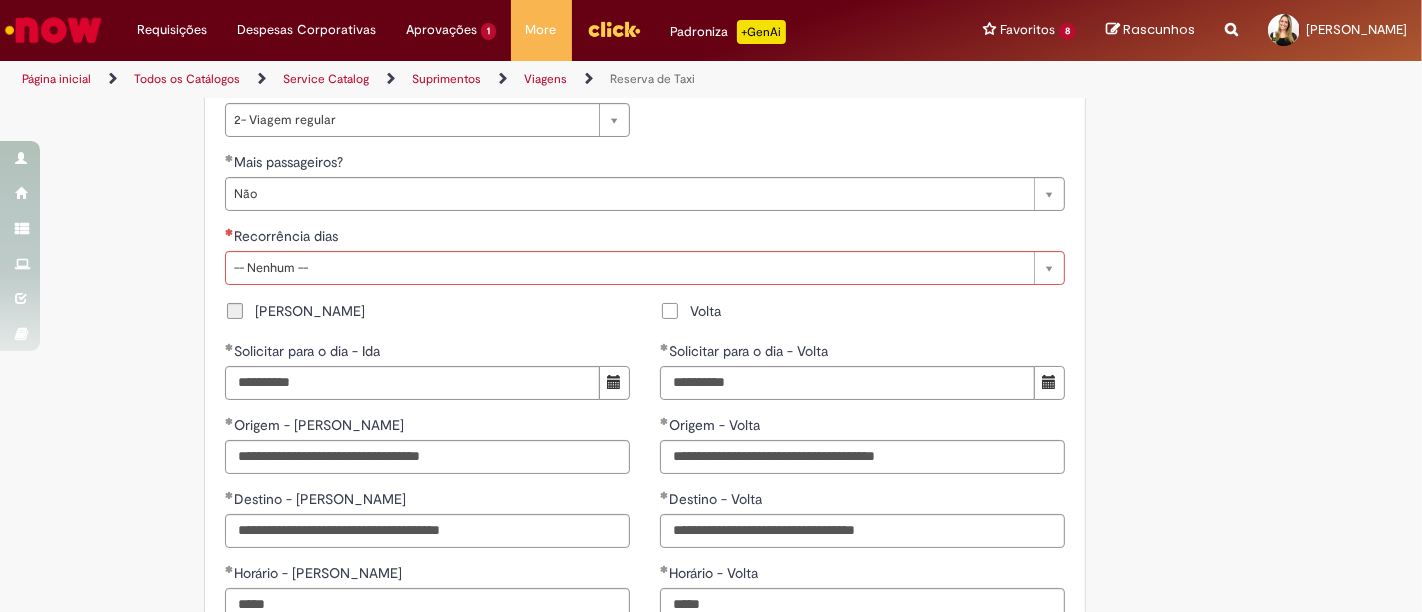 click on "[PERSON_NAME]" at bounding box center [310, 311] 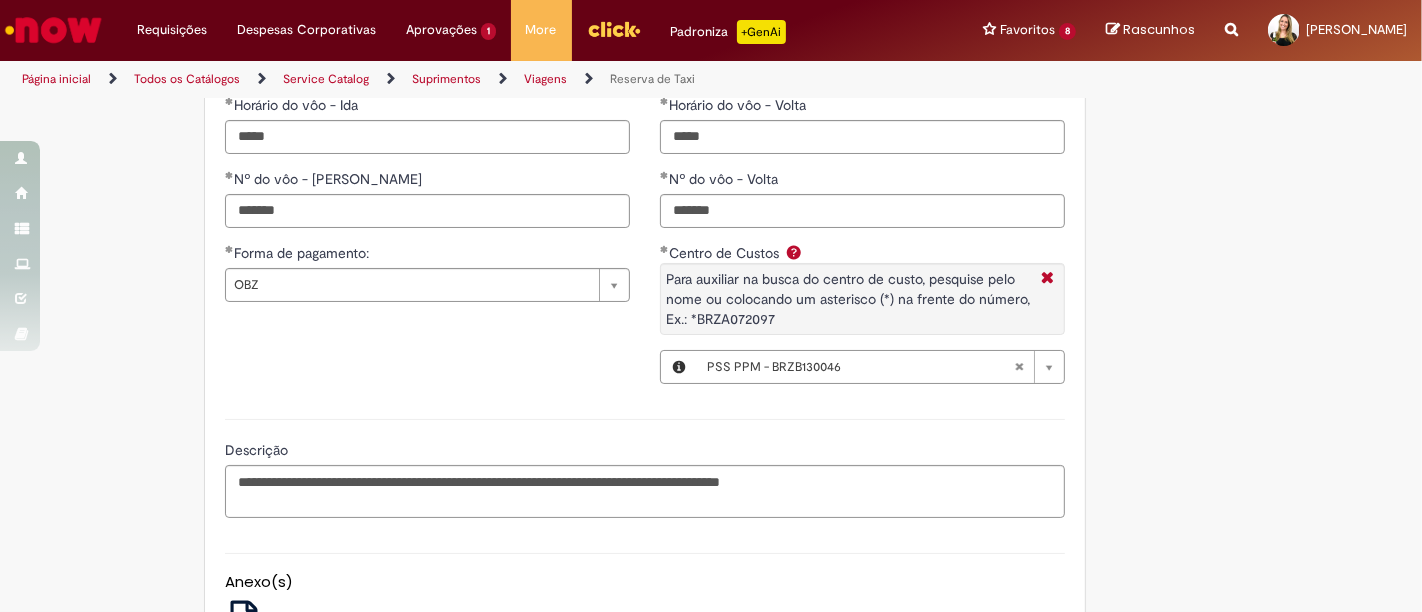 scroll, scrollTop: 2001, scrollLeft: 0, axis: vertical 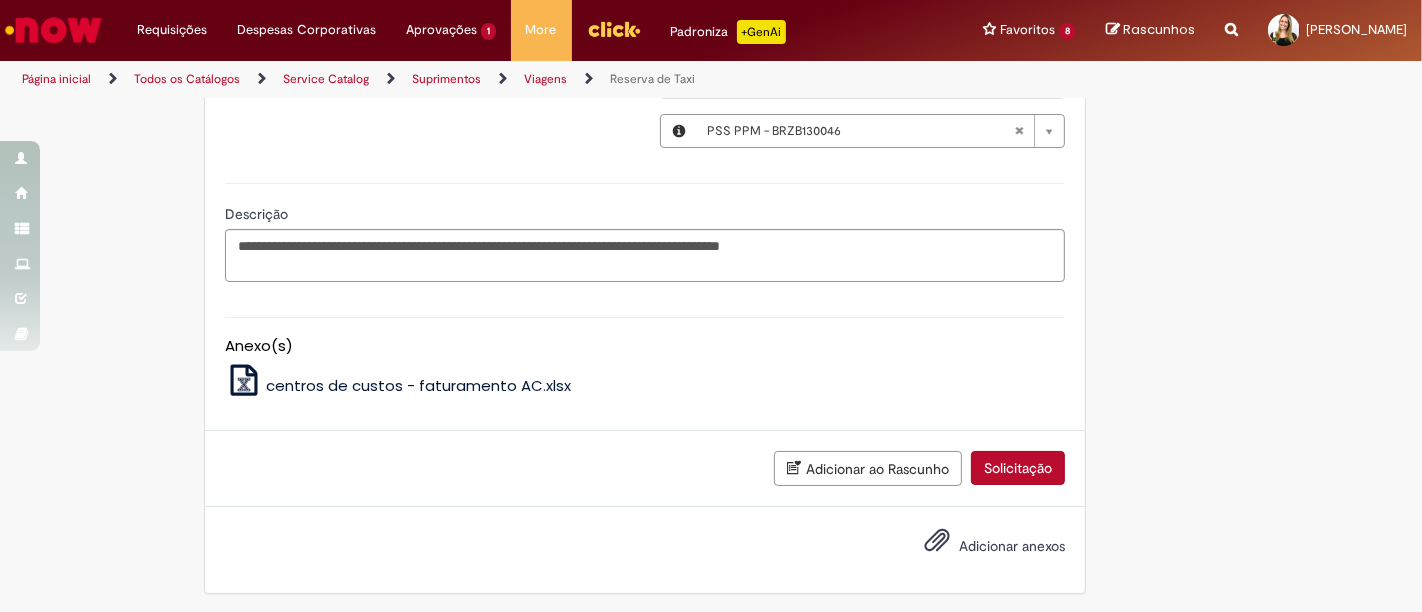 click on "Solicitação" at bounding box center (1018, 468) 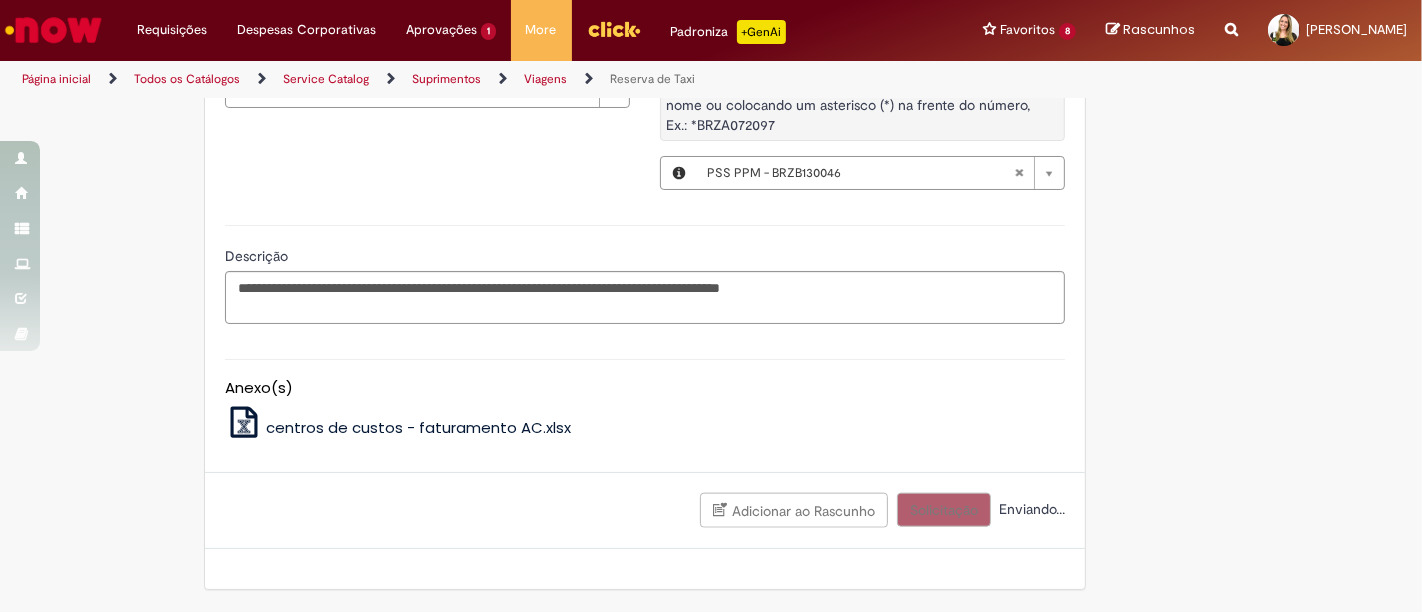 scroll, scrollTop: 1117, scrollLeft: 0, axis: vertical 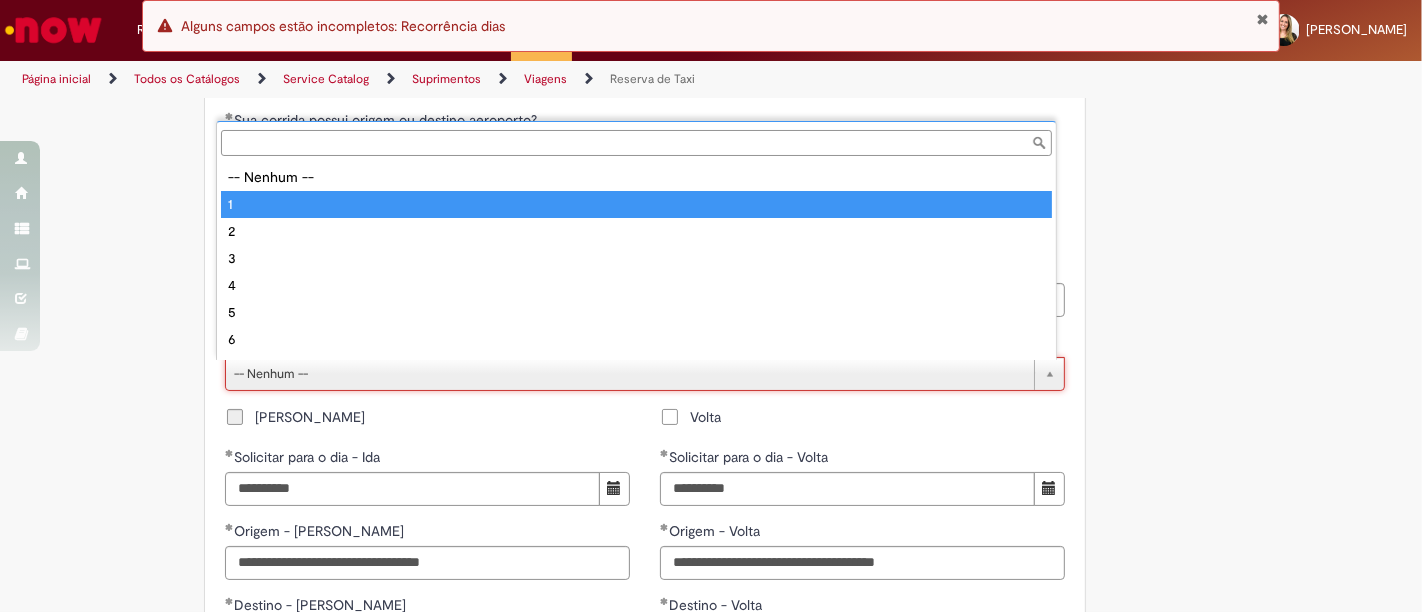 type on "*" 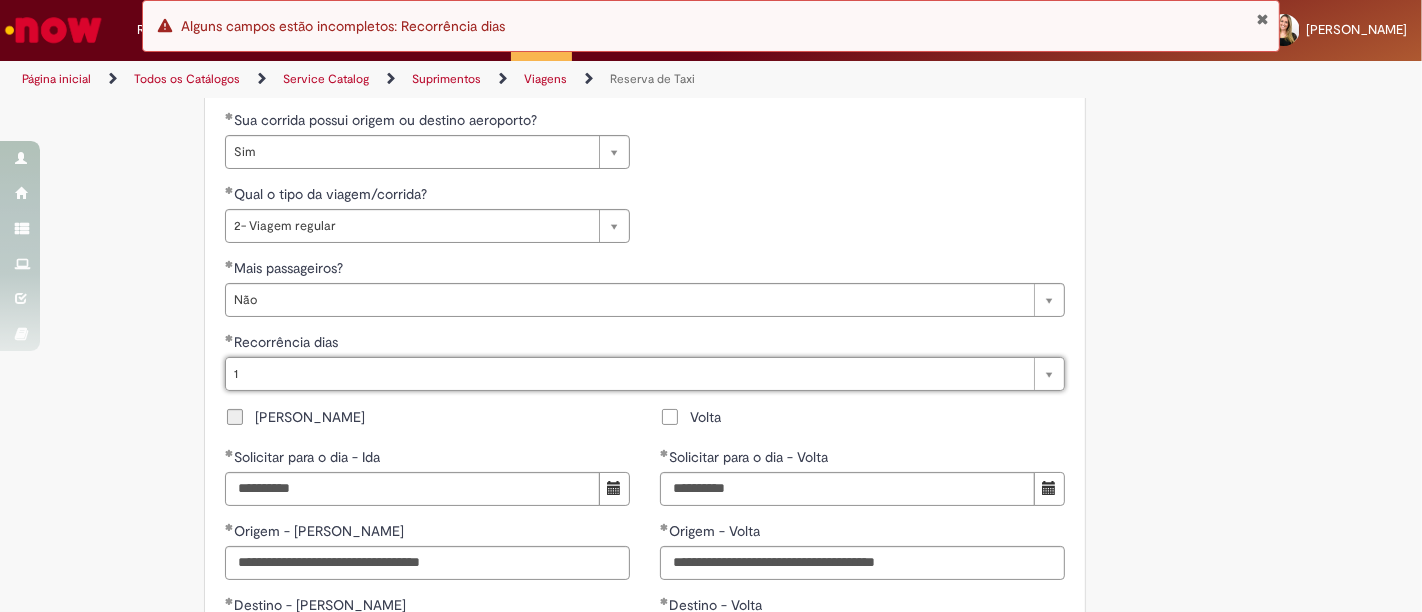scroll, scrollTop: 0, scrollLeft: 3, axis: horizontal 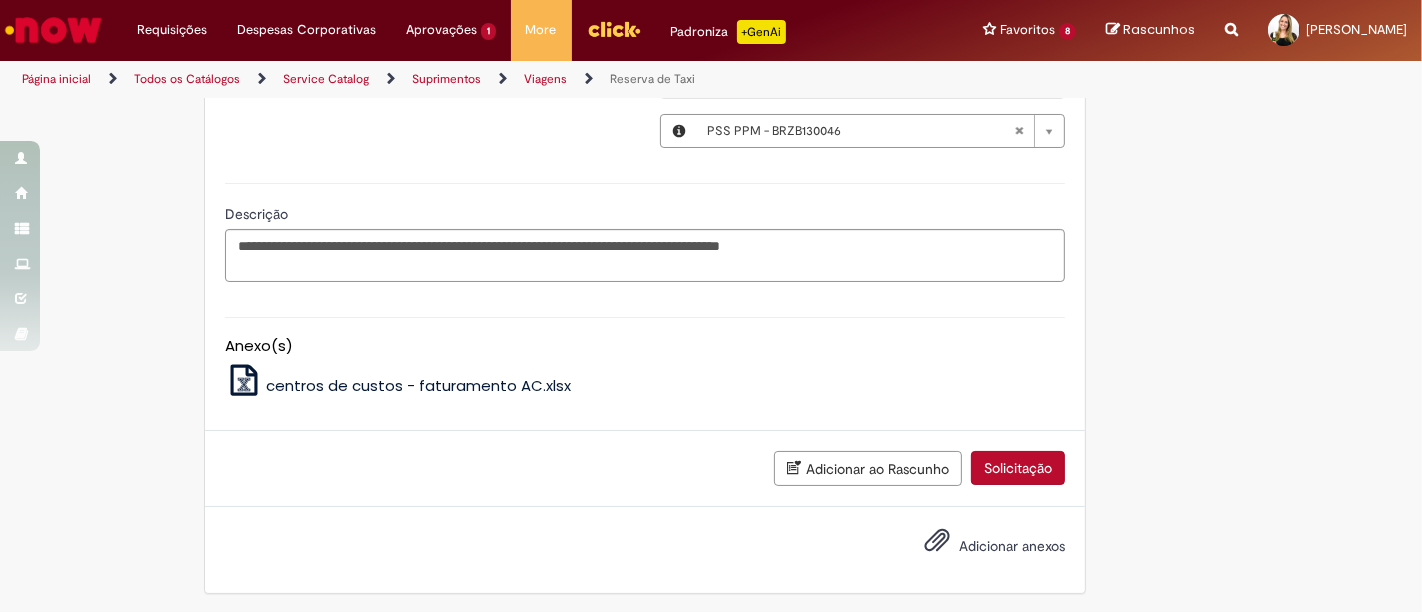 click on "Solicitação" at bounding box center [1018, 468] 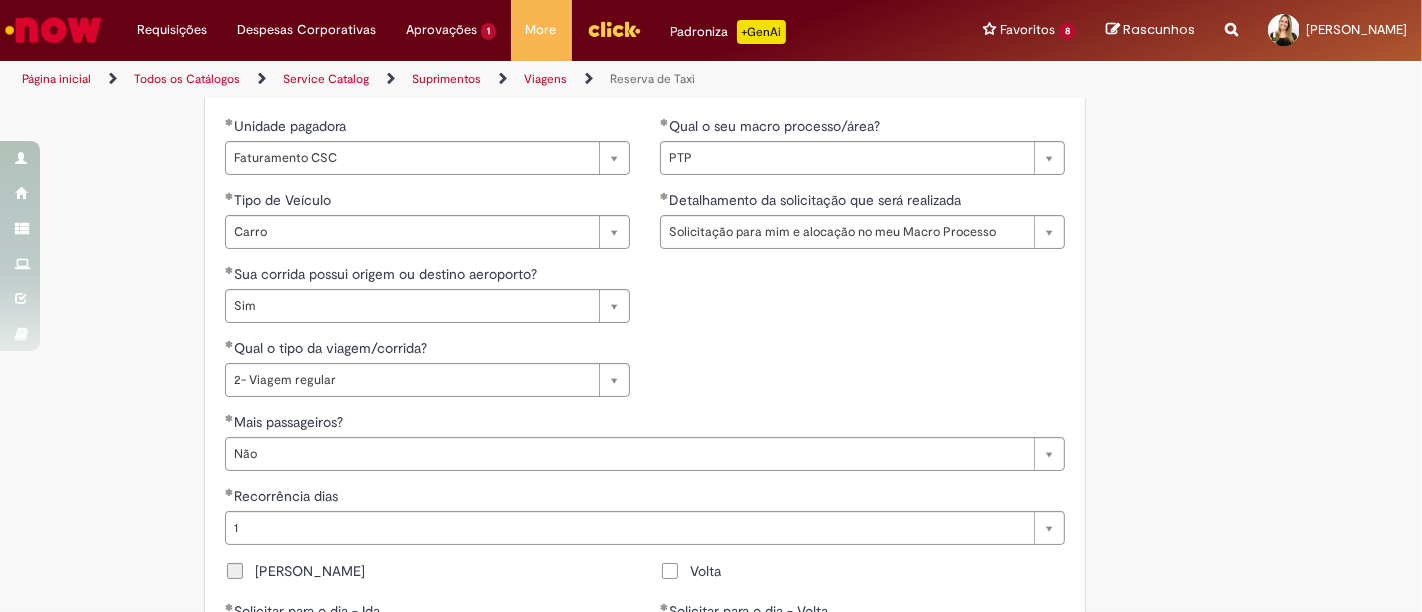 scroll, scrollTop: 733, scrollLeft: 0, axis: vertical 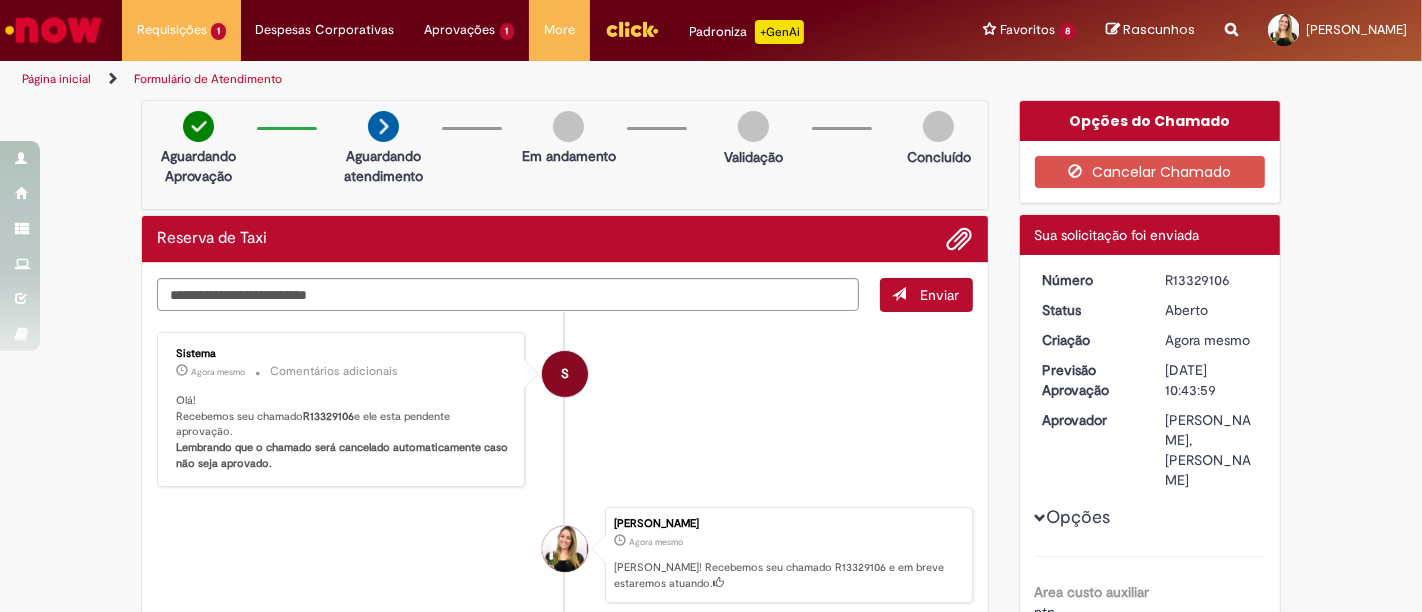 click on "R13329106" at bounding box center (1211, 280) 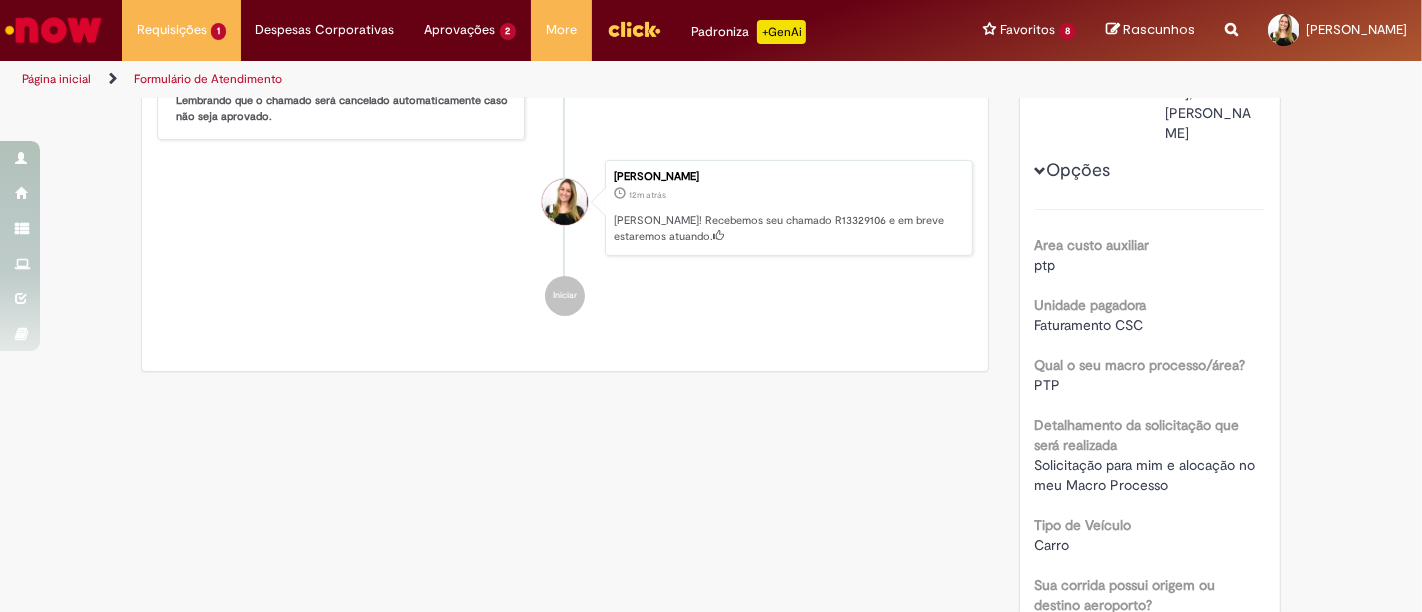 scroll, scrollTop: 0, scrollLeft: 0, axis: both 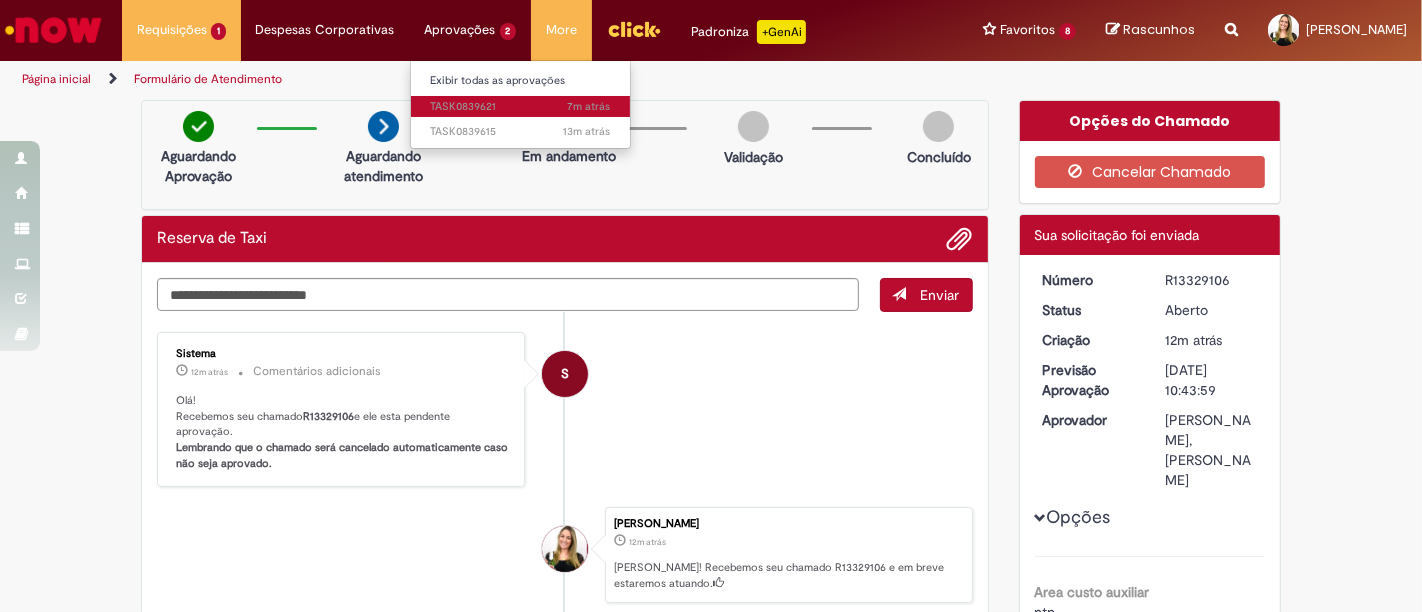 click on "7m atrás 7 minutos atrás  TASK0839621" at bounding box center (521, 107) 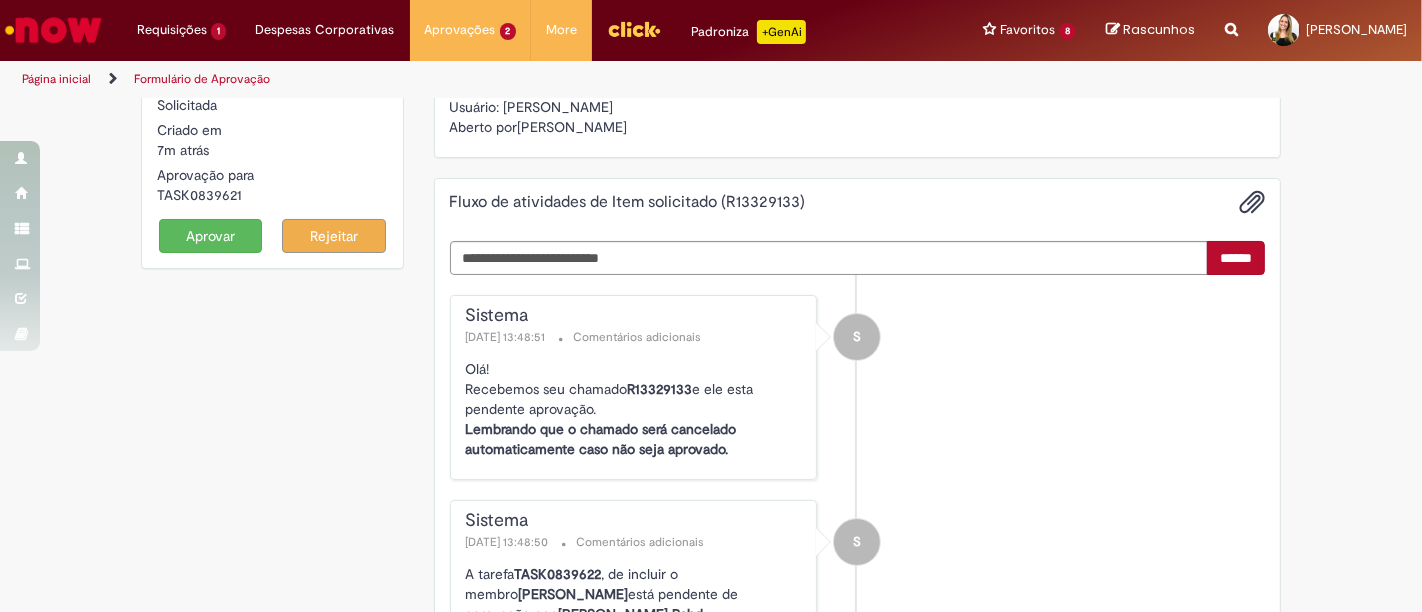 scroll, scrollTop: 0, scrollLeft: 0, axis: both 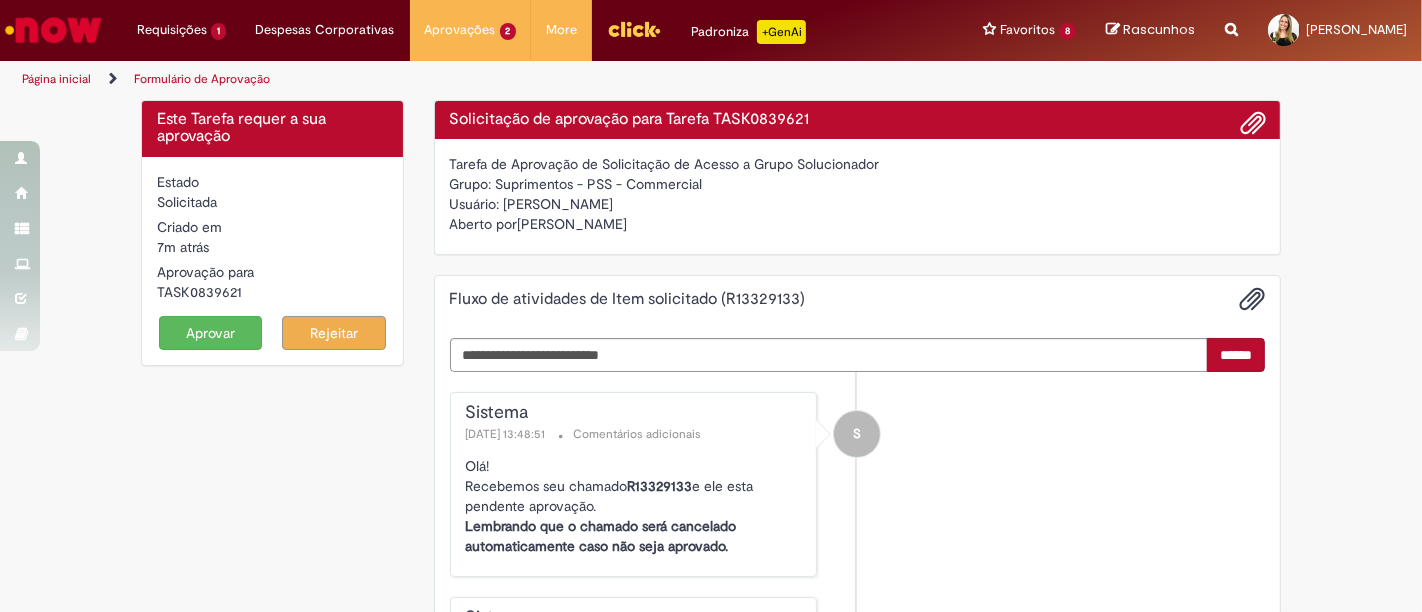 click on "Aprovar" at bounding box center (211, 333) 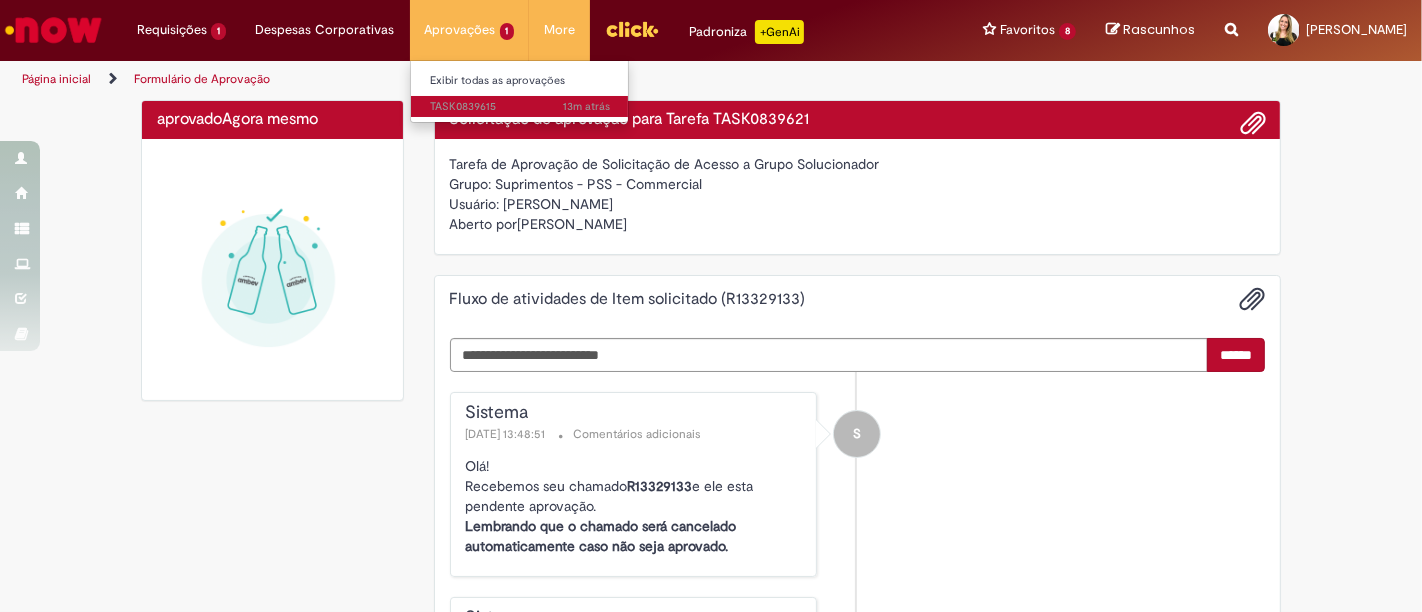click on "13m atrás 13 minutos atrás  TASK0839615" at bounding box center (521, 107) 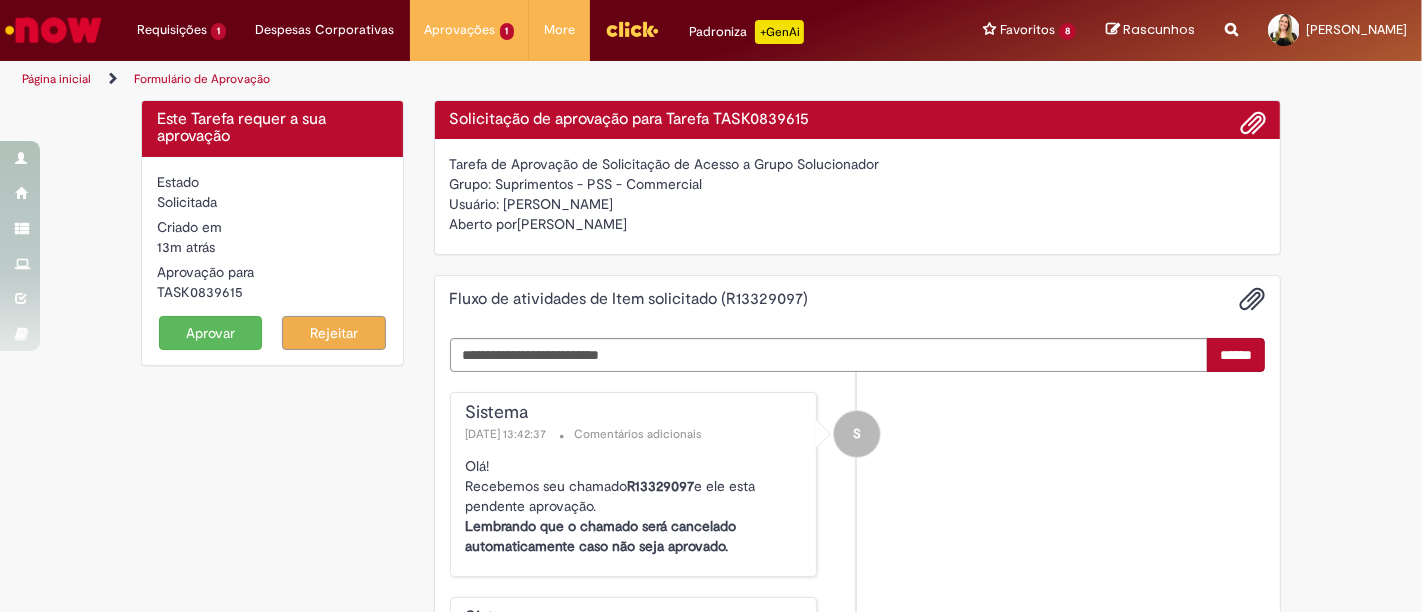 click on "Aprovar" at bounding box center (211, 333) 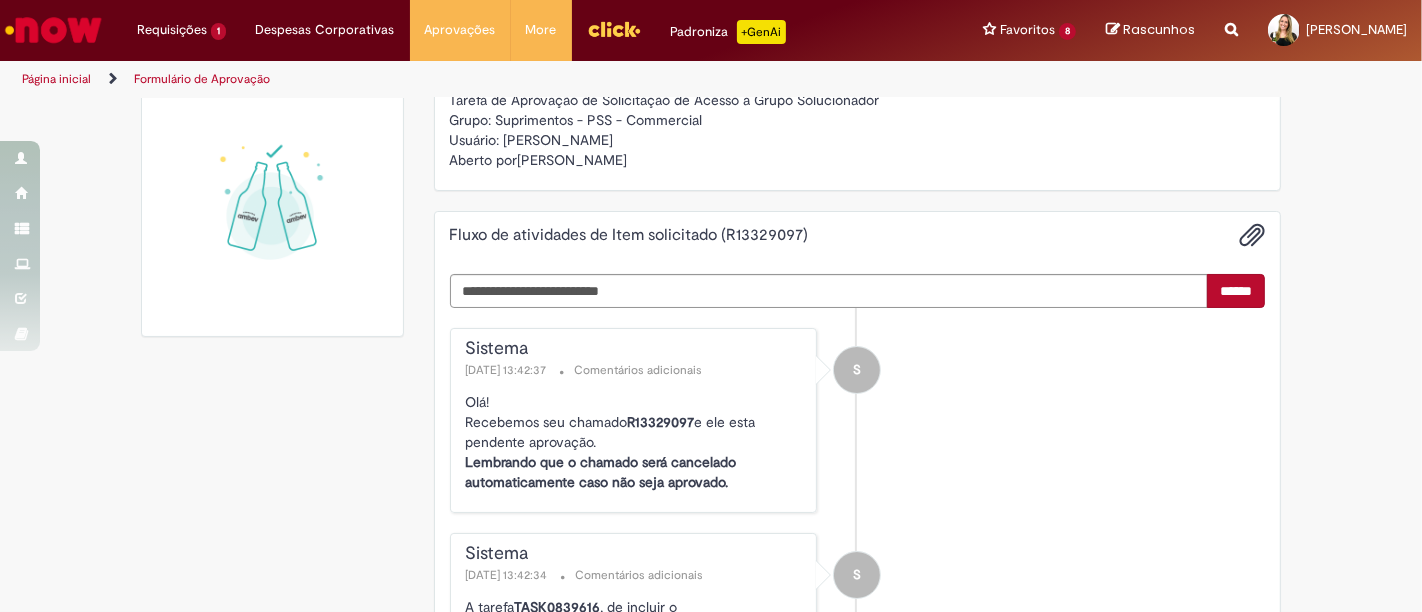 scroll, scrollTop: 0, scrollLeft: 0, axis: both 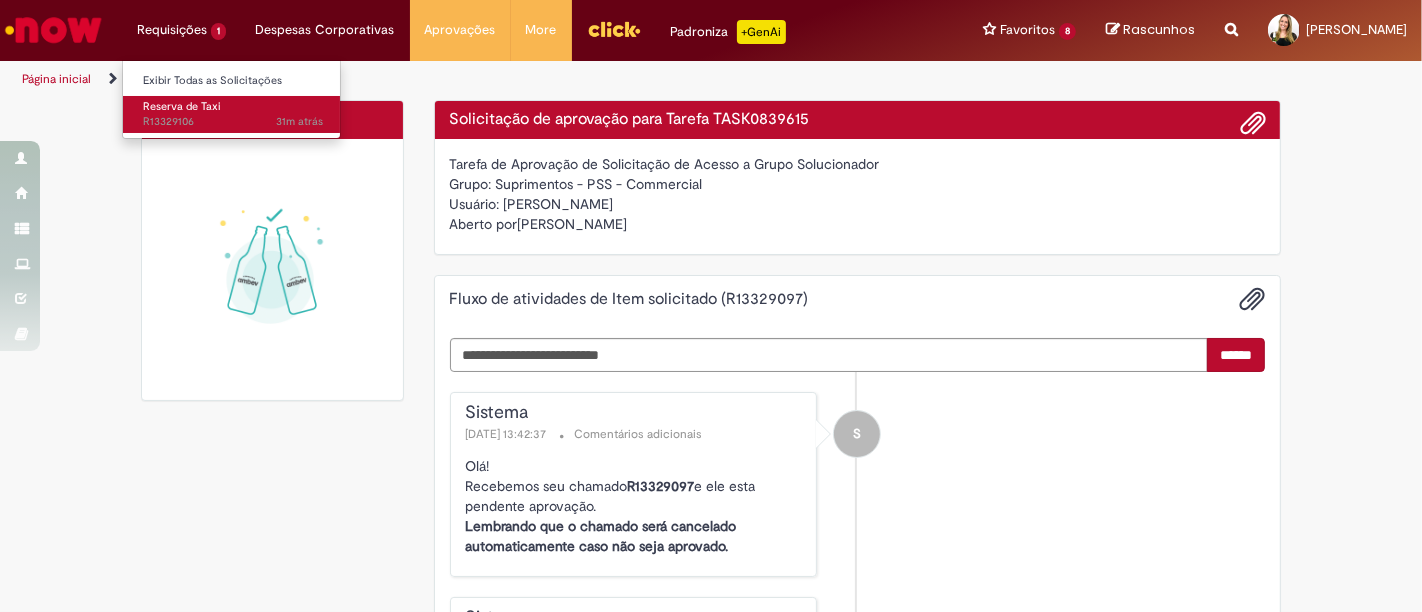 click on "Reserva de Taxi
31m atrás 31 minutos atrás  R13329106" at bounding box center [233, 114] 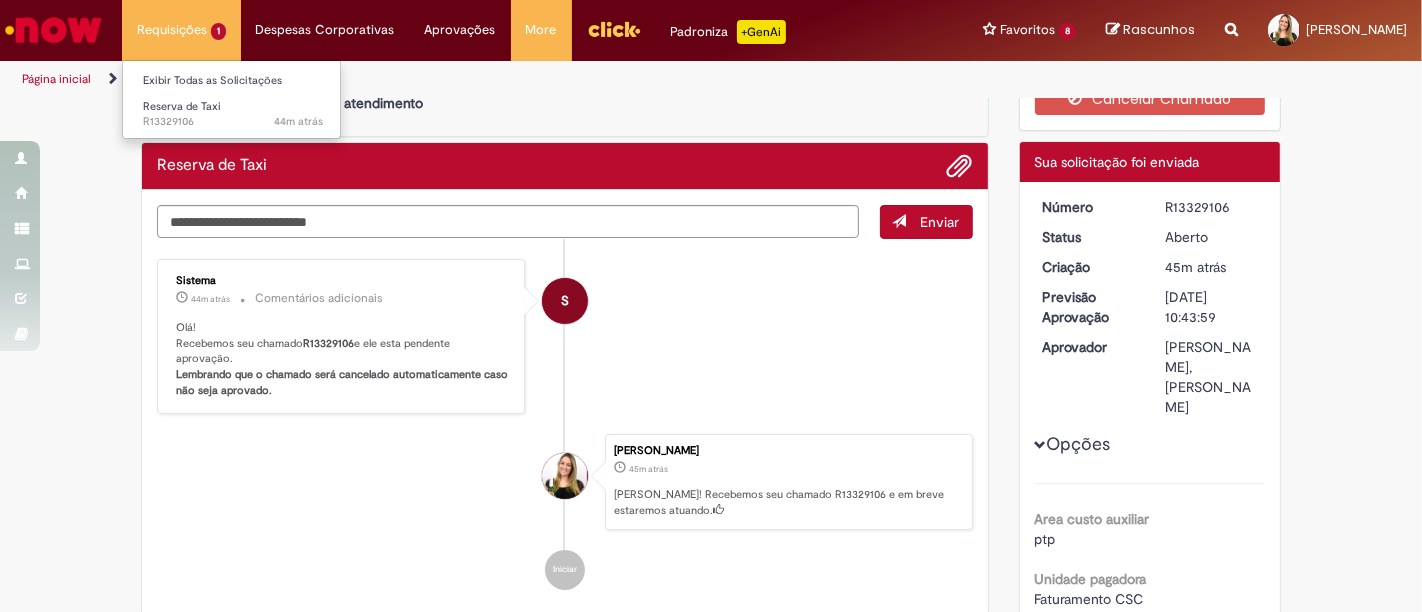 scroll, scrollTop: 0, scrollLeft: 0, axis: both 